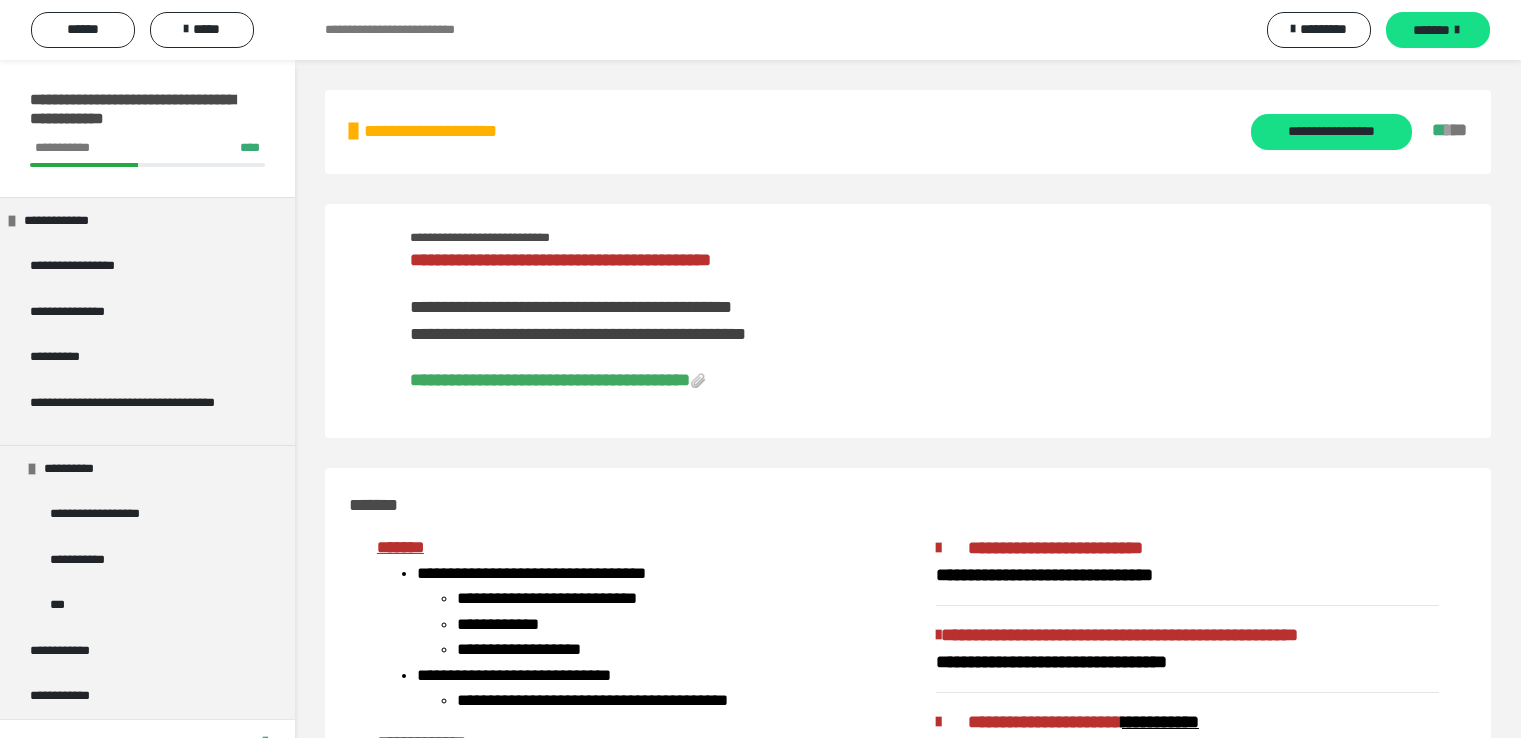 scroll, scrollTop: 0, scrollLeft: 0, axis: both 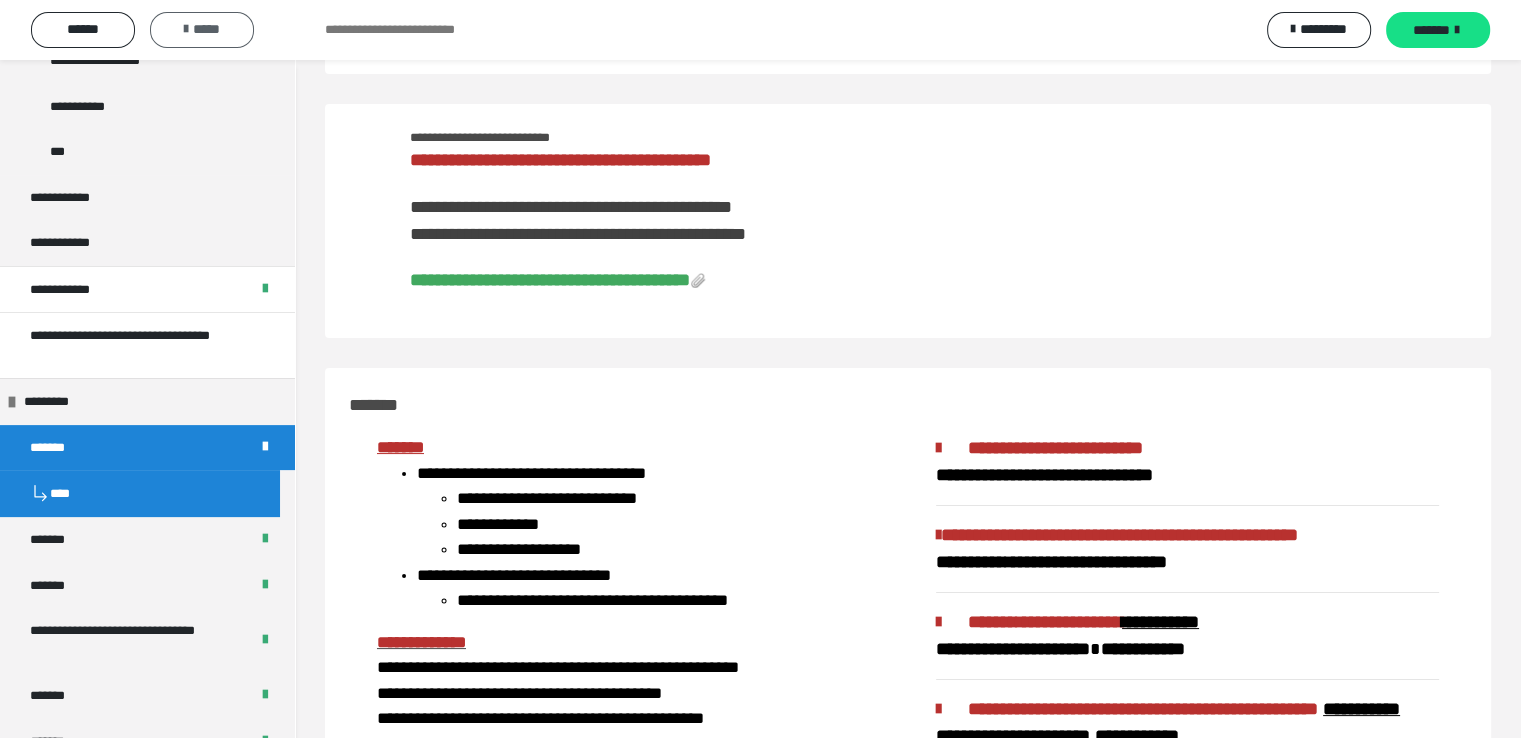 click on "*****" at bounding box center [202, 29] 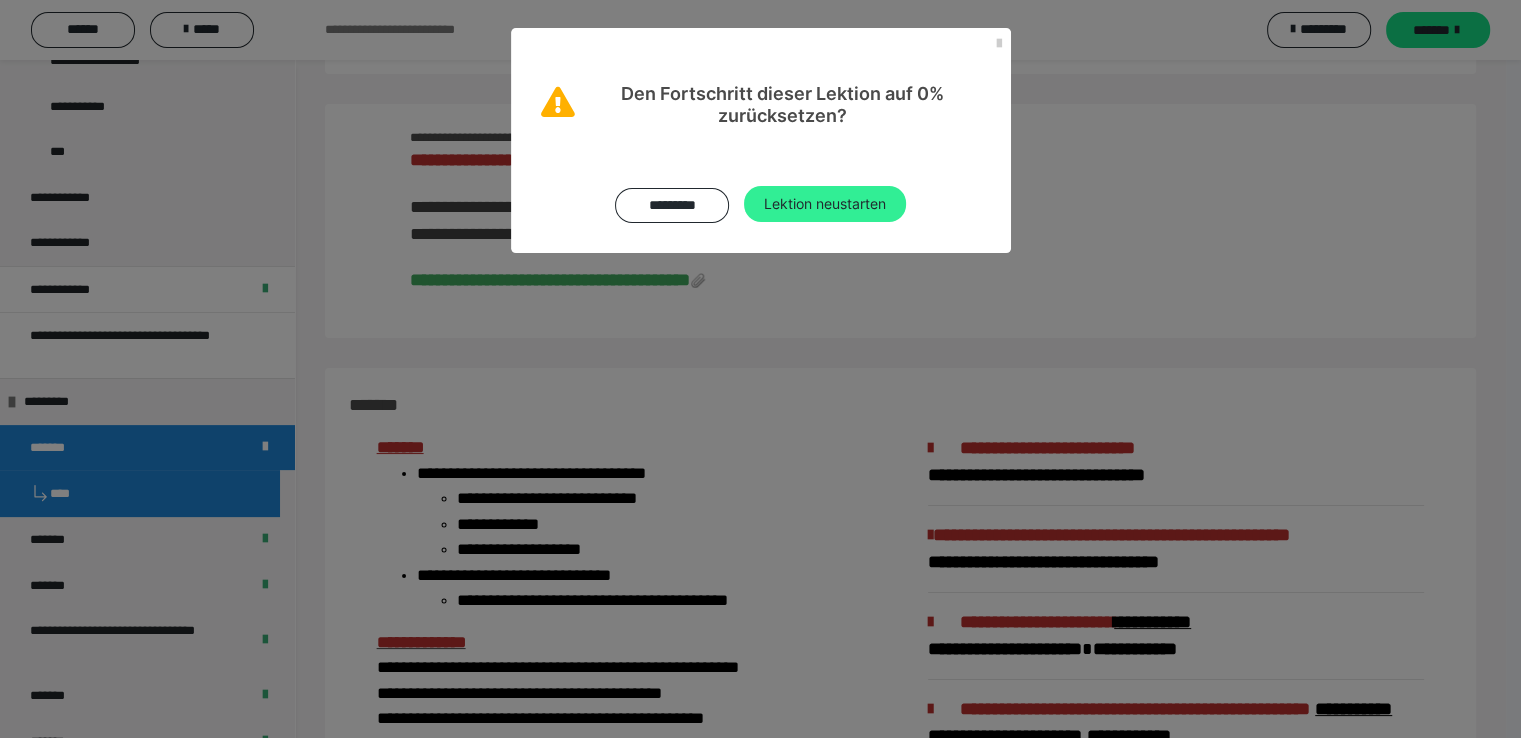 click on "Lektion neustarten" at bounding box center (825, 204) 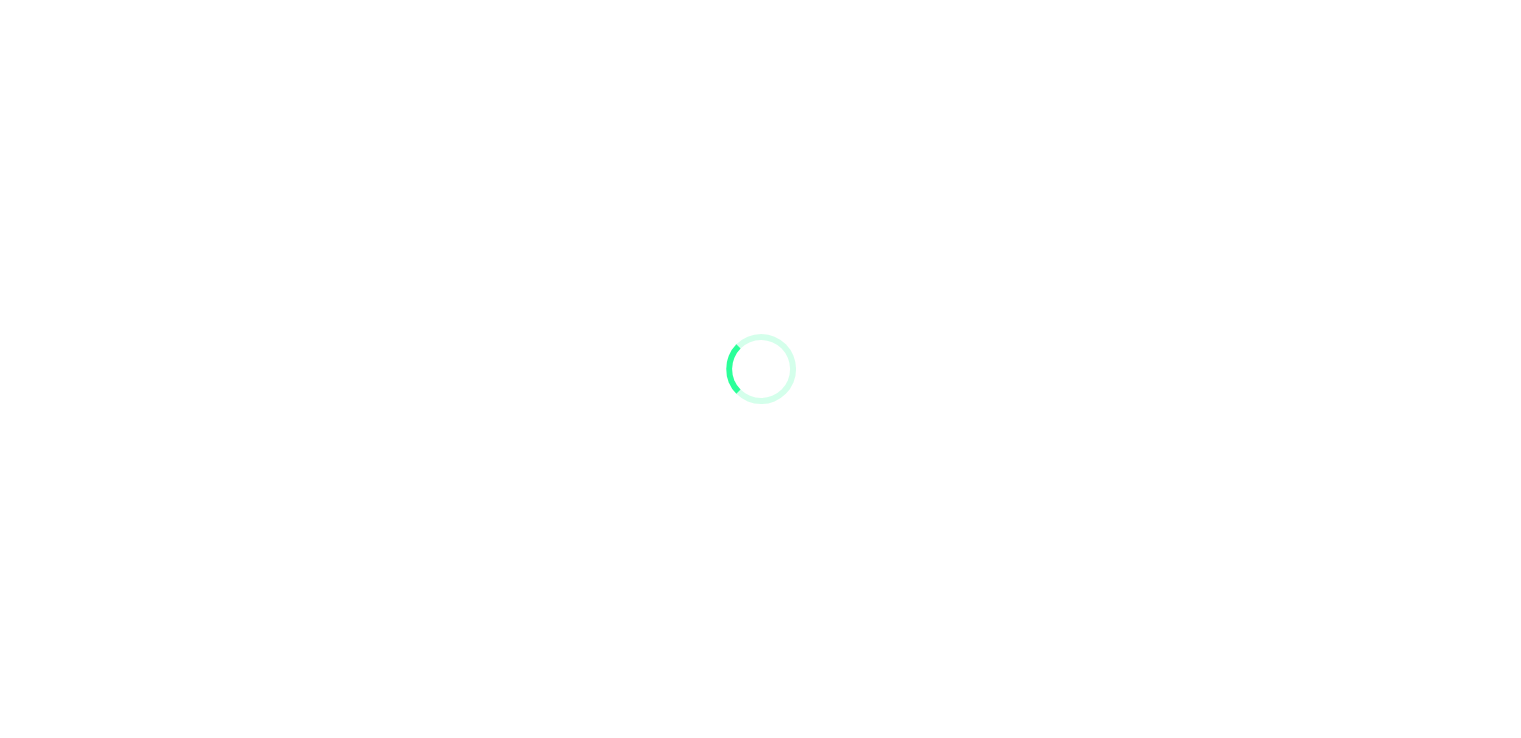 scroll, scrollTop: 0, scrollLeft: 0, axis: both 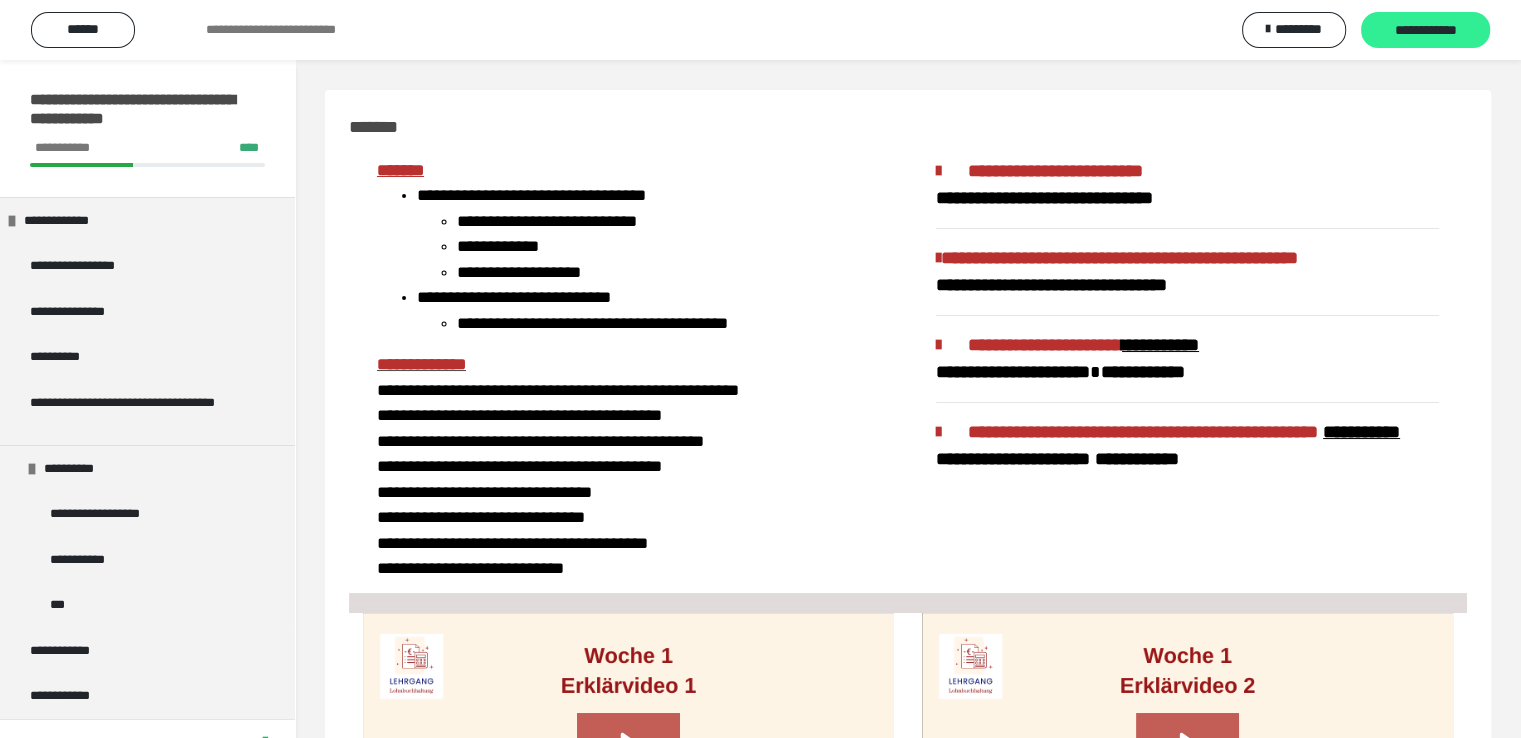 click on "**********" at bounding box center [1425, 31] 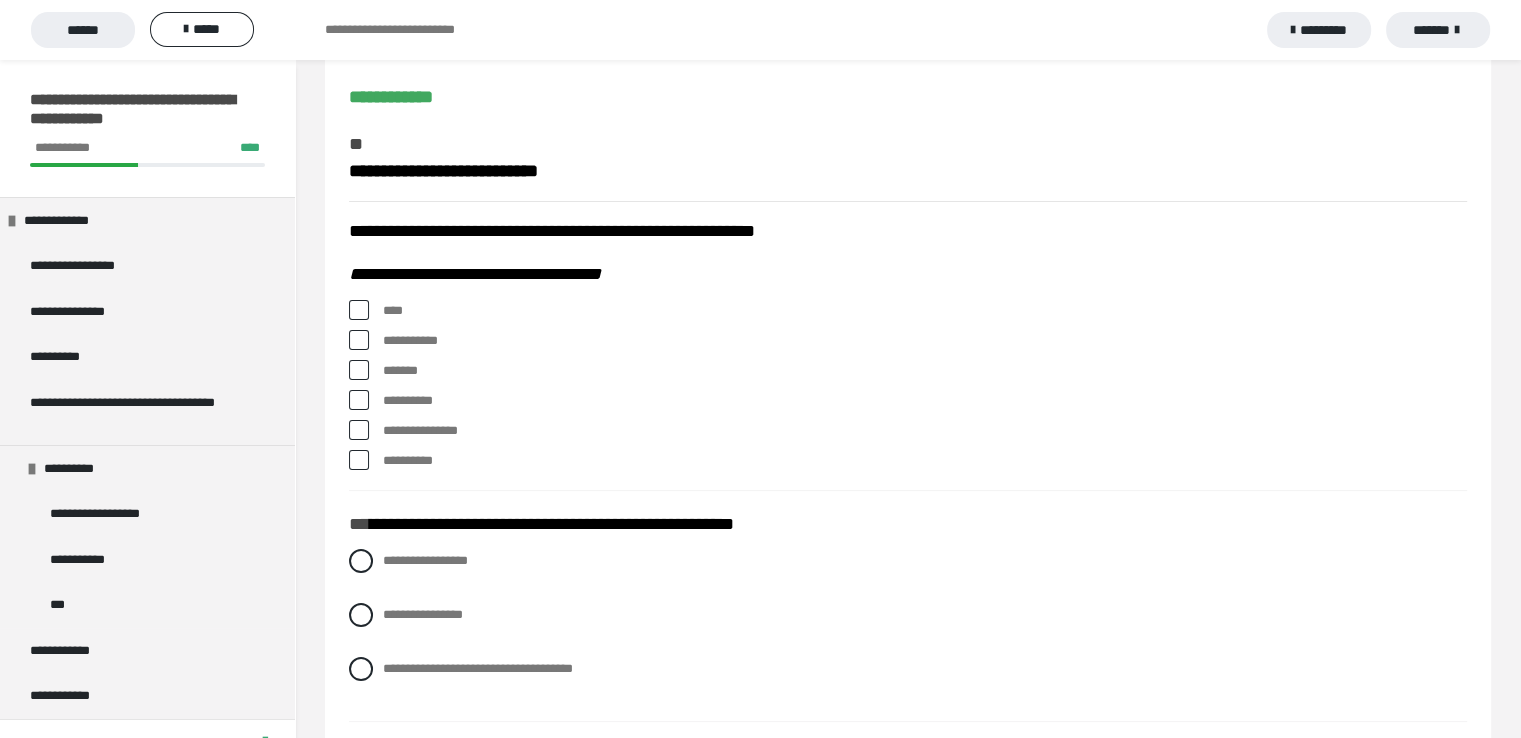 scroll, scrollTop: 200, scrollLeft: 0, axis: vertical 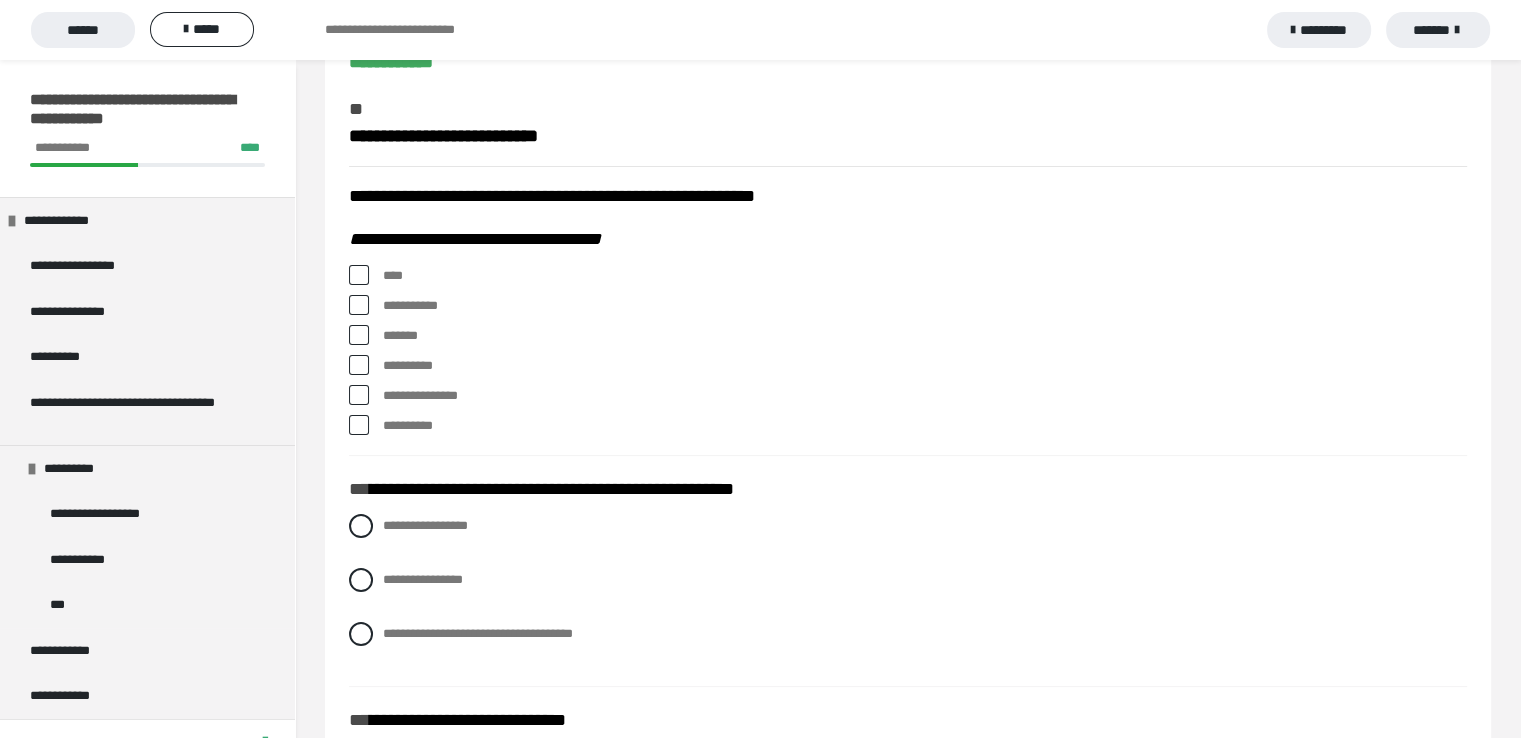 click at bounding box center (359, 275) 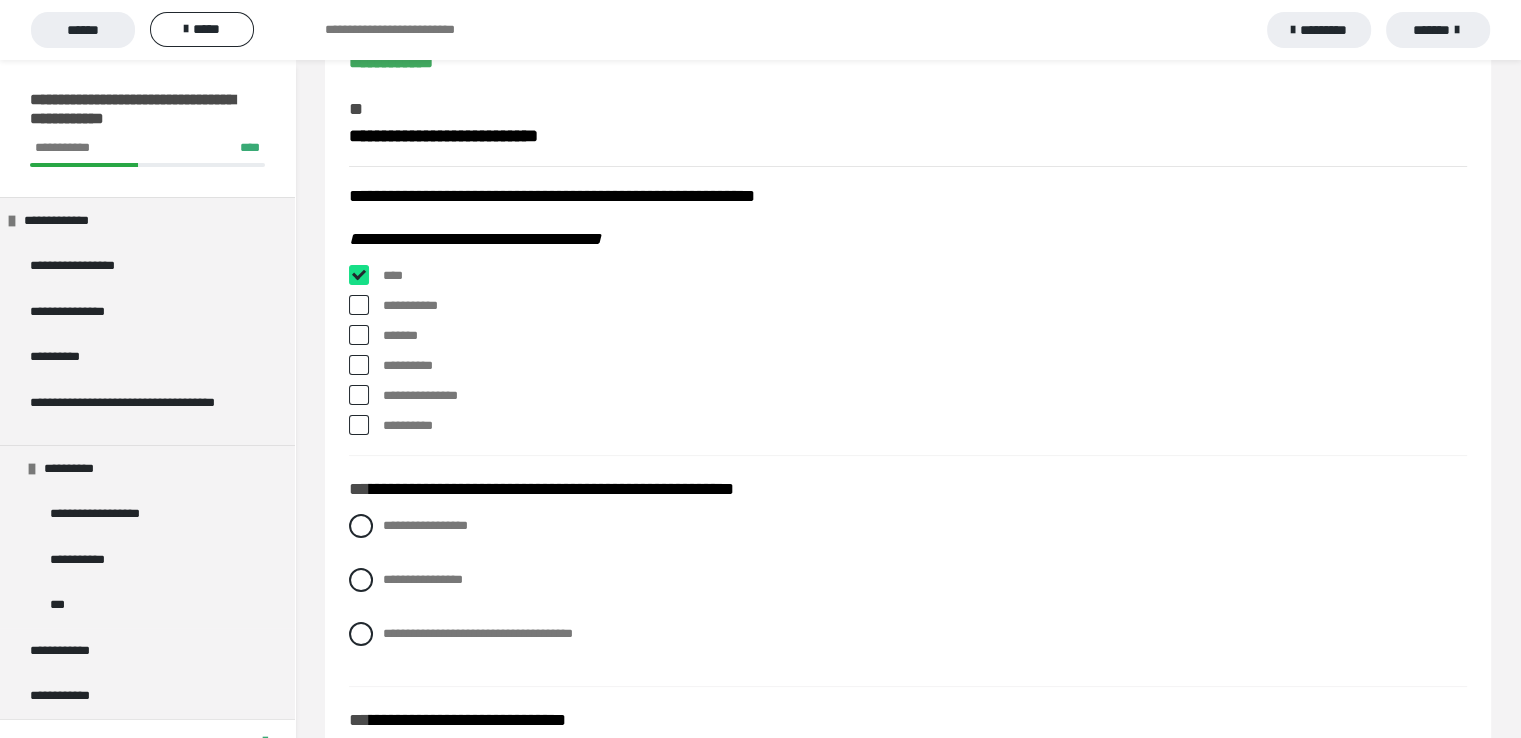 checkbox on "****" 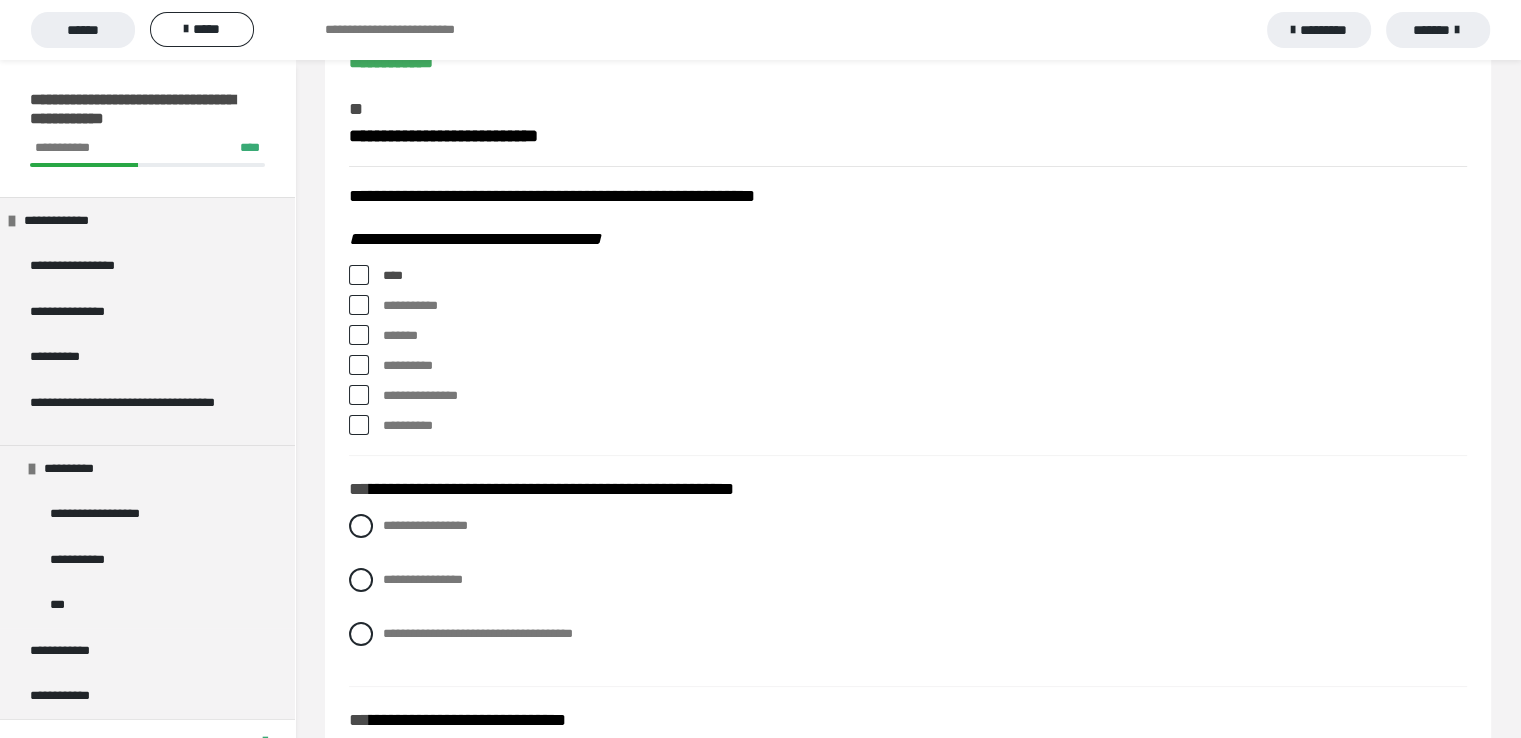 click at bounding box center [359, 305] 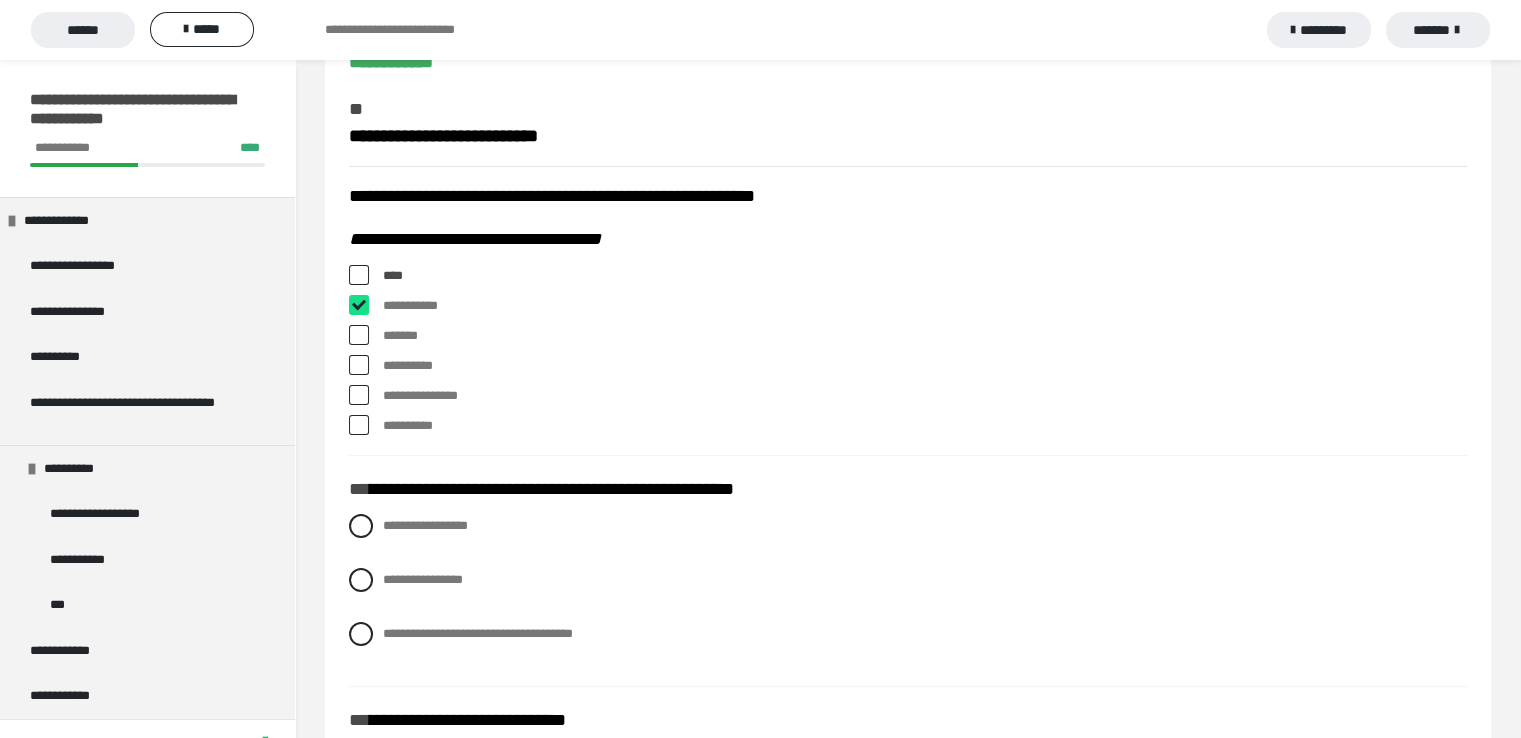 checkbox on "****" 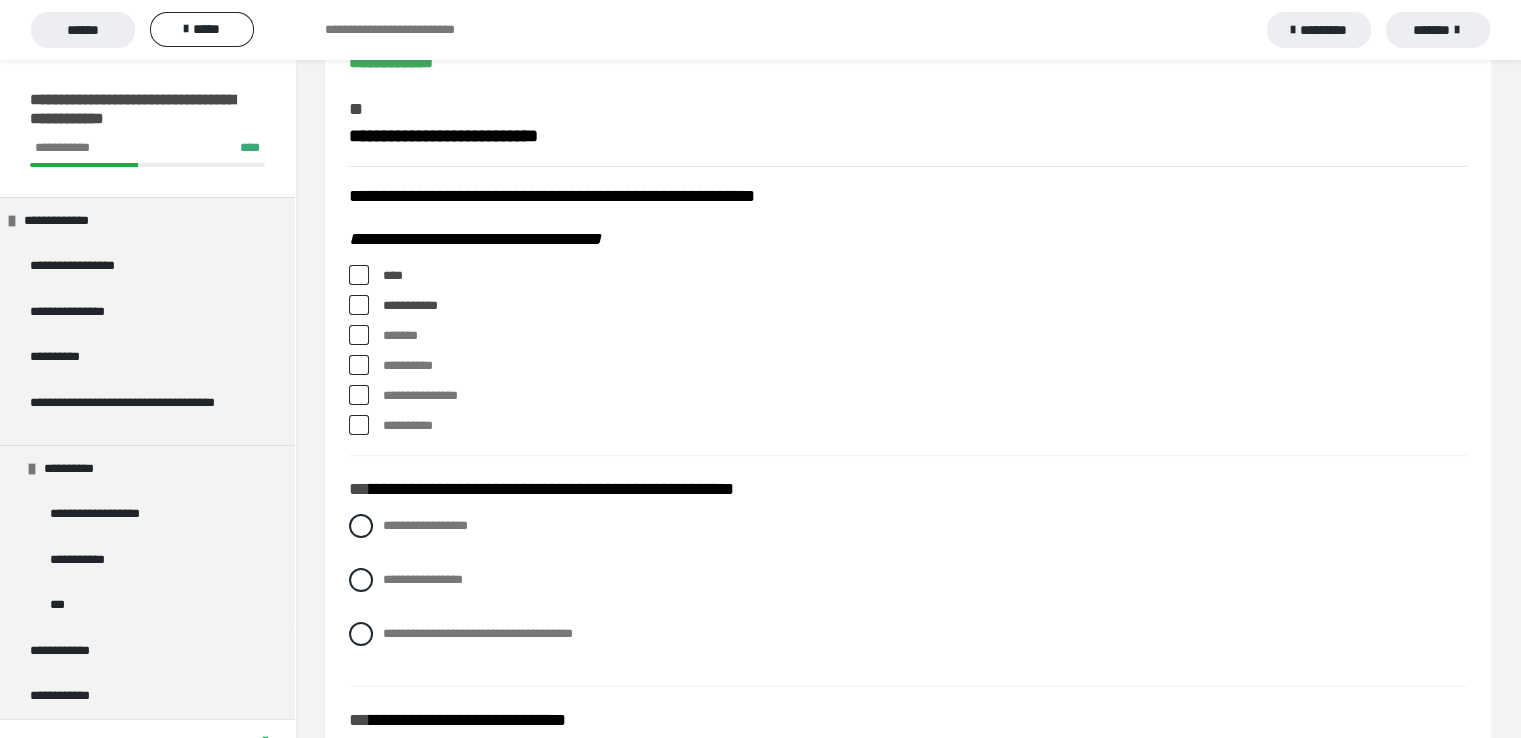 click at bounding box center (359, 395) 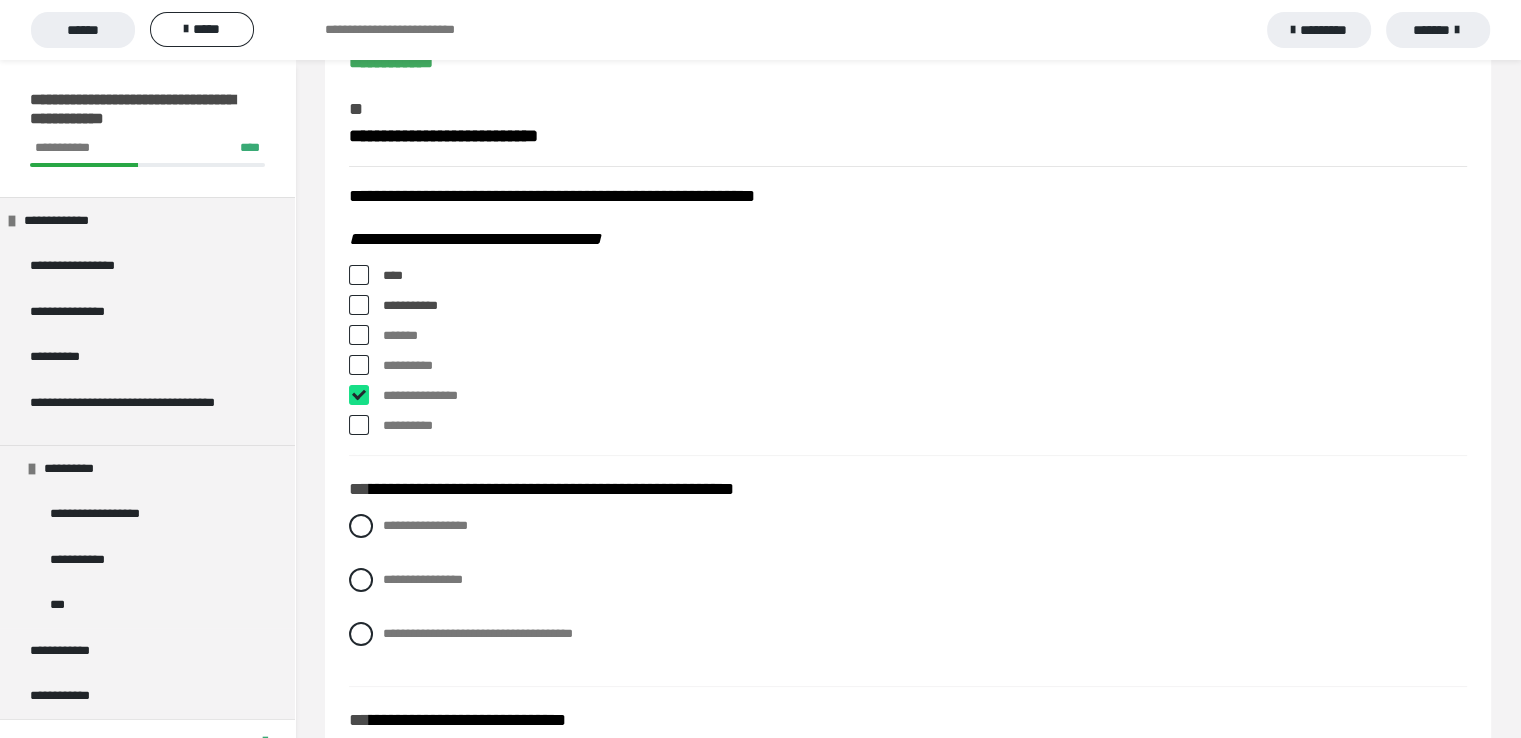 checkbox on "****" 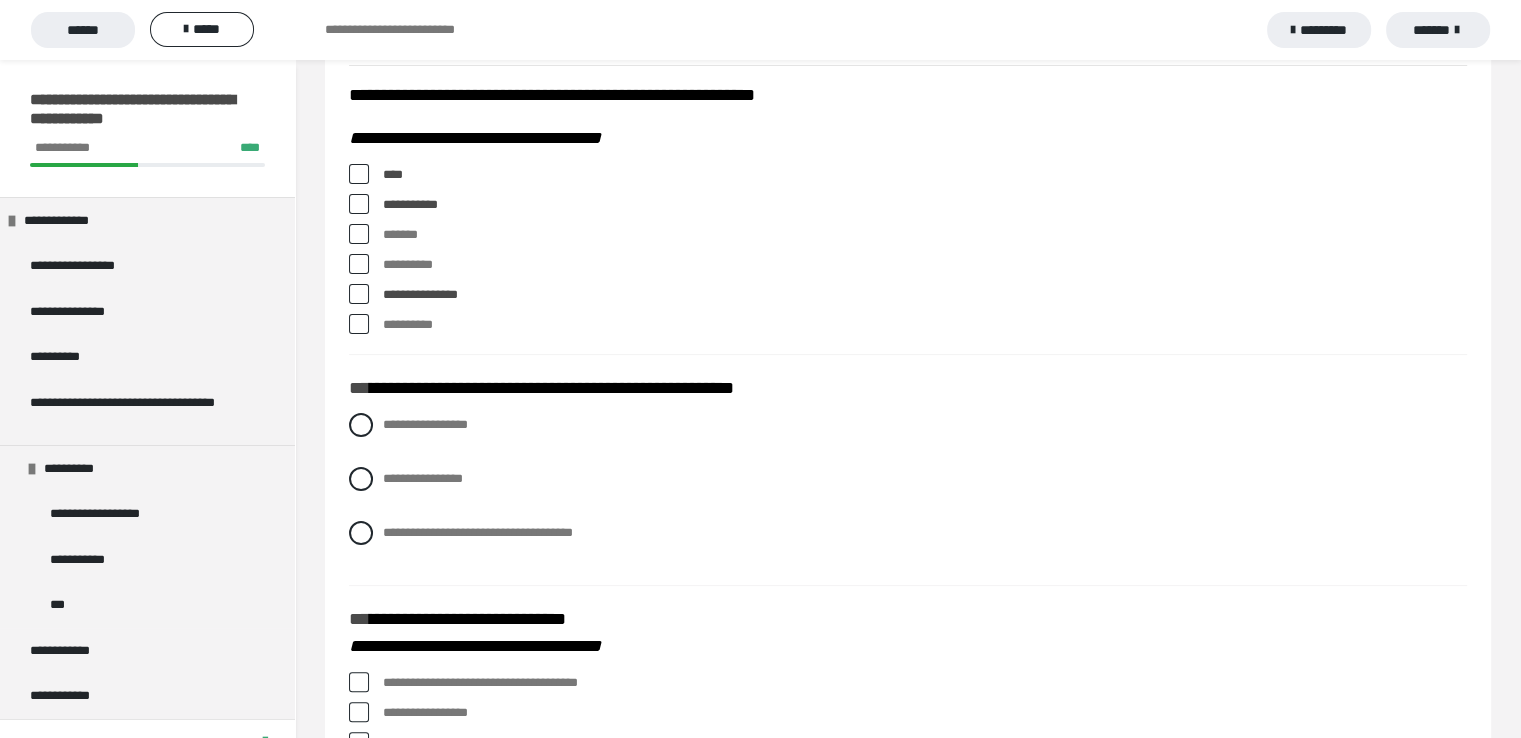 scroll, scrollTop: 400, scrollLeft: 0, axis: vertical 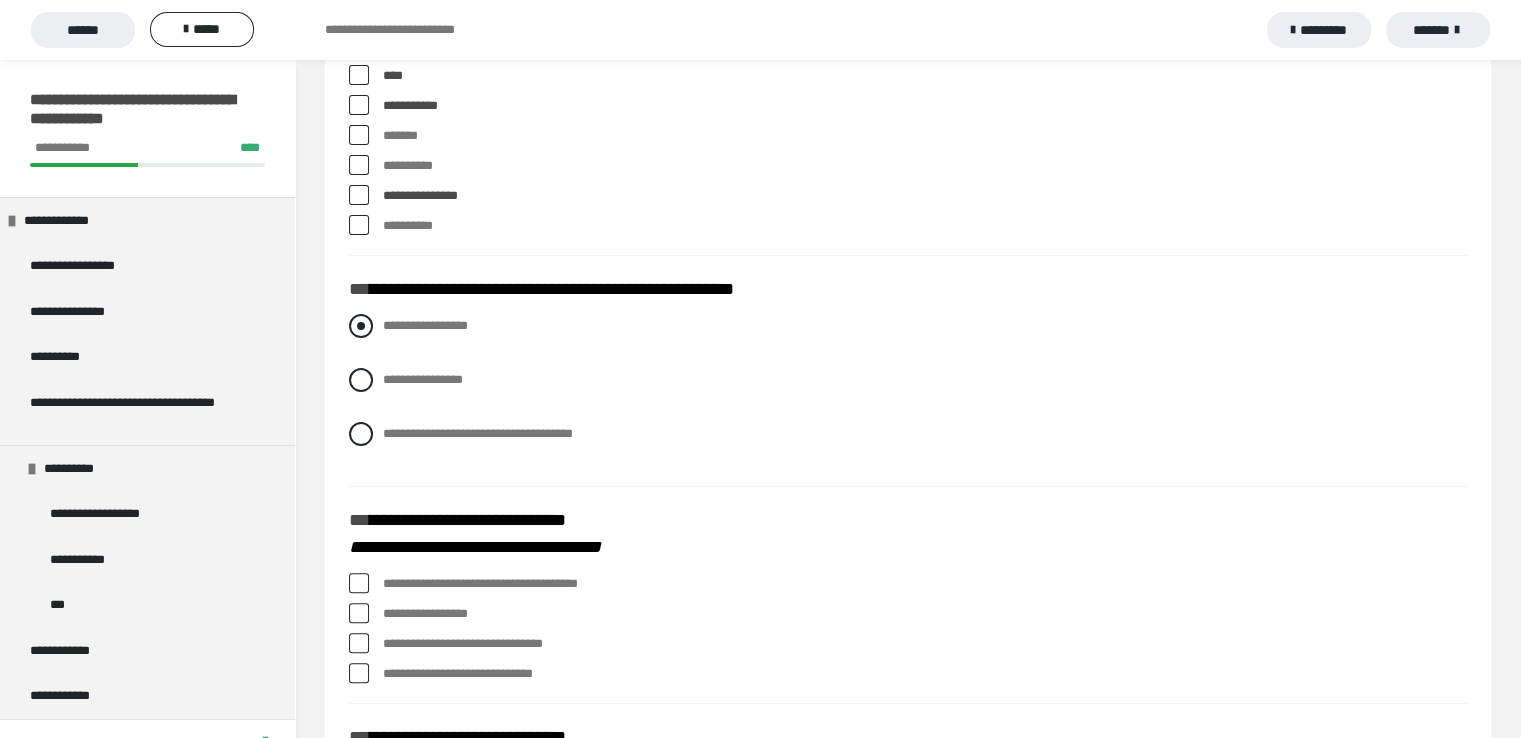 click at bounding box center (361, 326) 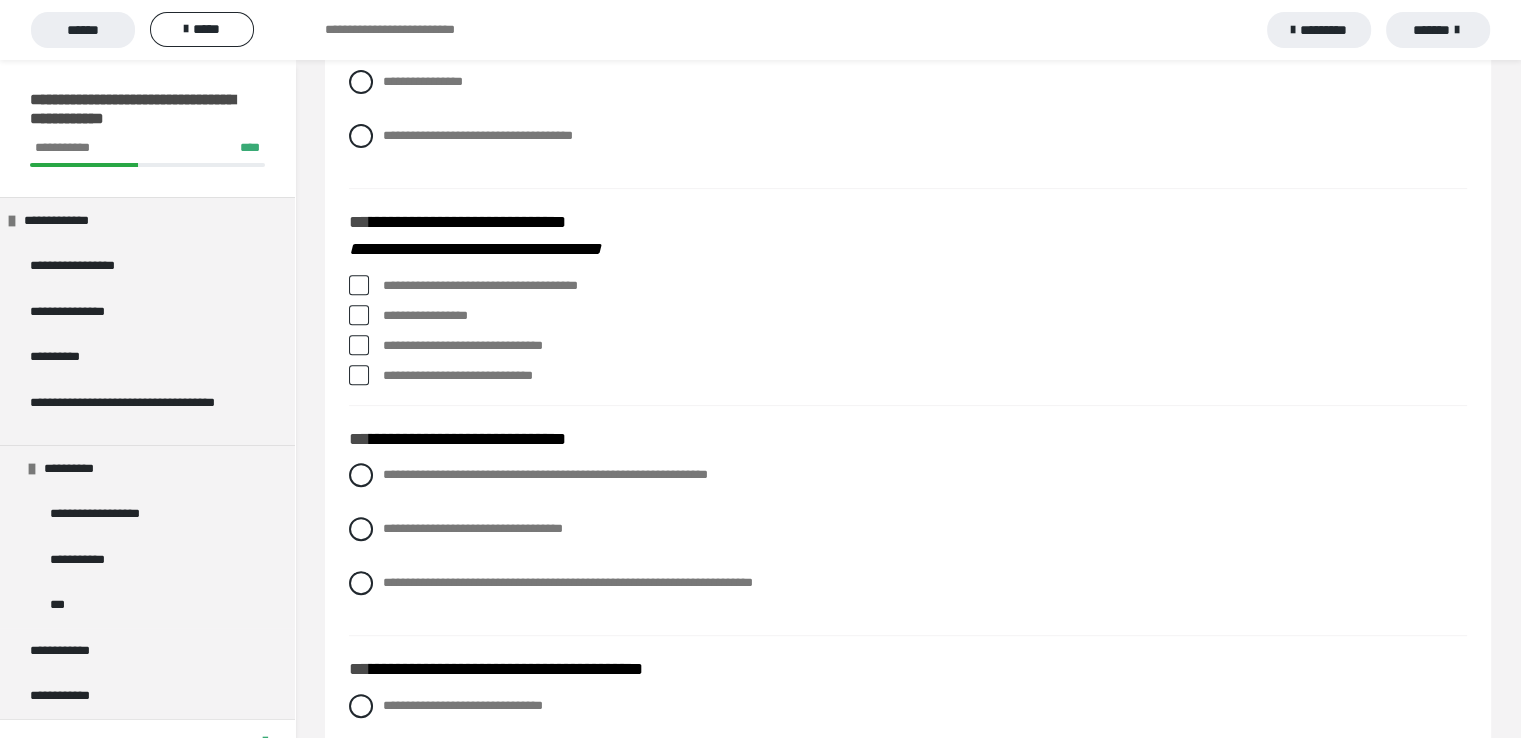 scroll, scrollTop: 700, scrollLeft: 0, axis: vertical 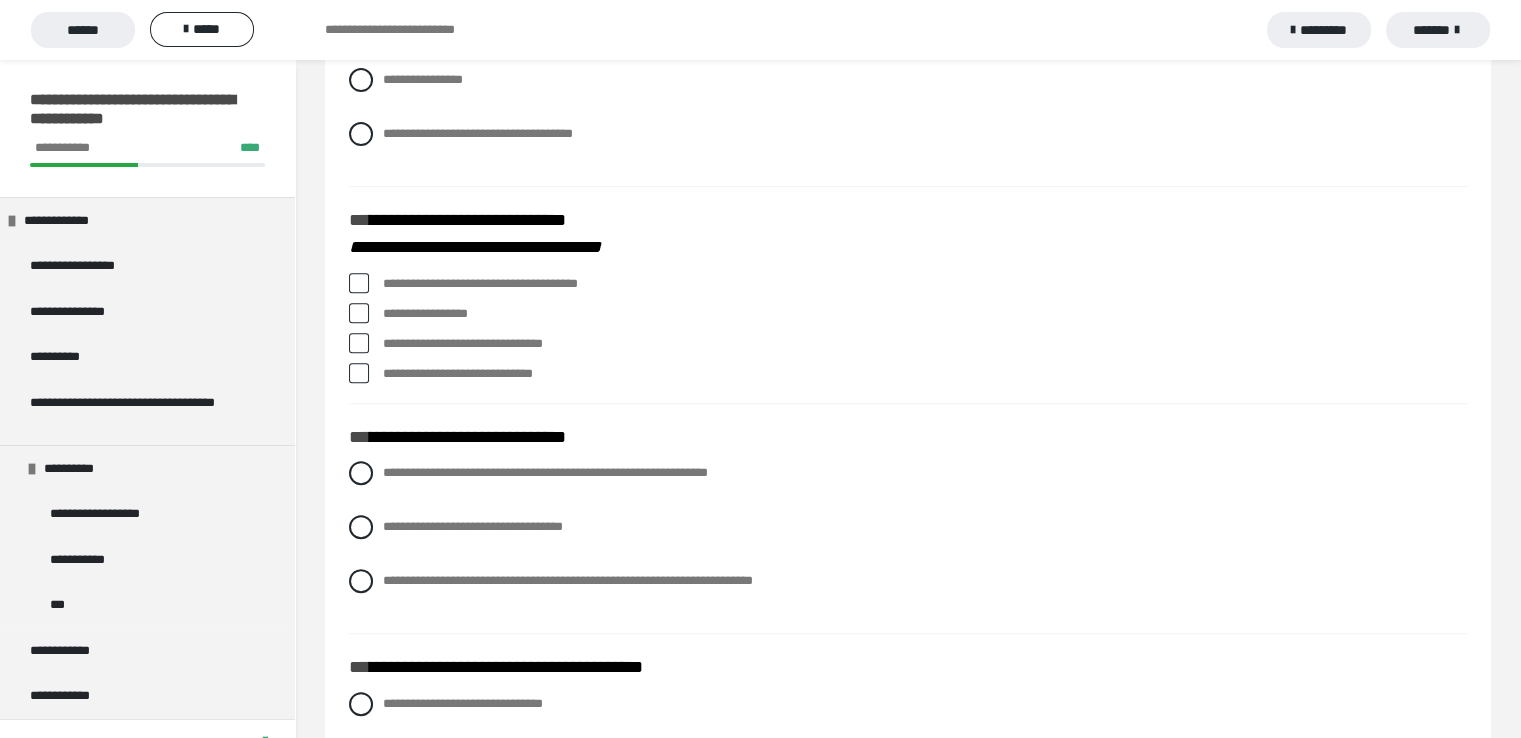 click at bounding box center (359, 283) 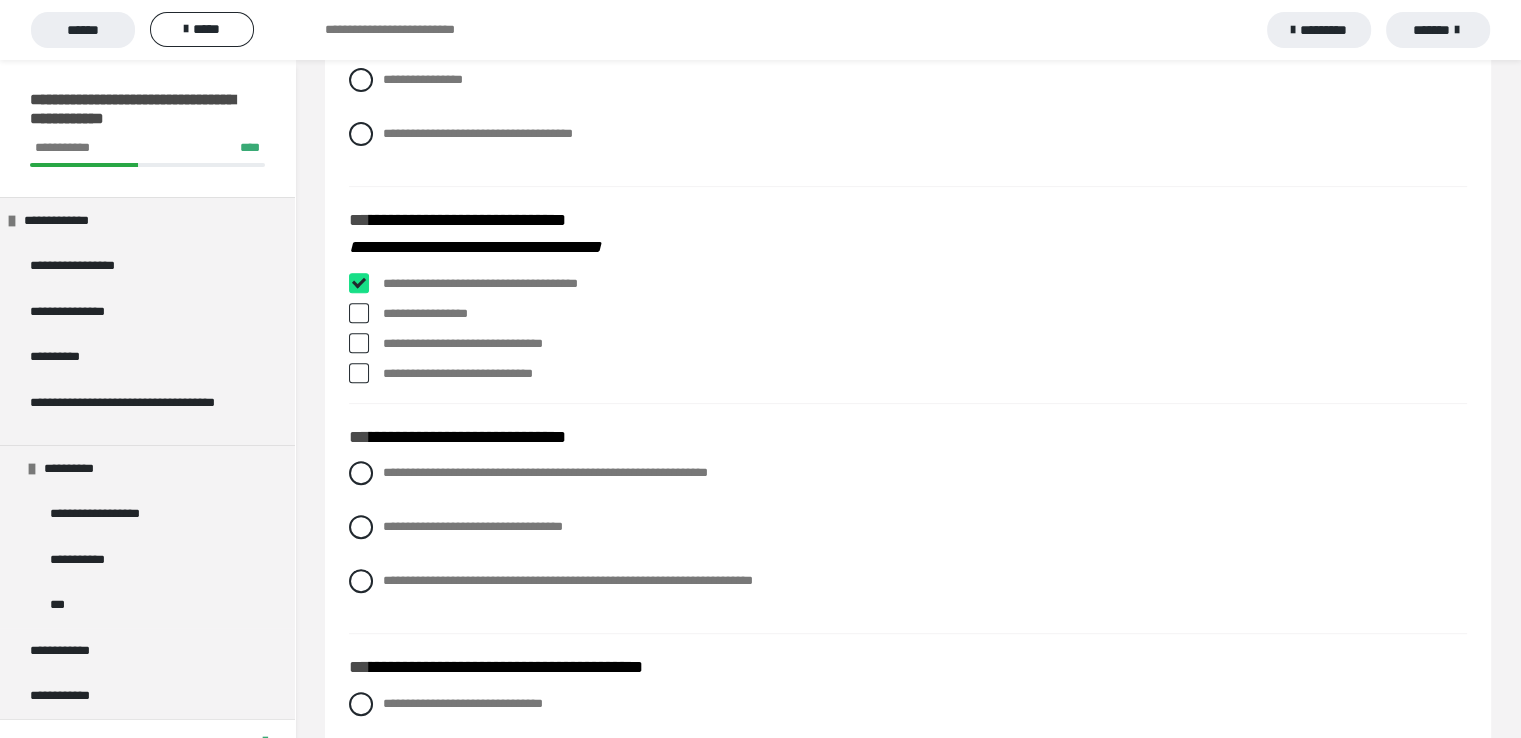 checkbox on "****" 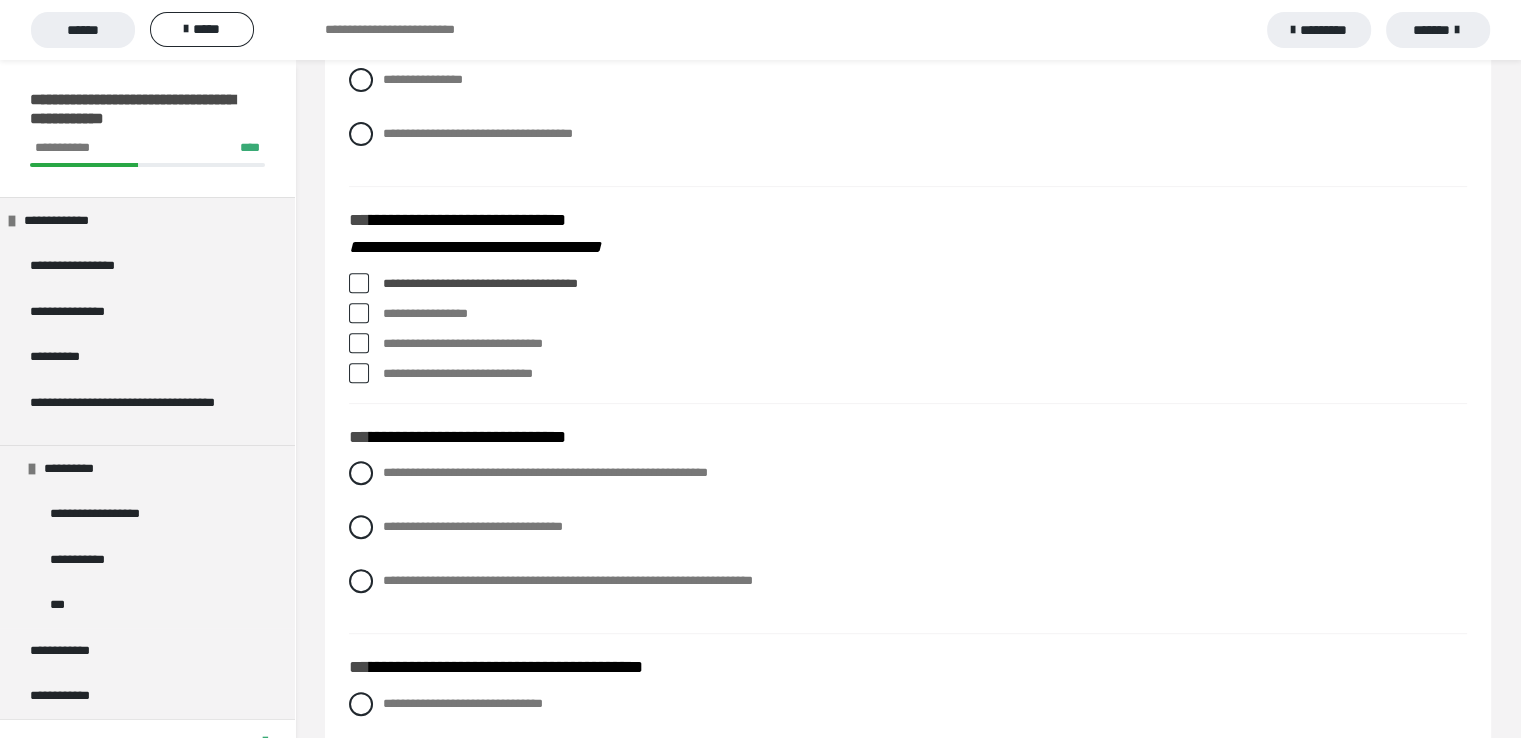 click at bounding box center (359, 343) 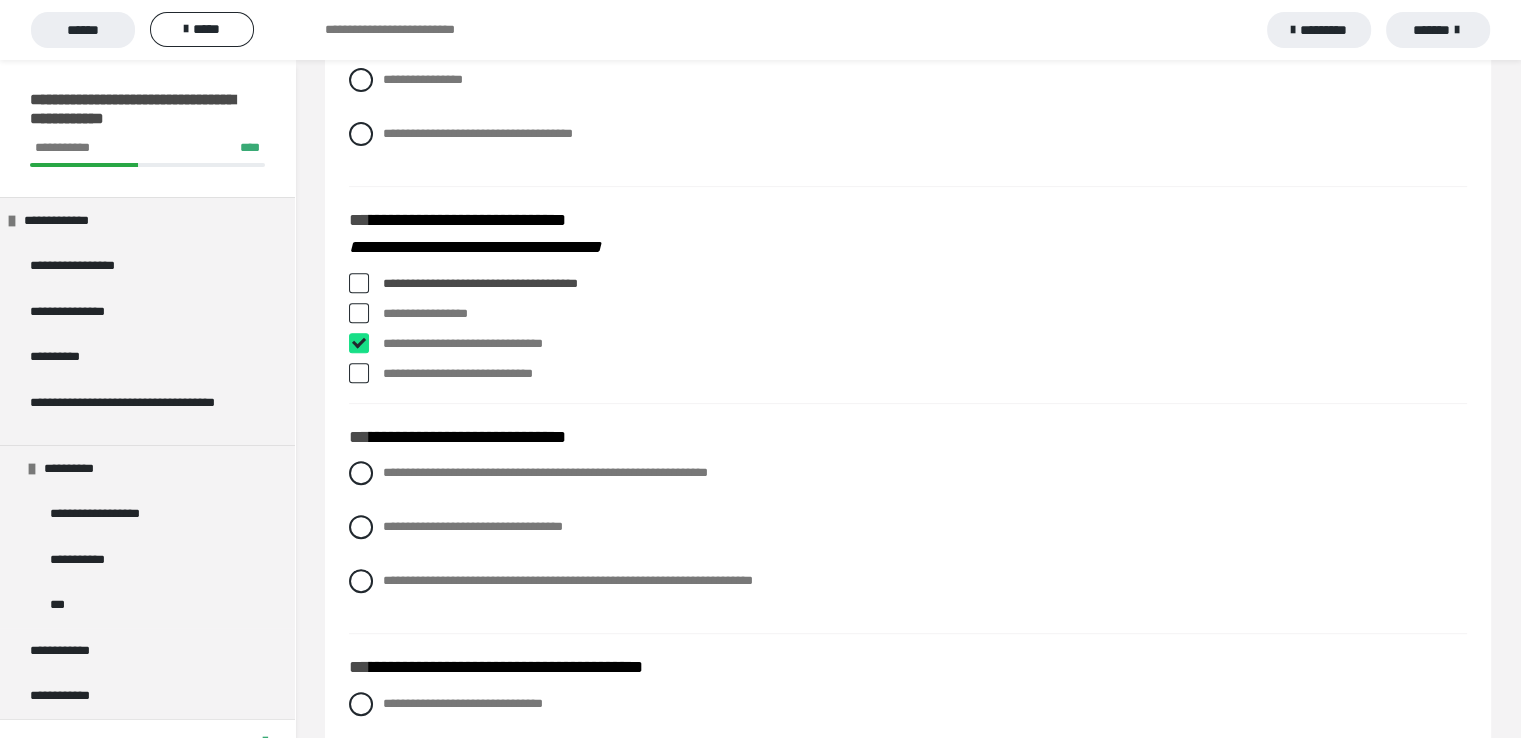 checkbox on "****" 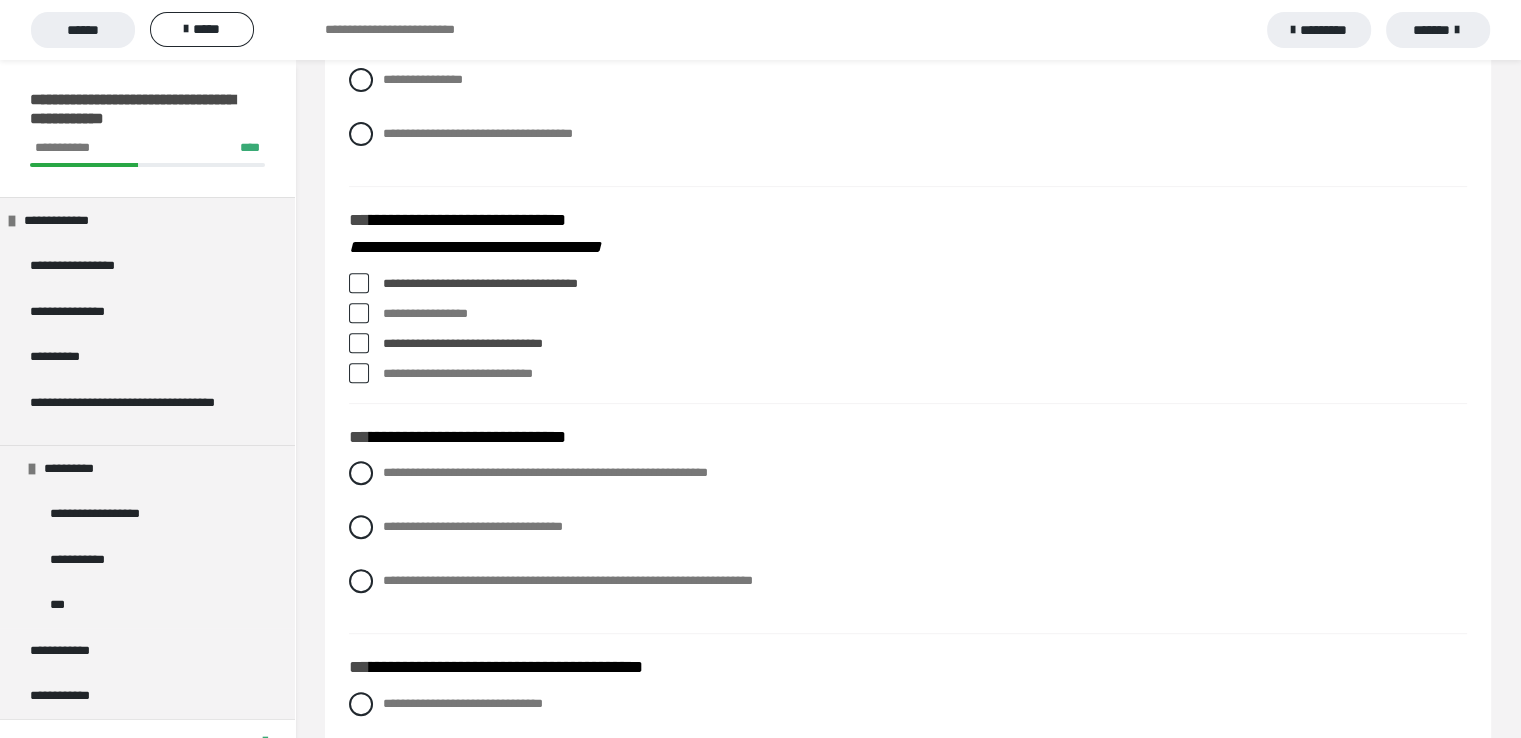 click at bounding box center (359, 373) 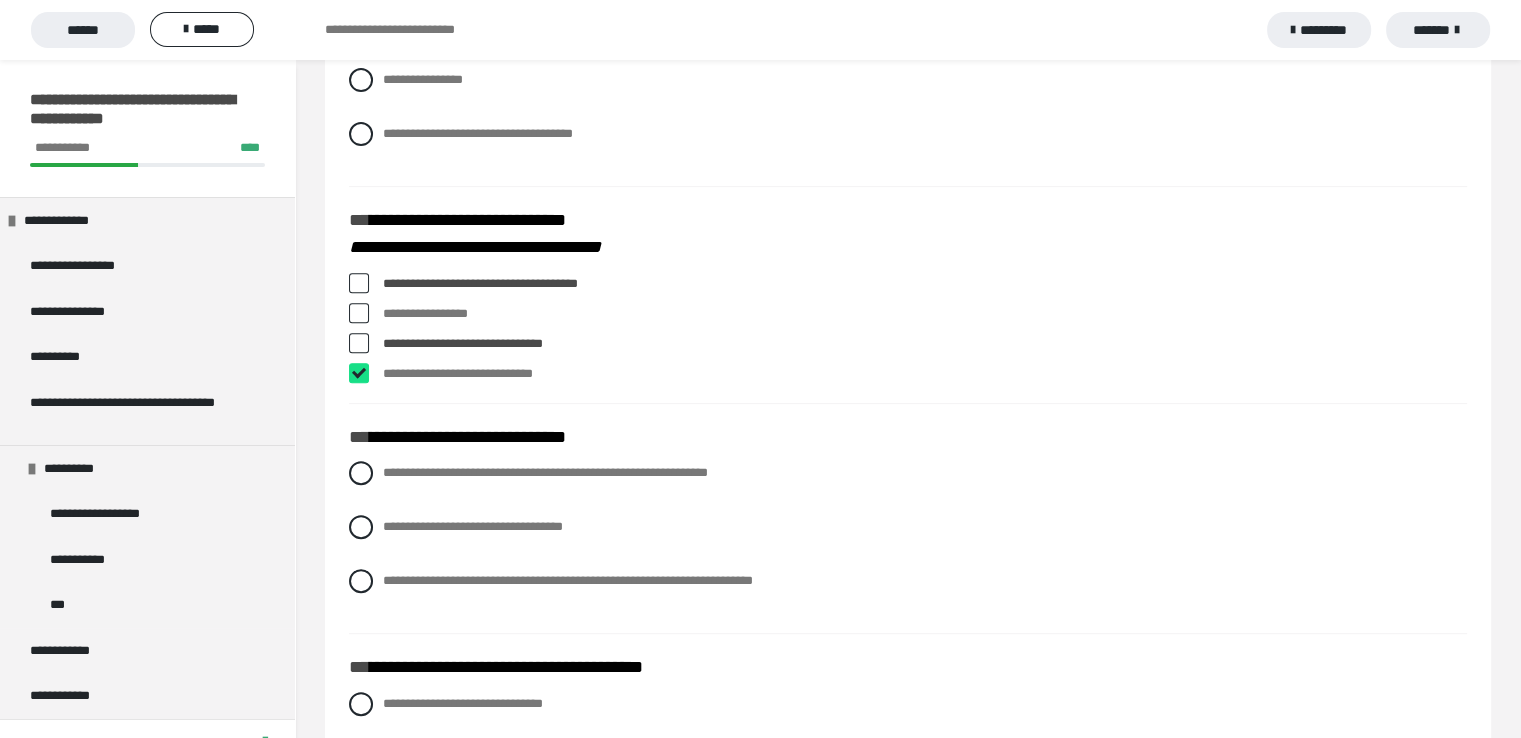 checkbox on "****" 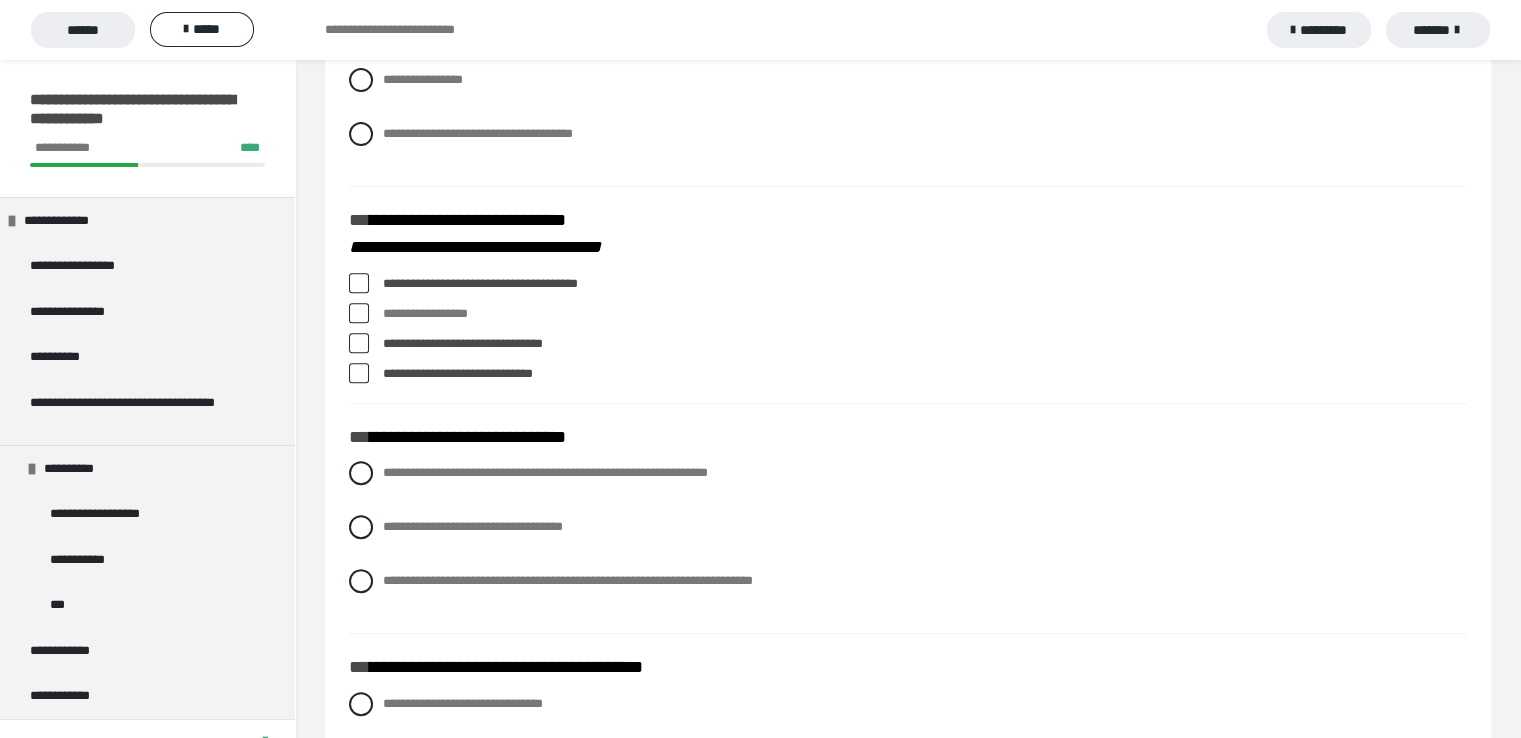 click at bounding box center [359, 313] 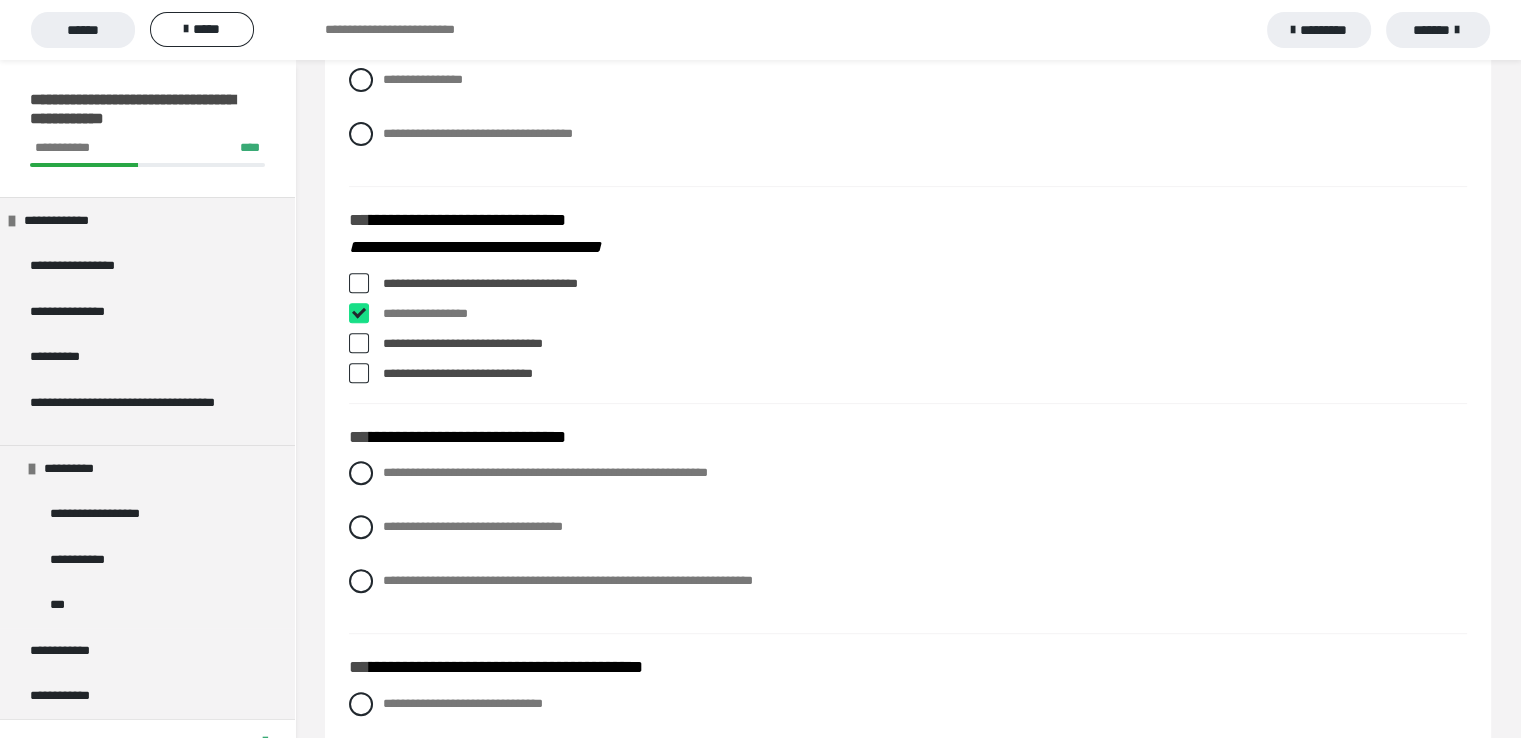 checkbox on "****" 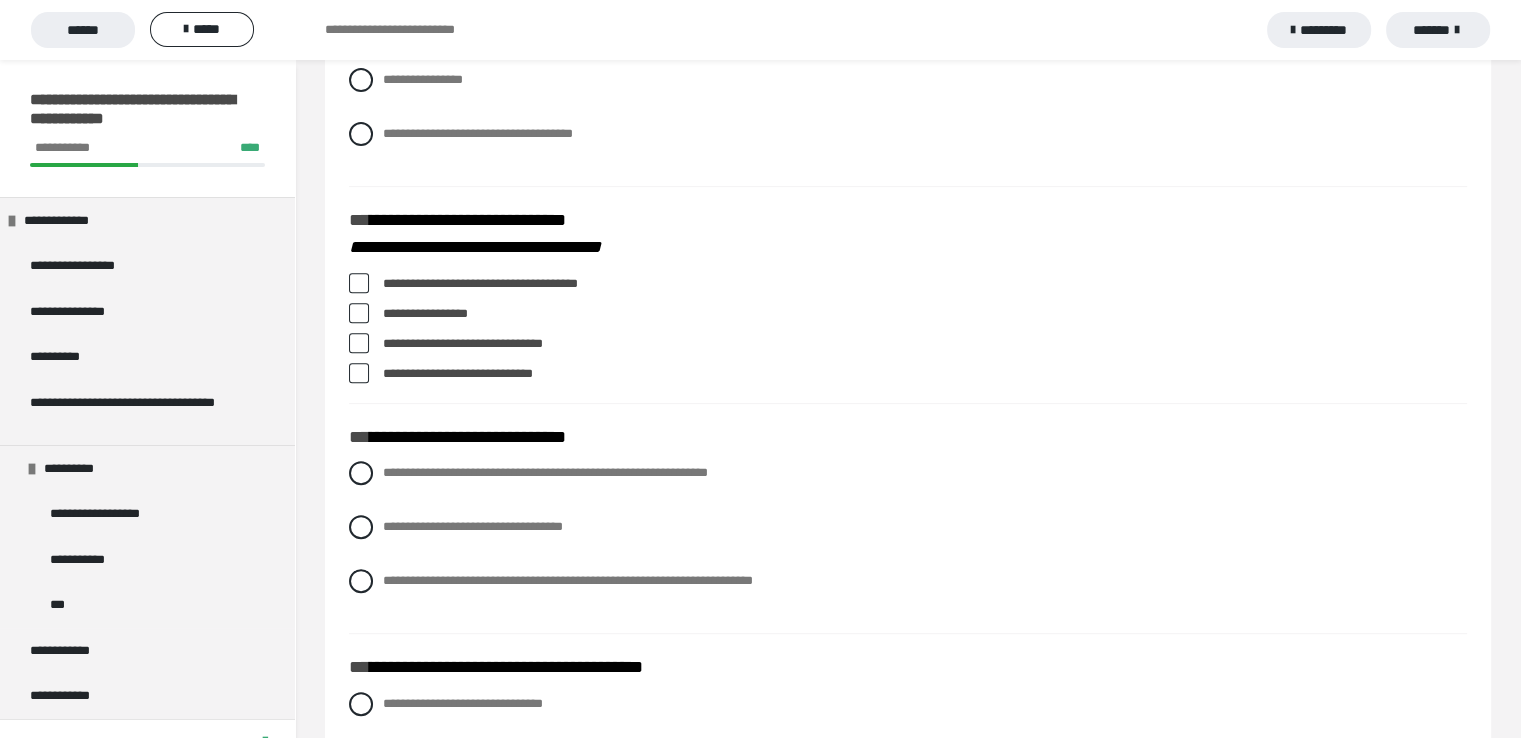 click at bounding box center (359, 343) 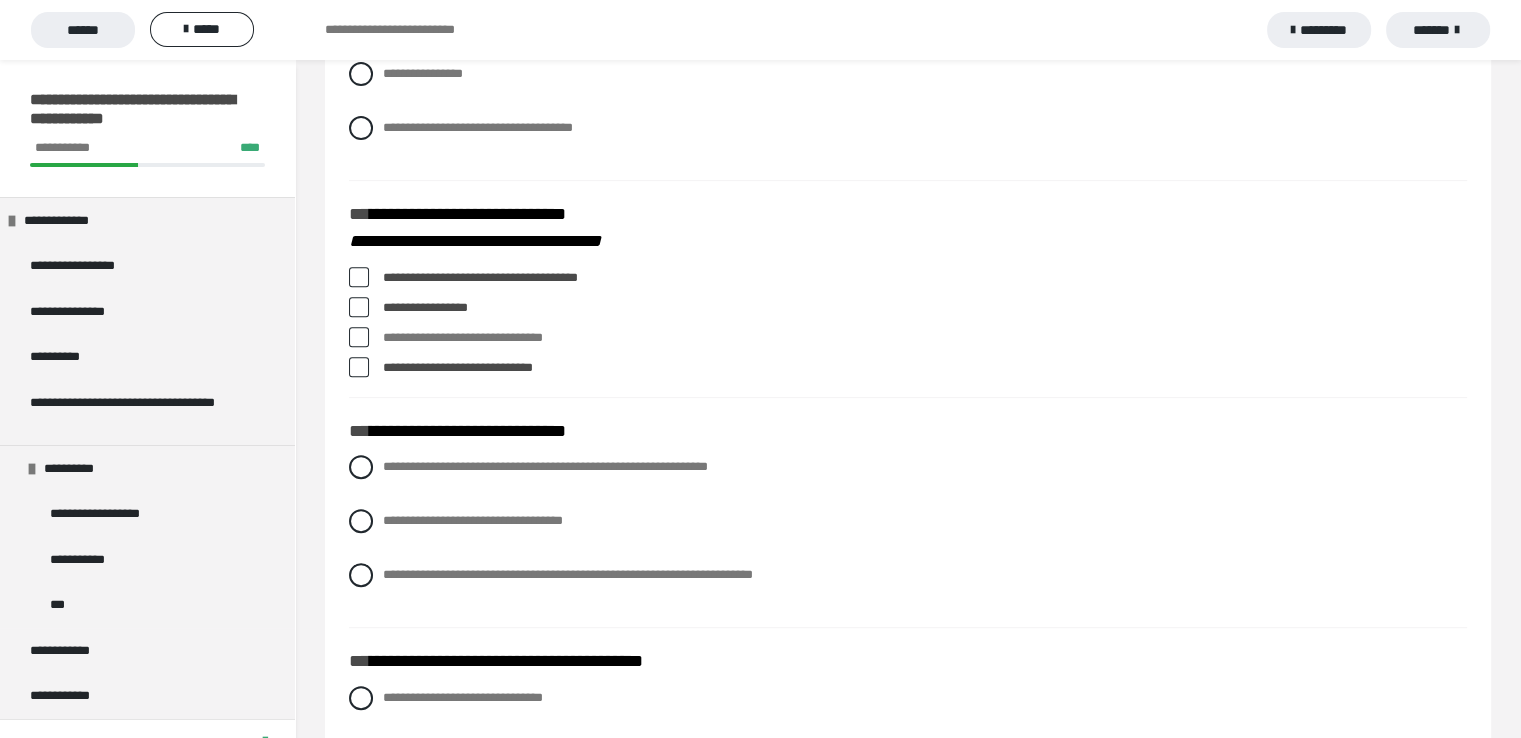 scroll, scrollTop: 800, scrollLeft: 0, axis: vertical 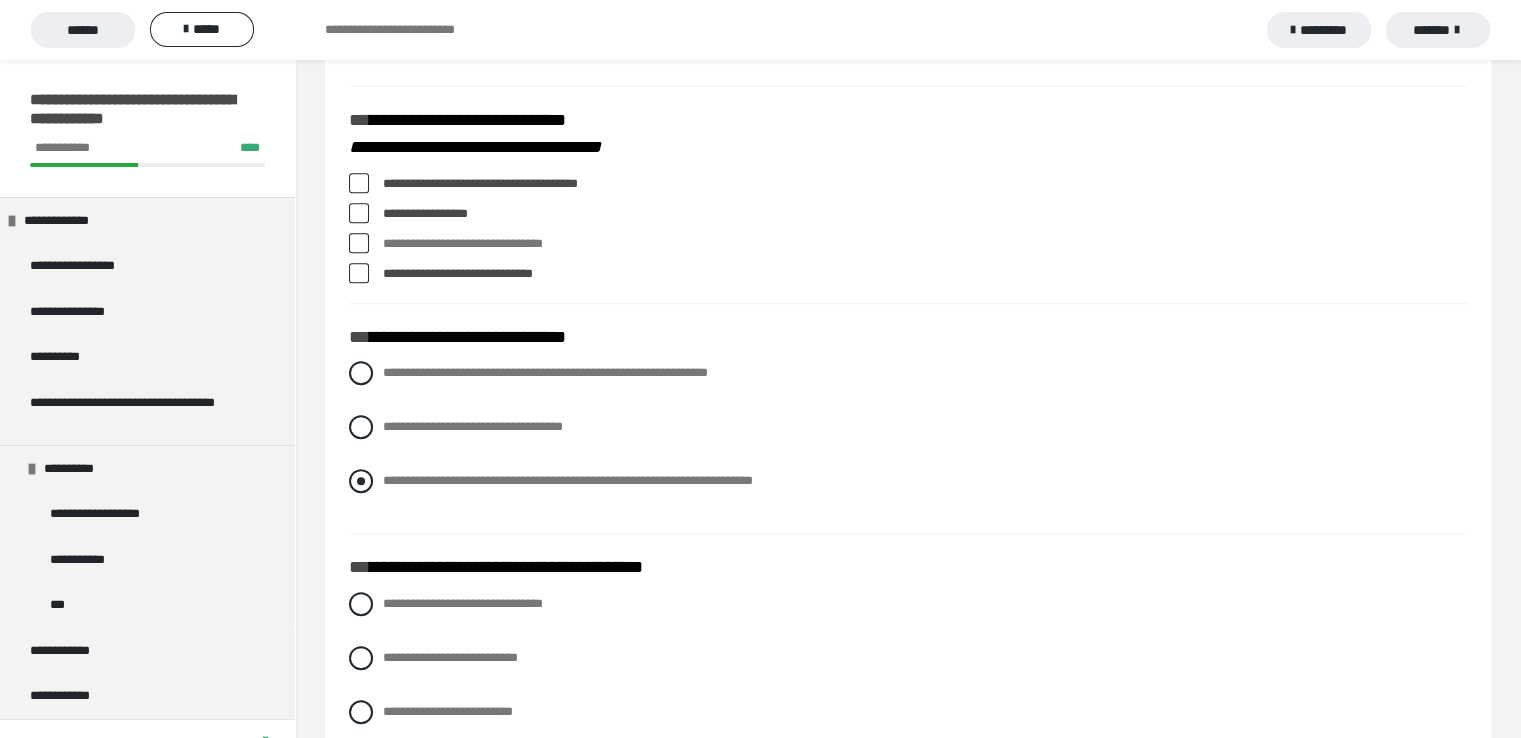 click at bounding box center (361, 481) 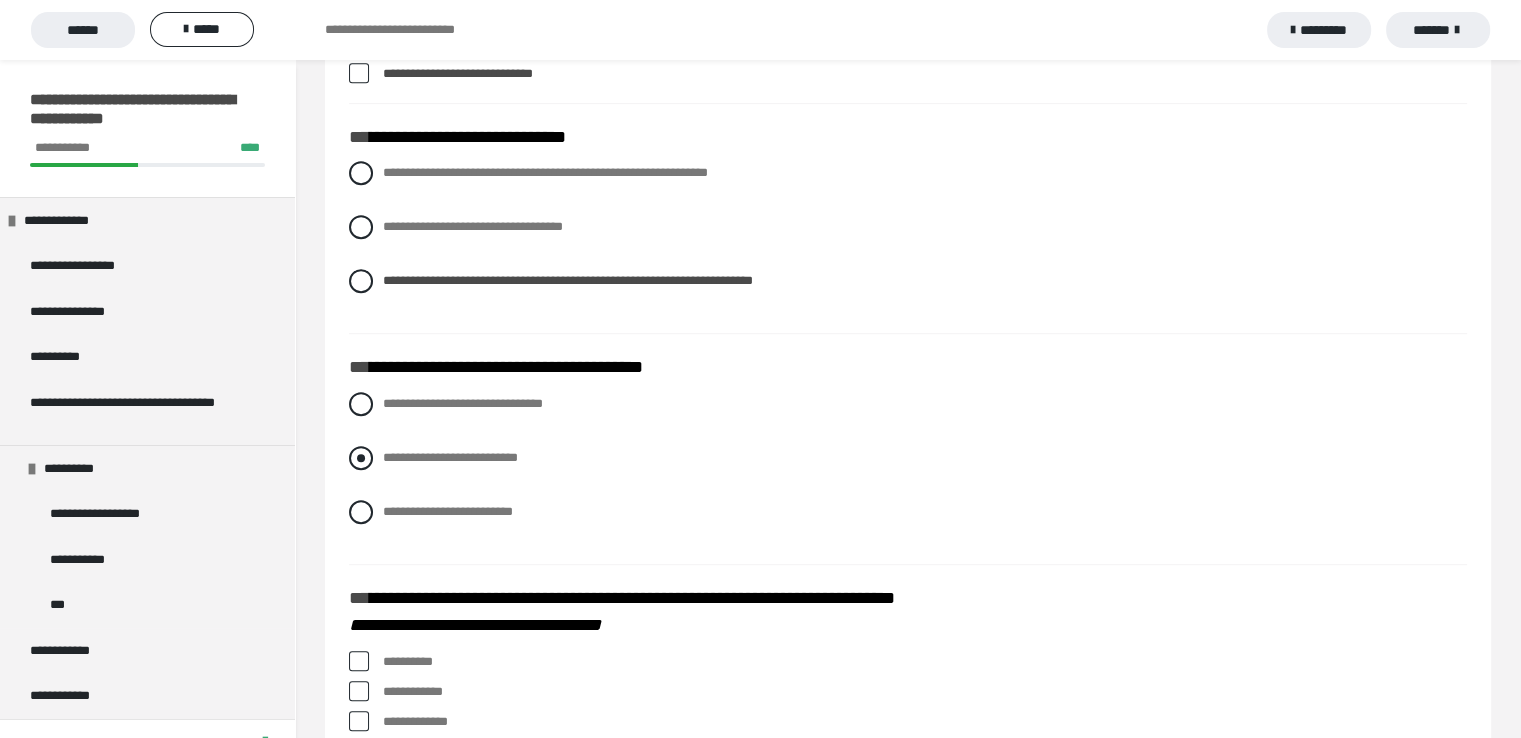 scroll, scrollTop: 1100, scrollLeft: 0, axis: vertical 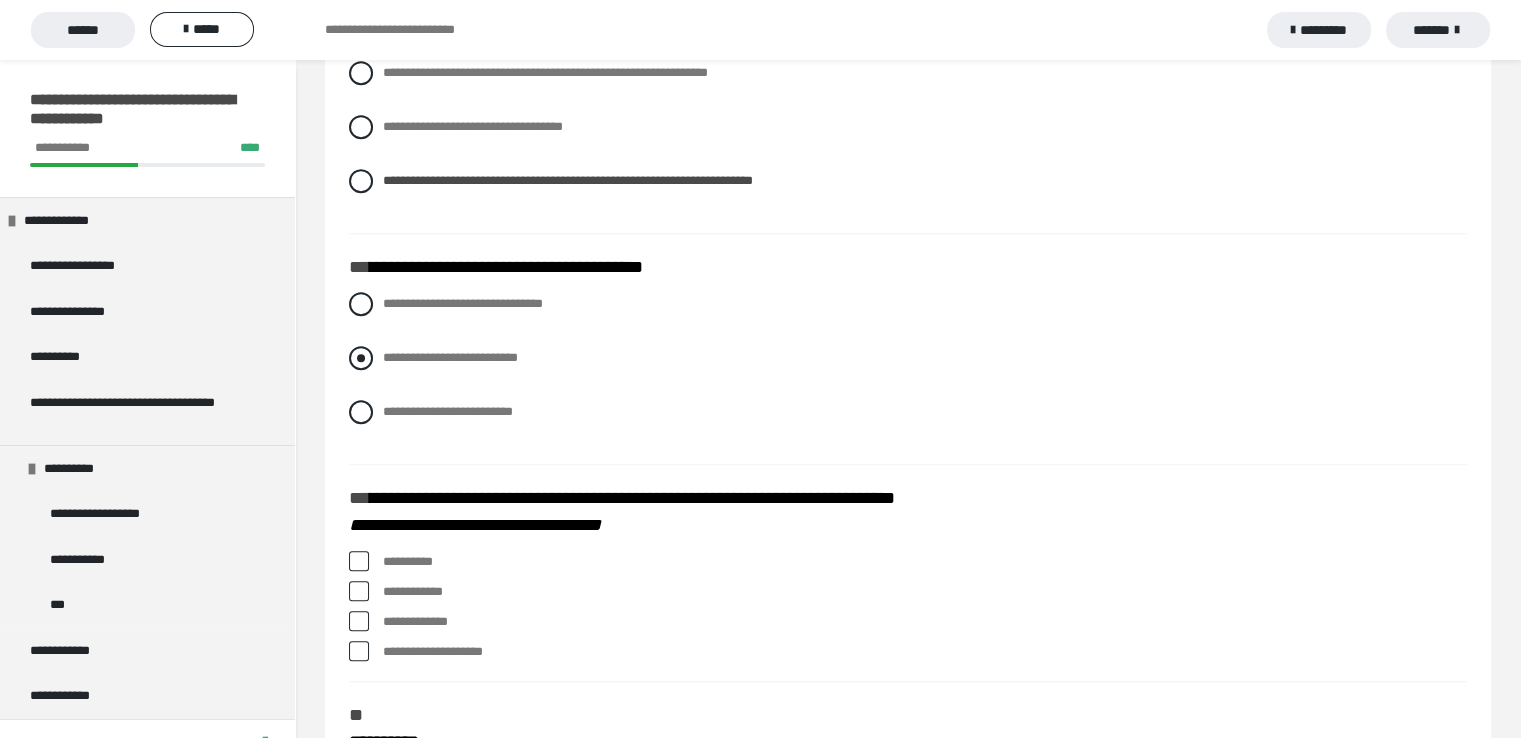 click at bounding box center (361, 358) 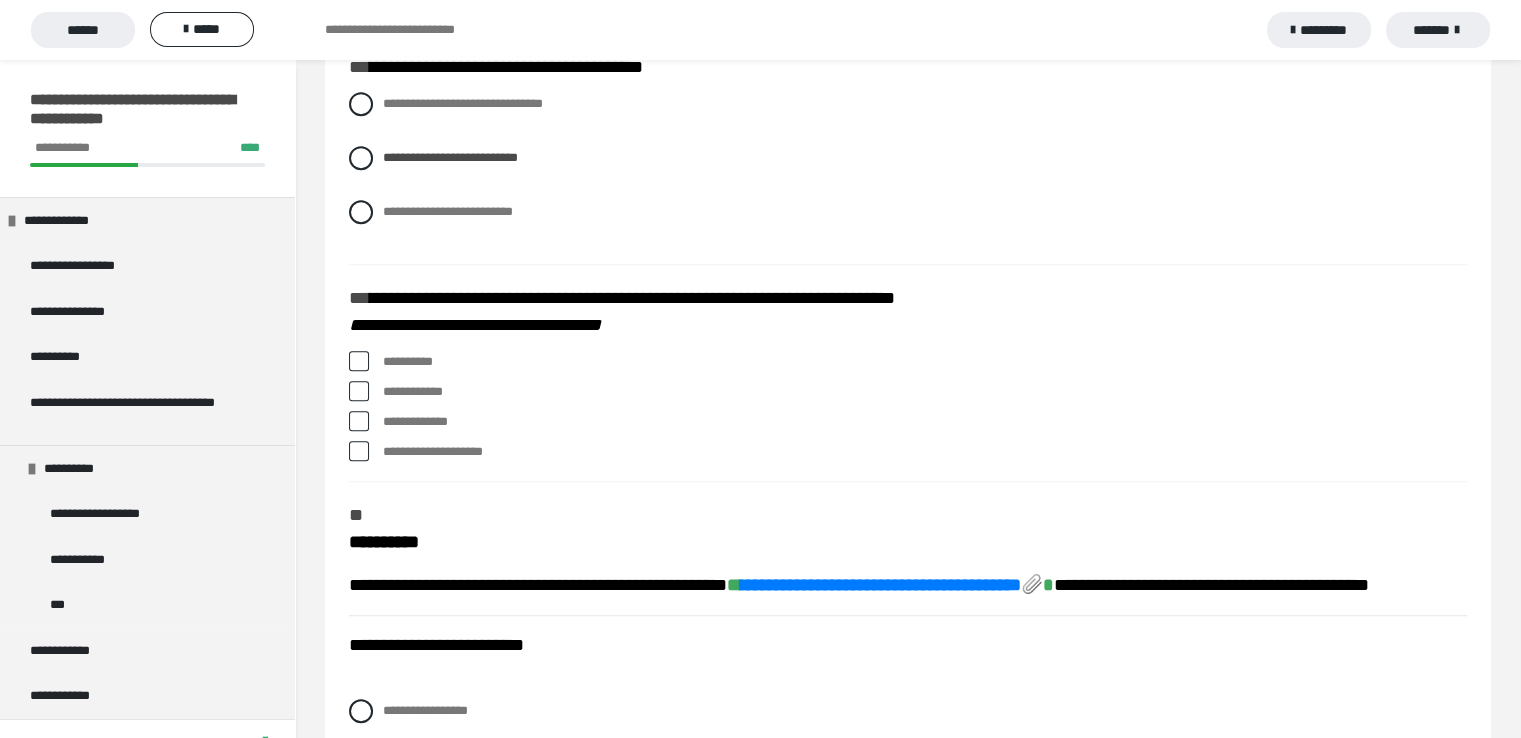 scroll, scrollTop: 1400, scrollLeft: 0, axis: vertical 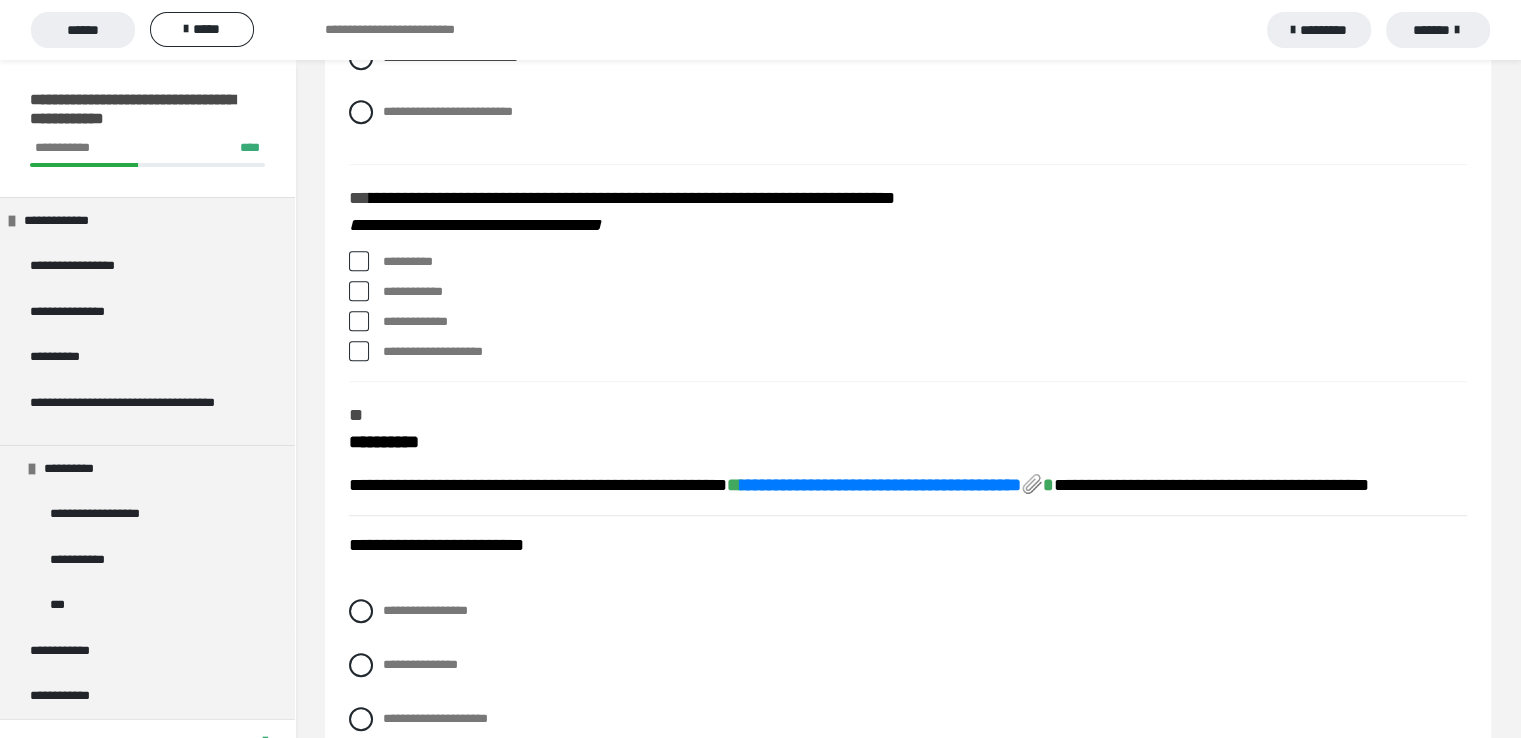 click at bounding box center (359, 261) 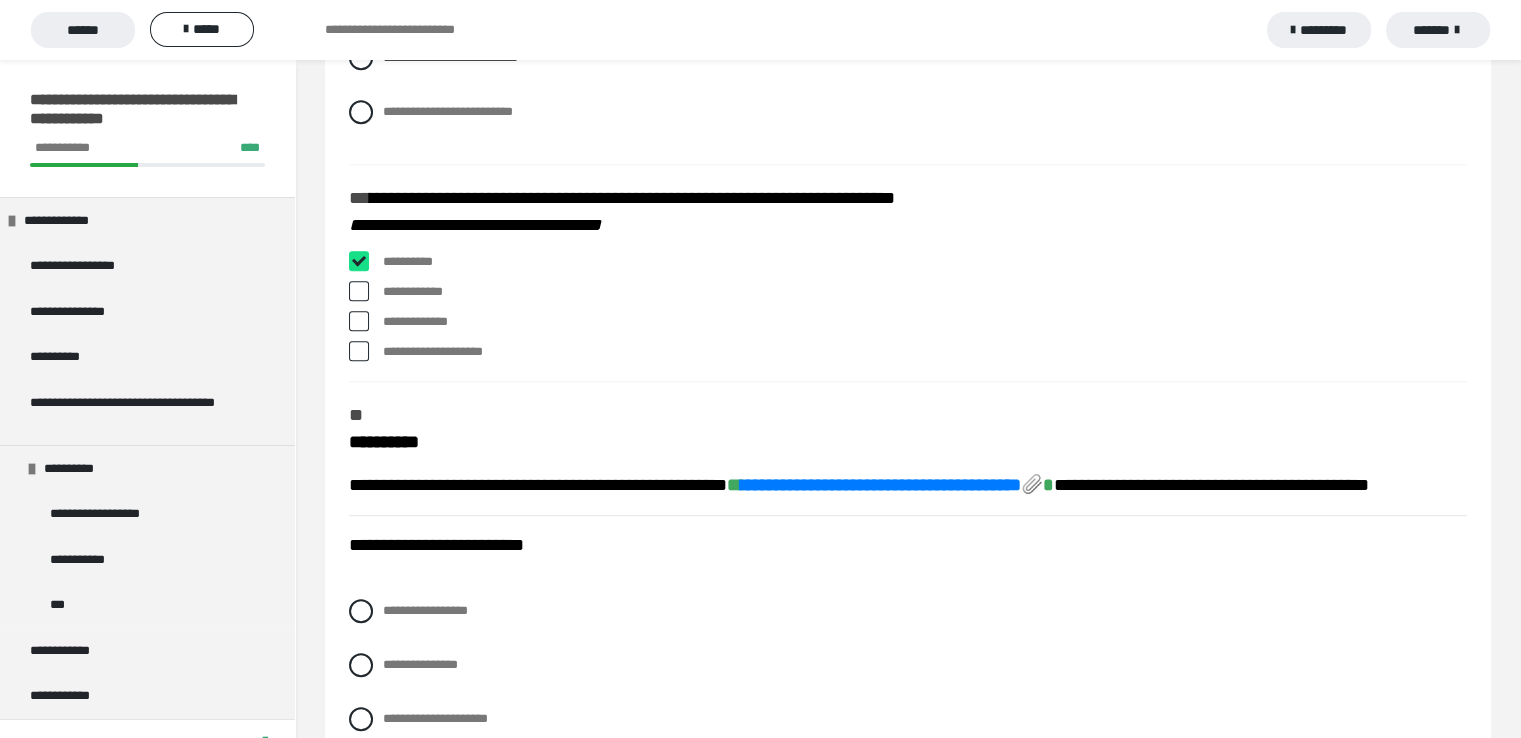 checkbox on "****" 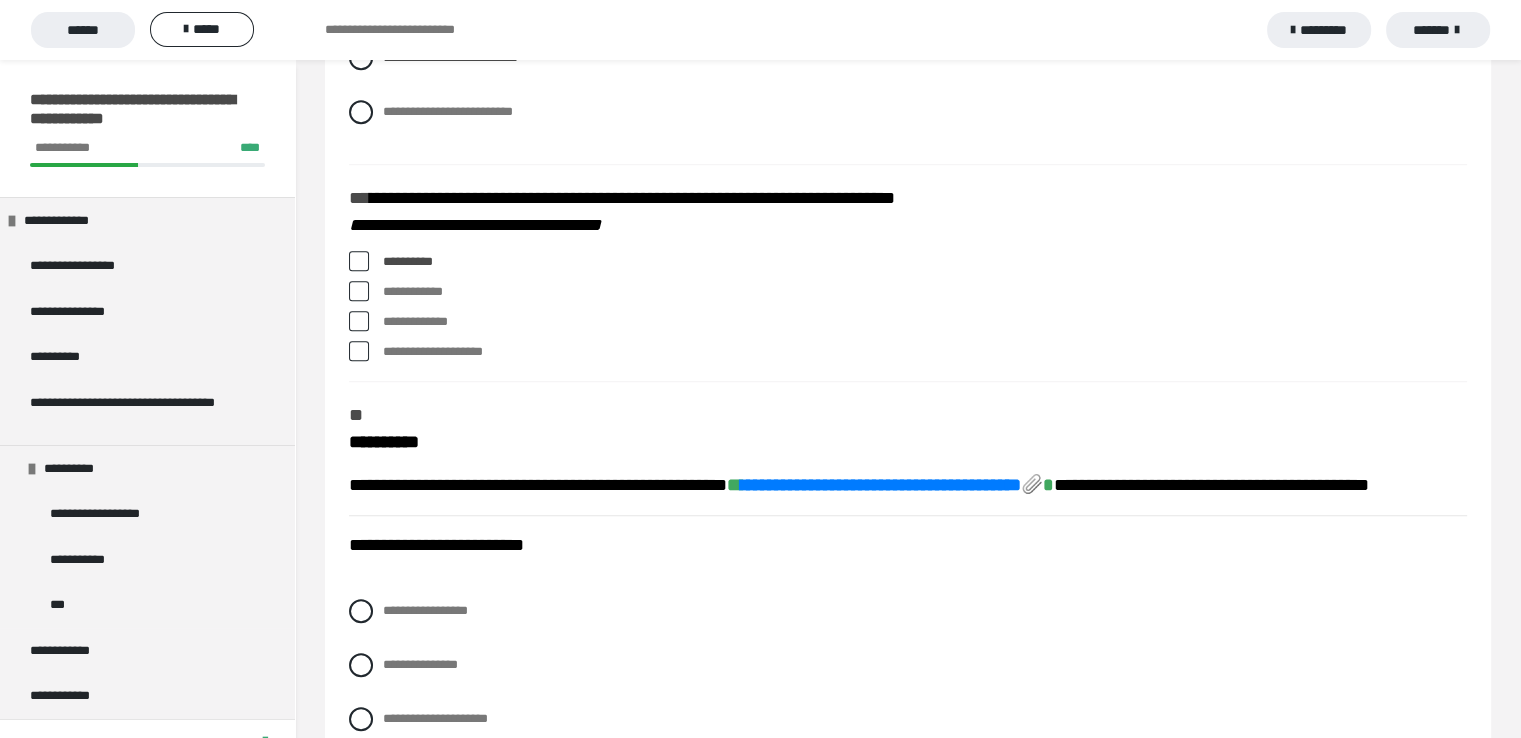 click at bounding box center [359, 291] 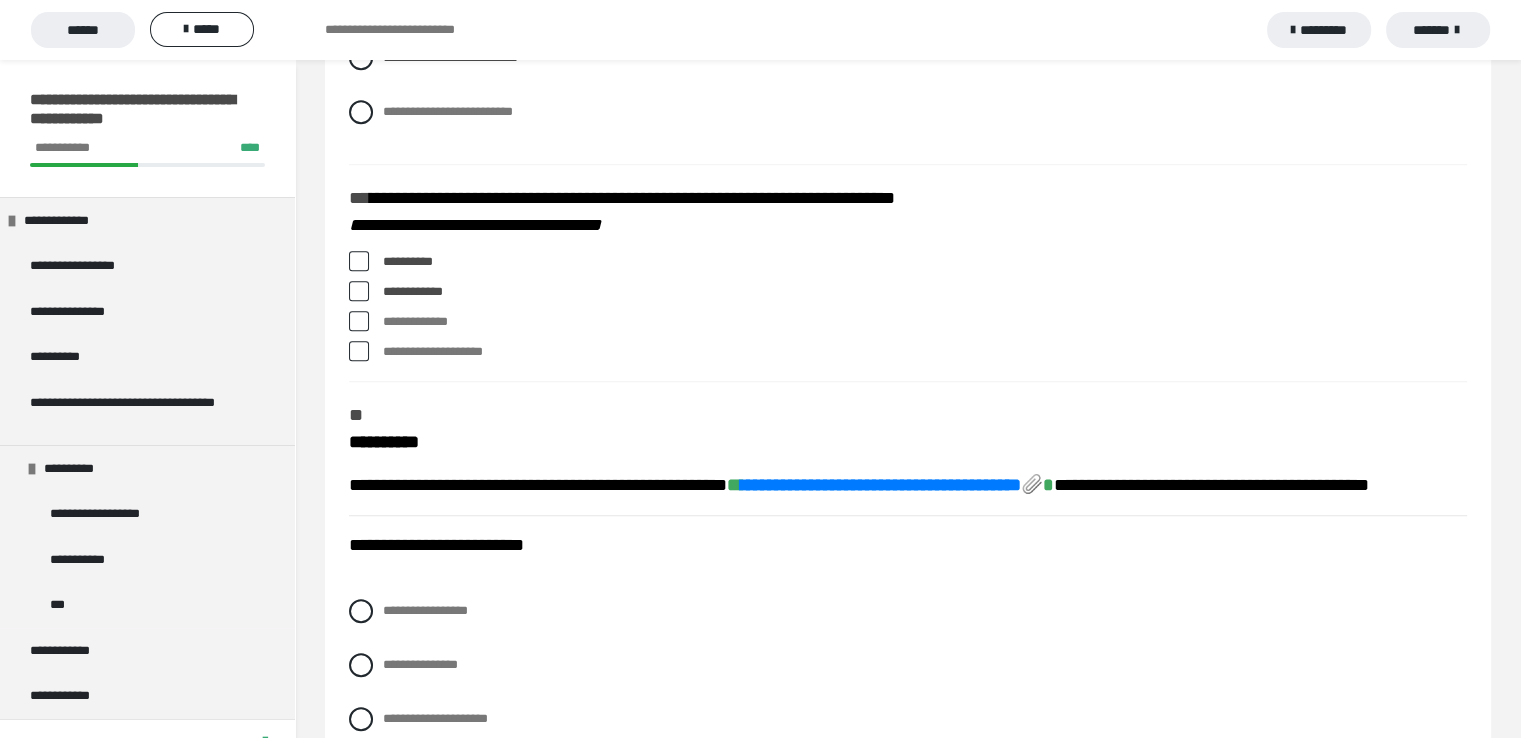 click at bounding box center [359, 291] 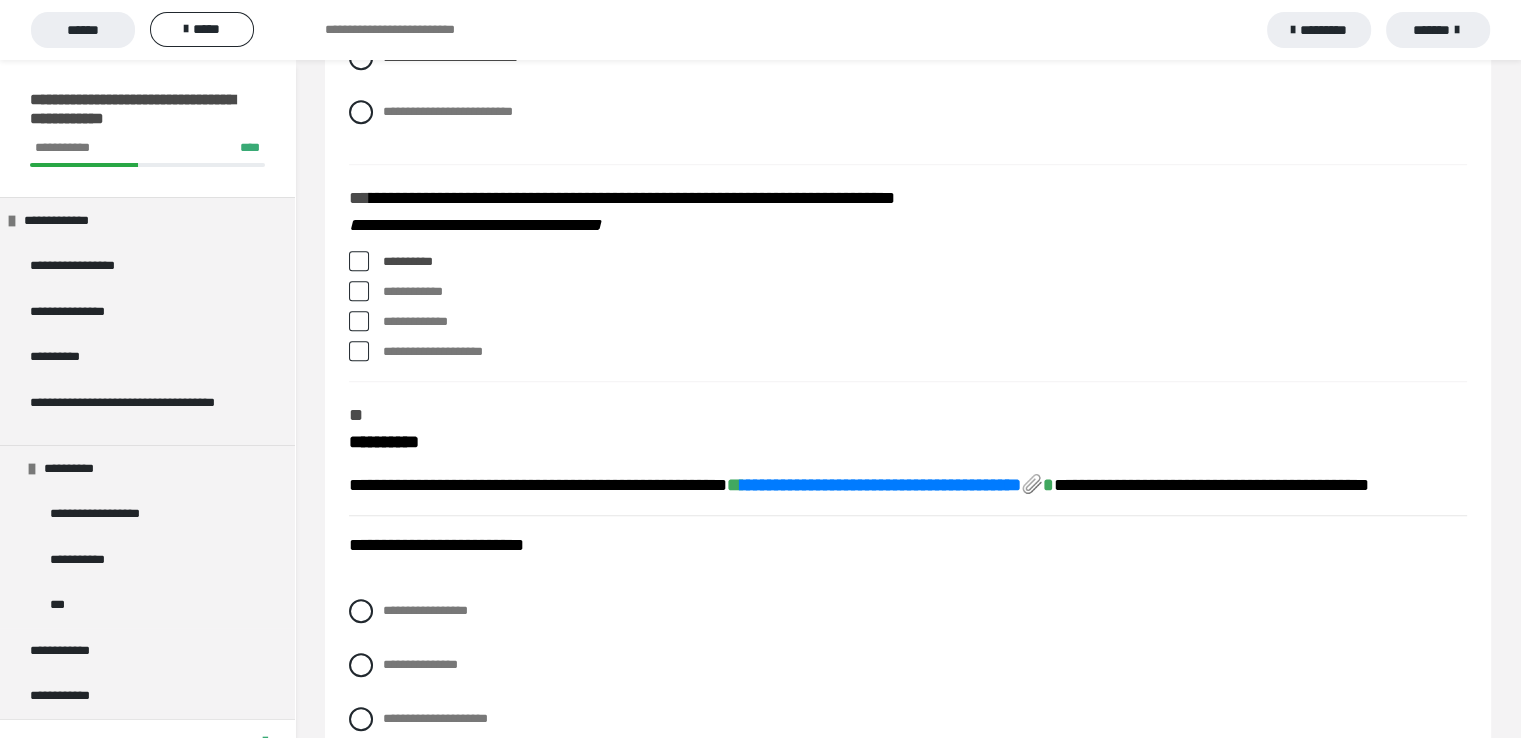 click at bounding box center (359, 321) 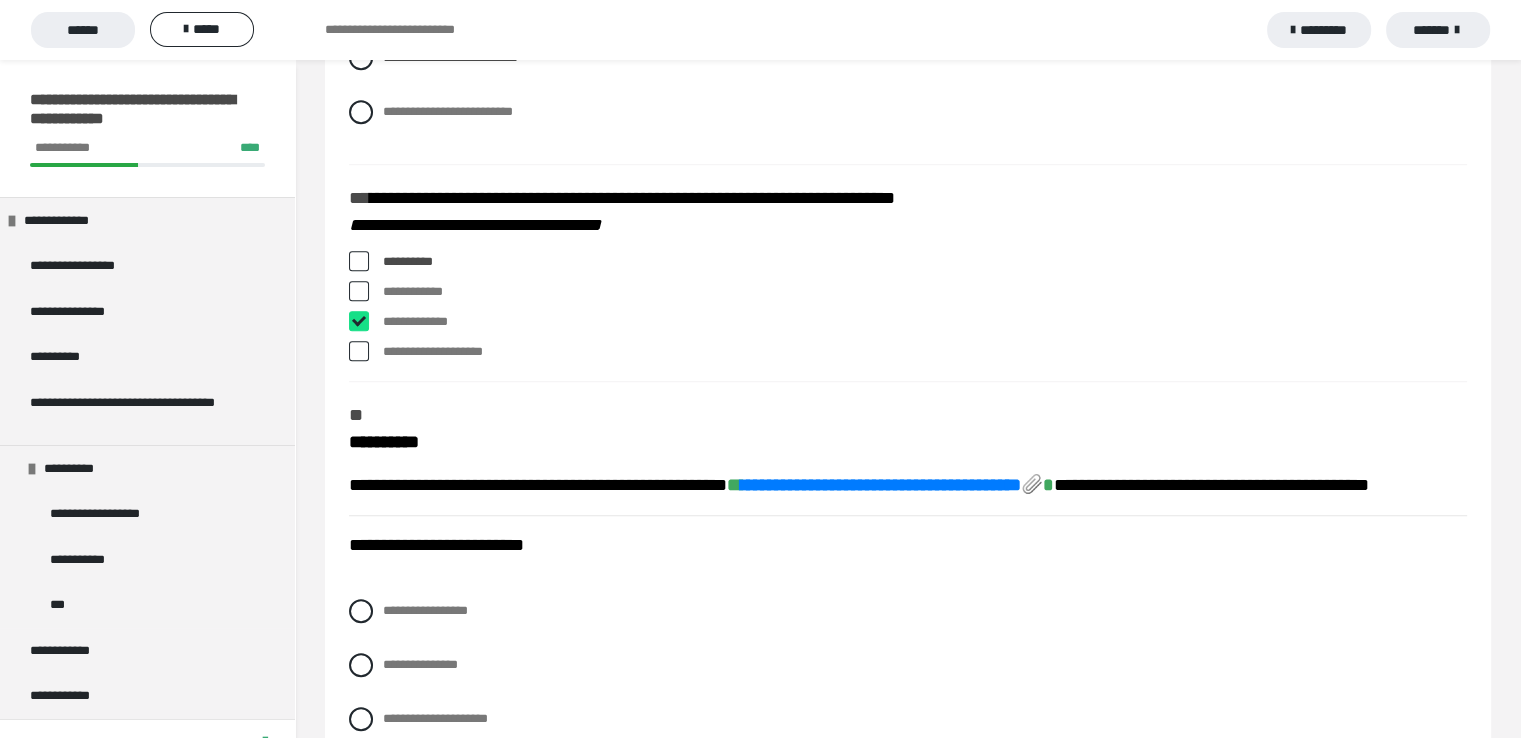 checkbox on "****" 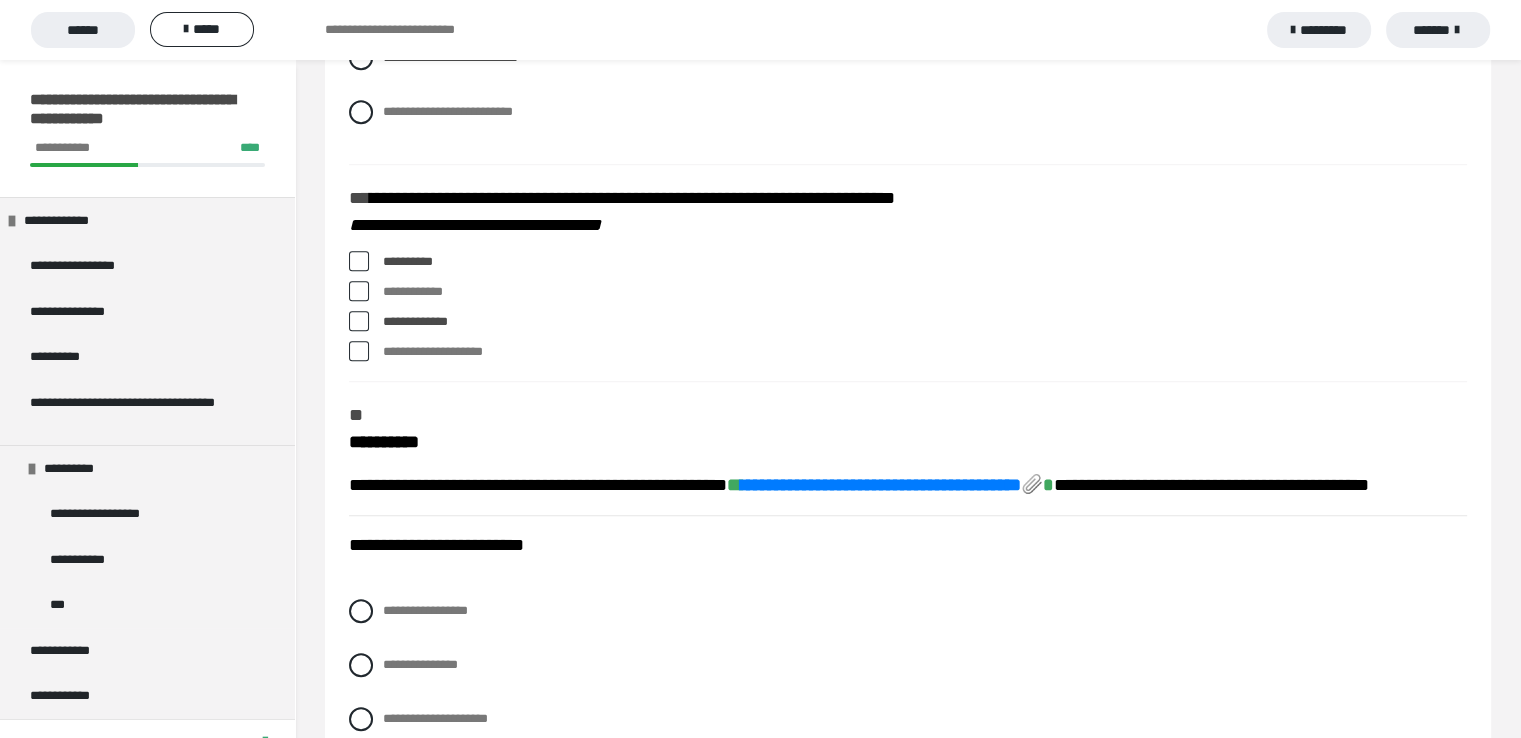 click at bounding box center [359, 351] 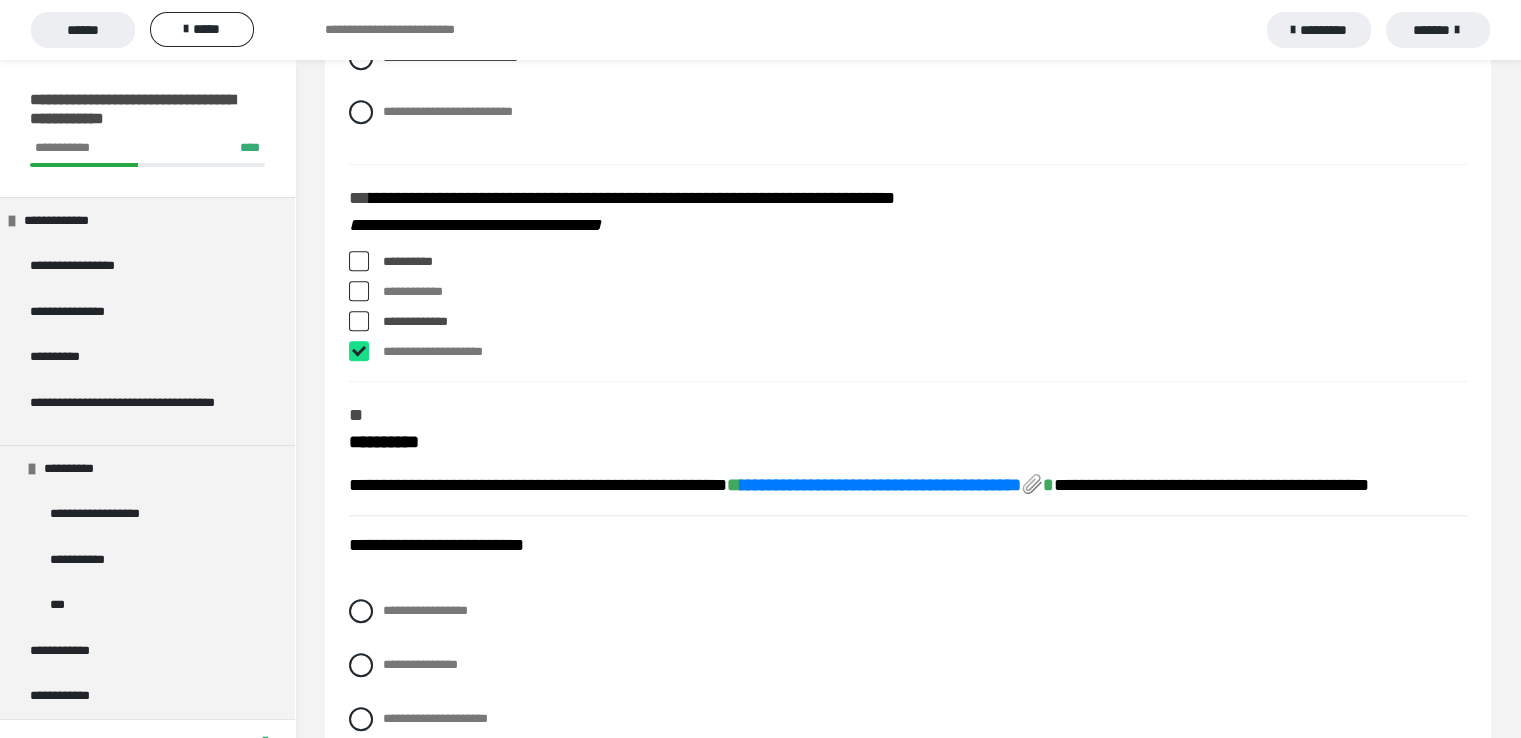 checkbox on "****" 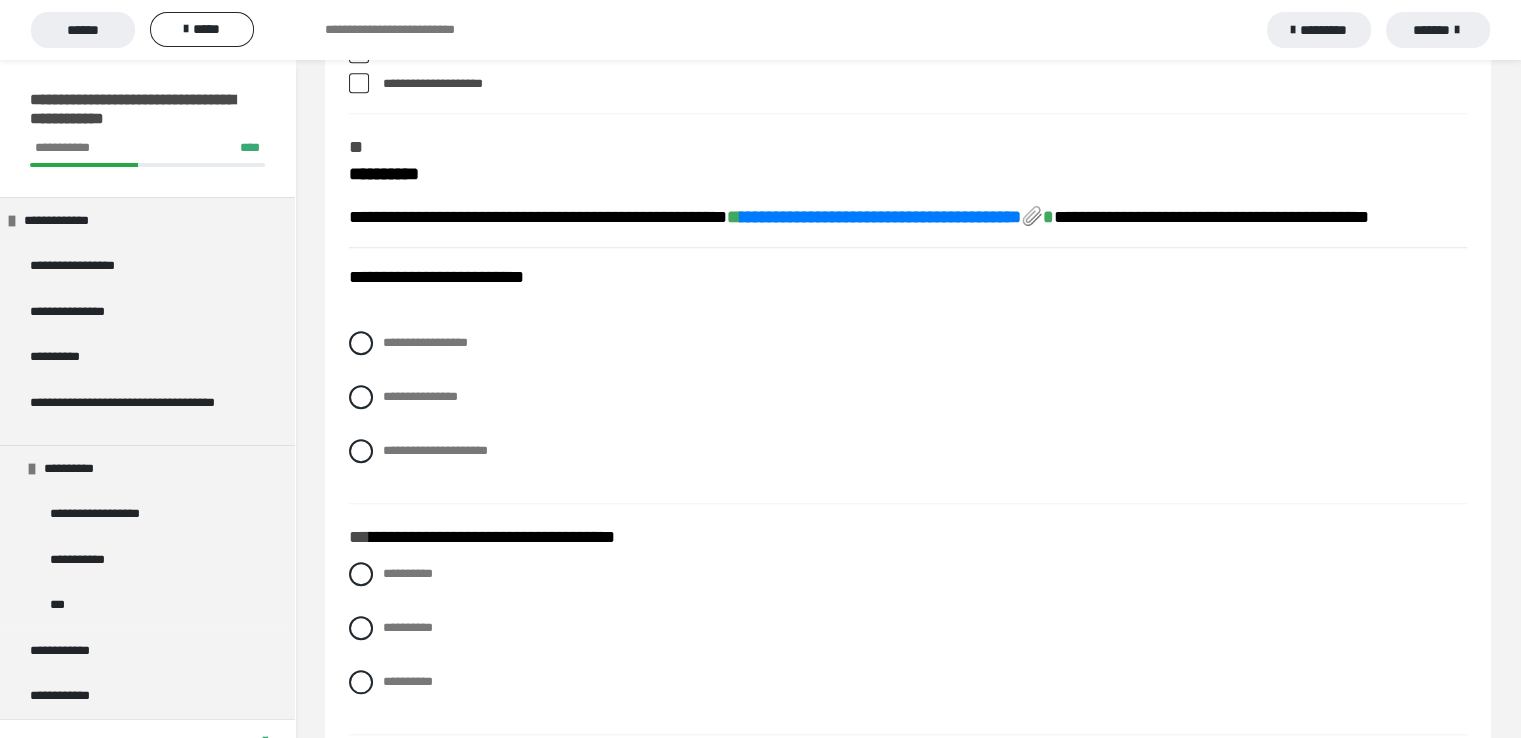 scroll, scrollTop: 1700, scrollLeft: 0, axis: vertical 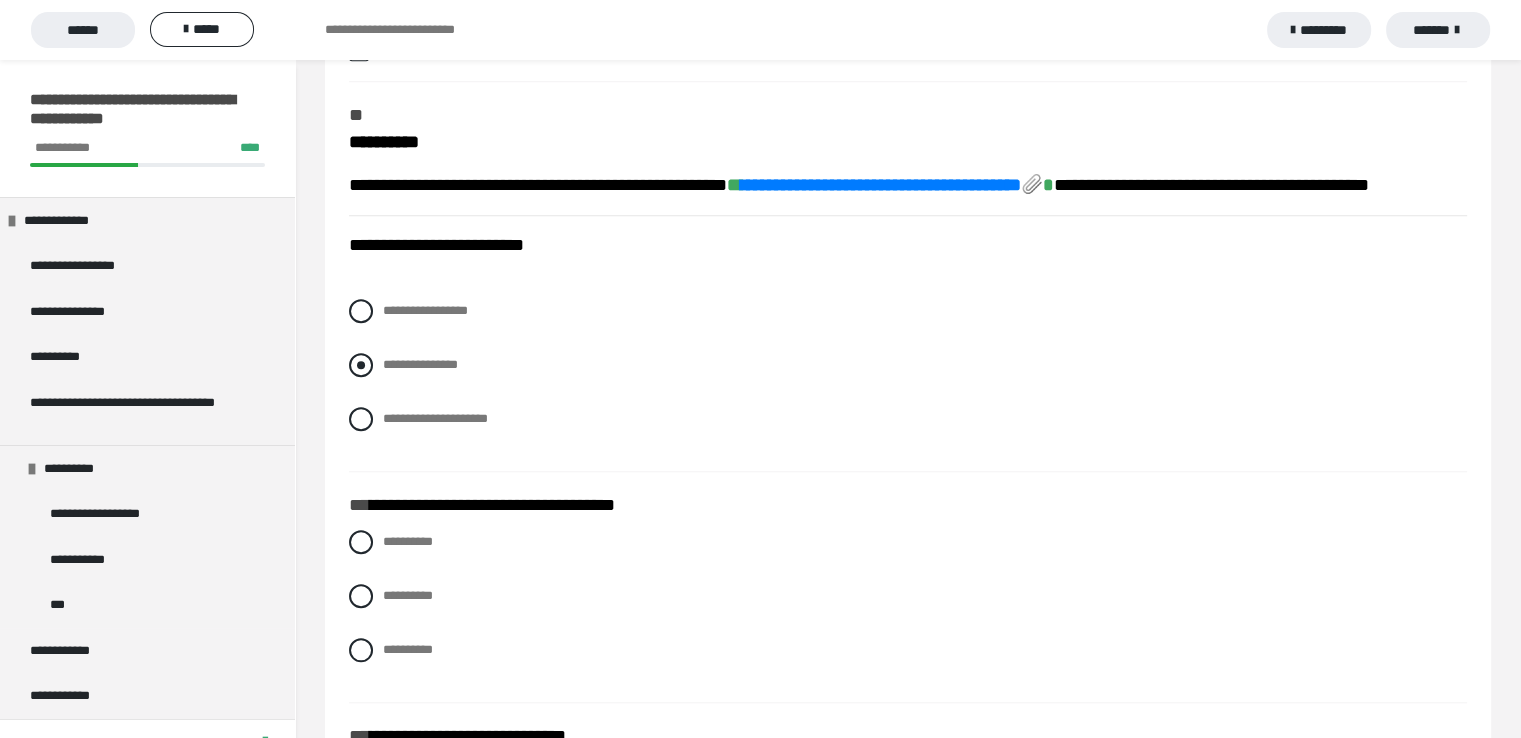 click at bounding box center [361, 365] 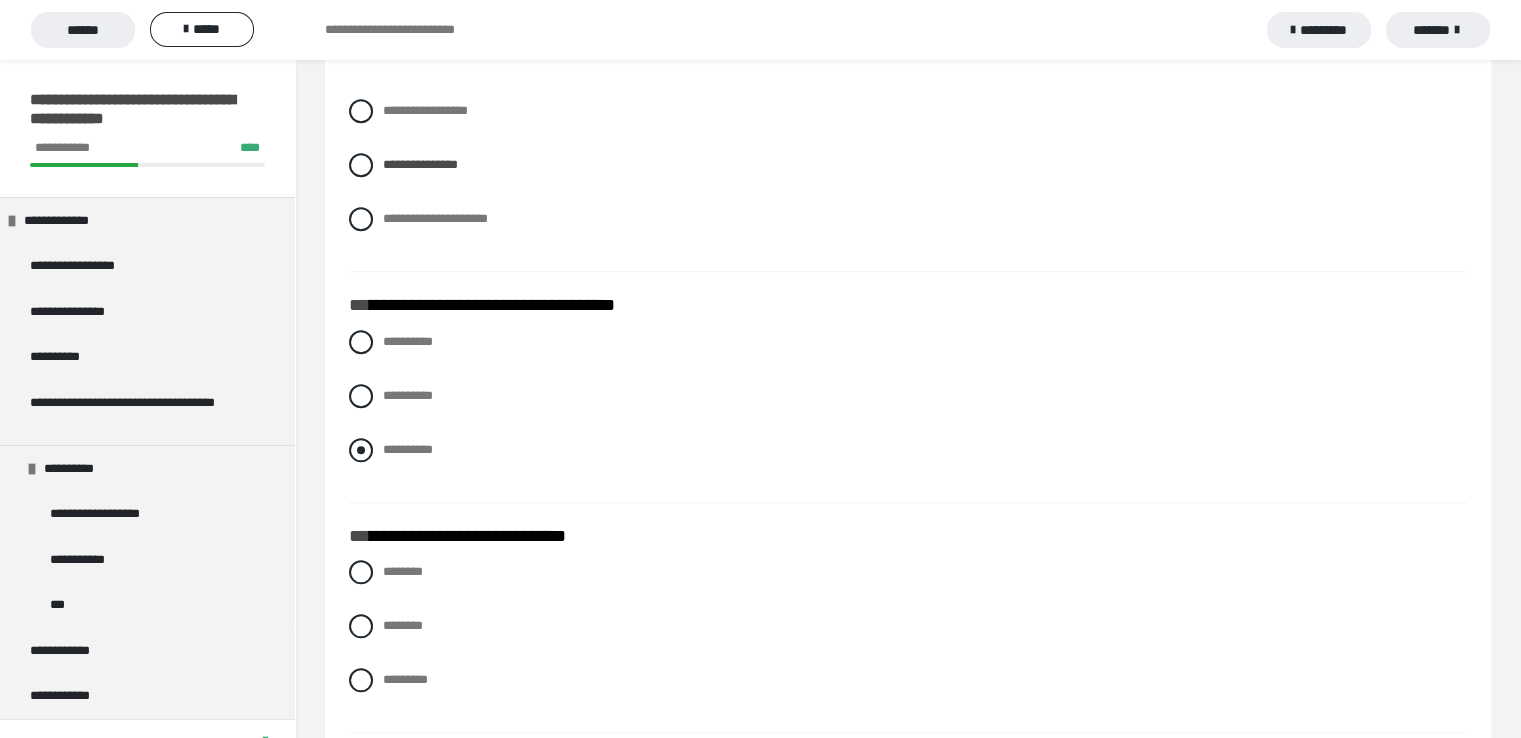 scroll, scrollTop: 2000, scrollLeft: 0, axis: vertical 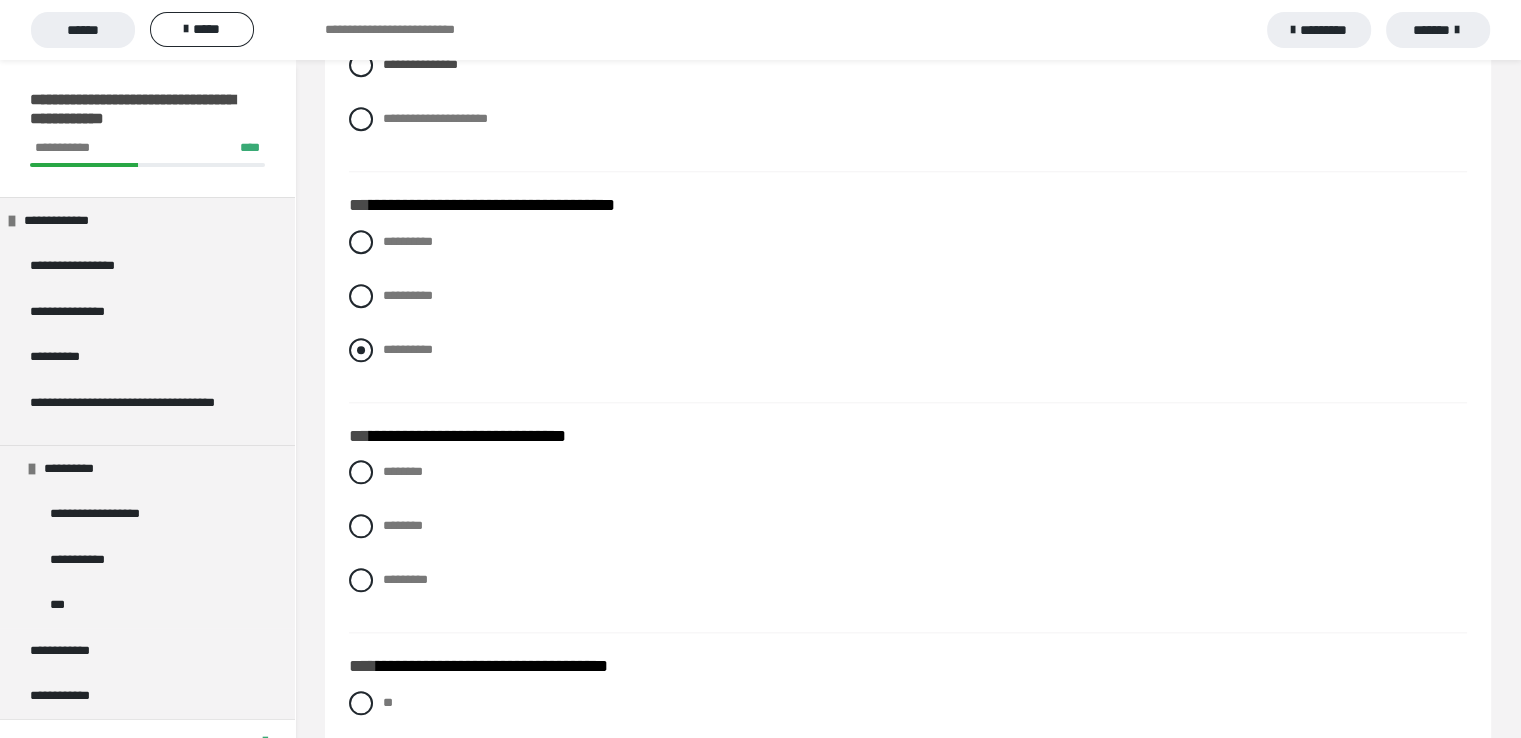 click at bounding box center (361, 350) 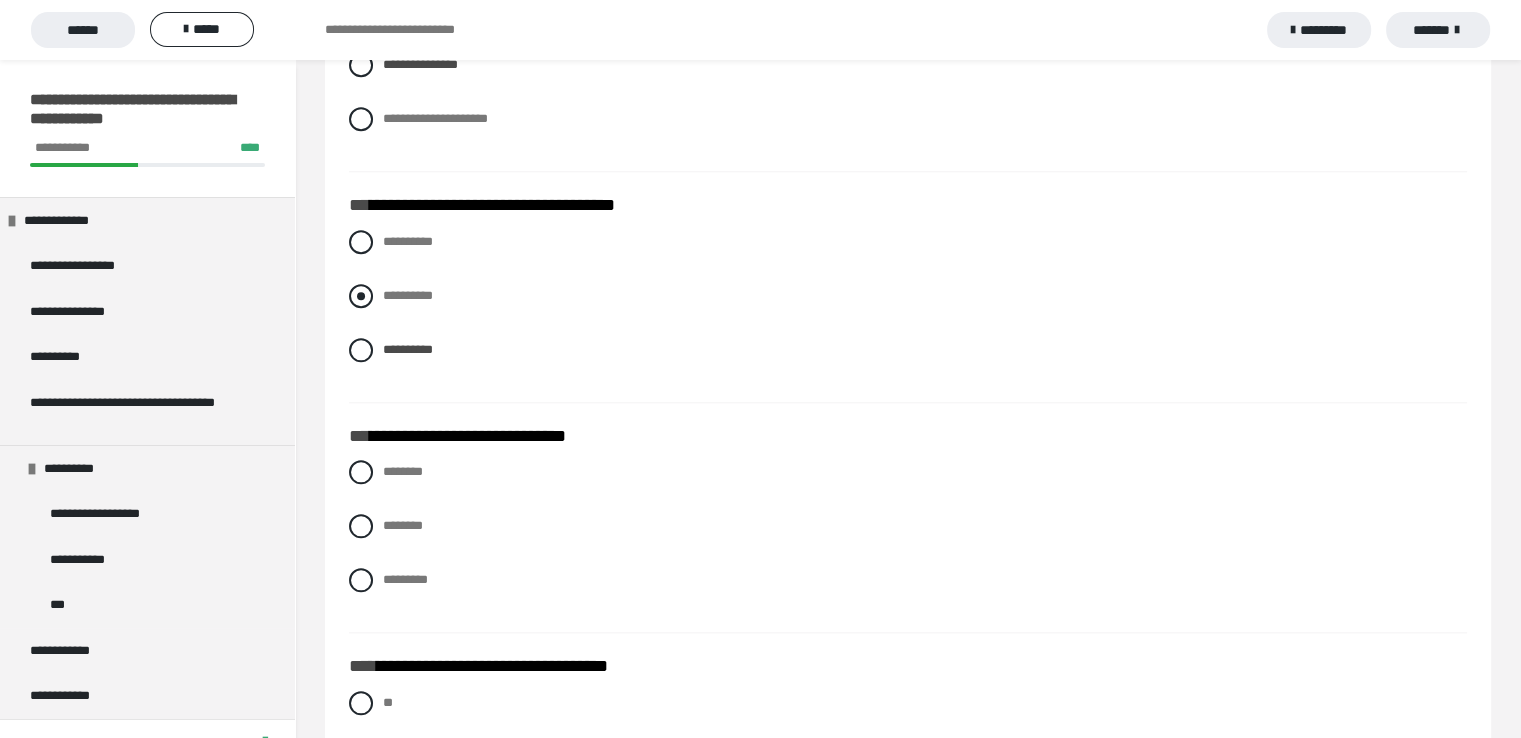 scroll, scrollTop: 2100, scrollLeft: 0, axis: vertical 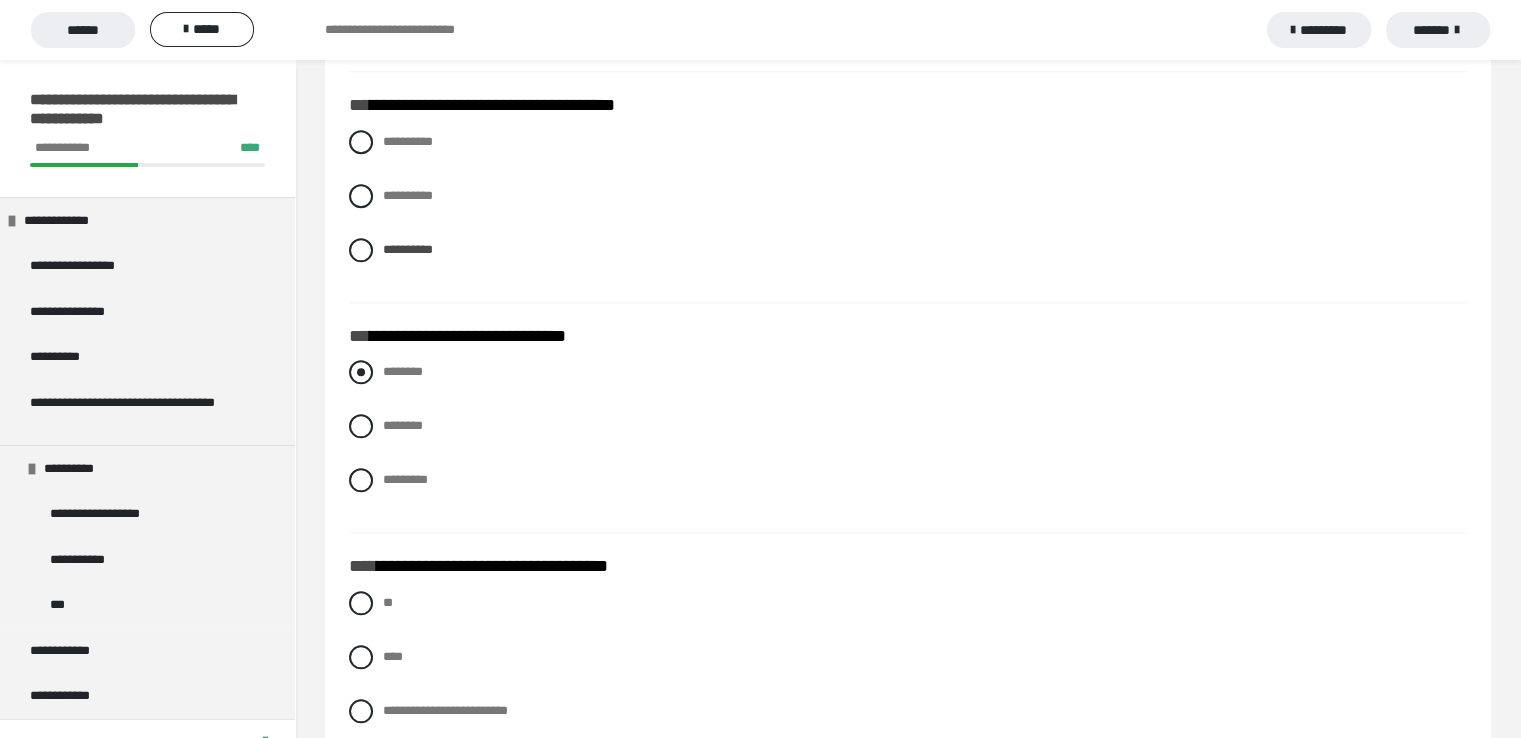 click at bounding box center (361, 372) 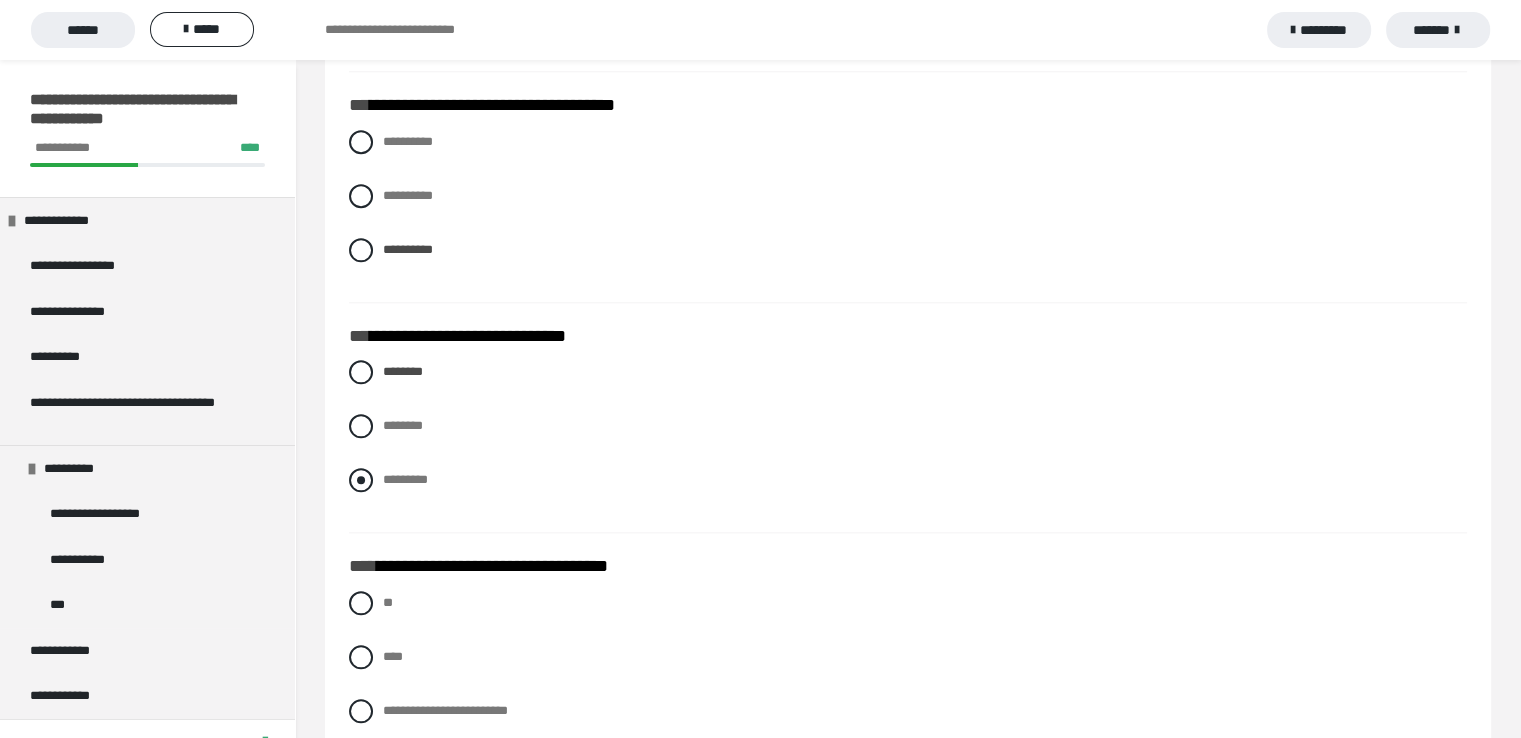 click at bounding box center [361, 480] 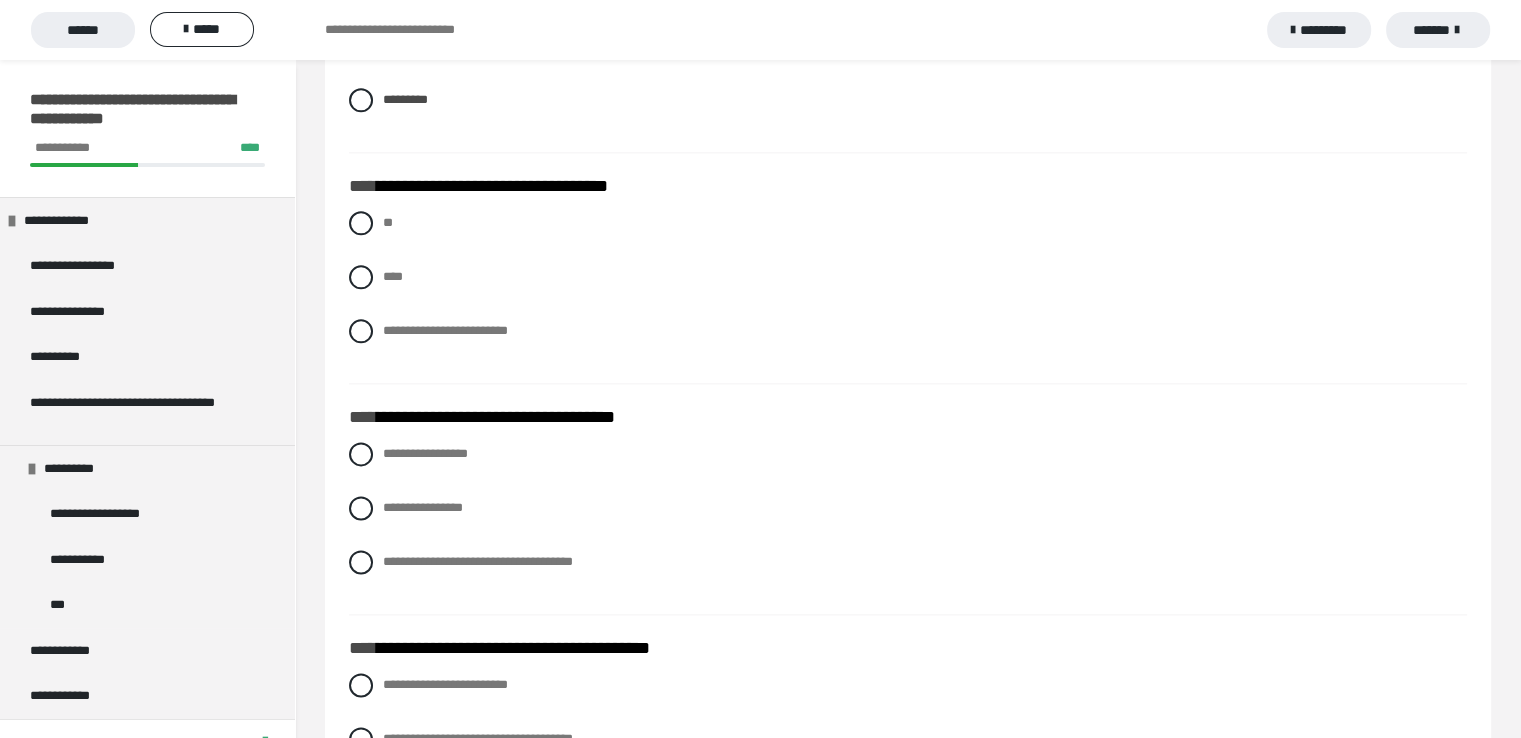 scroll, scrollTop: 2500, scrollLeft: 0, axis: vertical 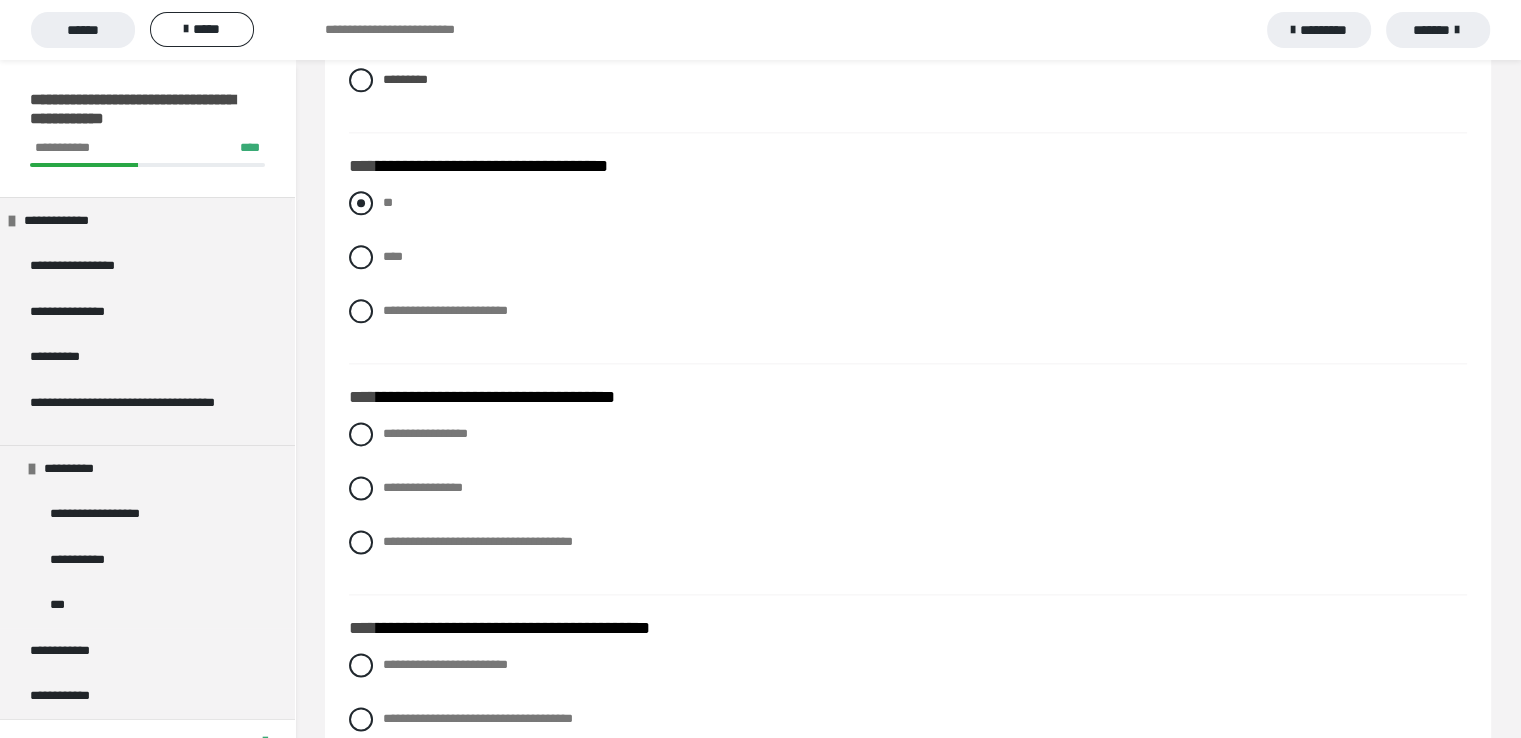 click at bounding box center (361, 203) 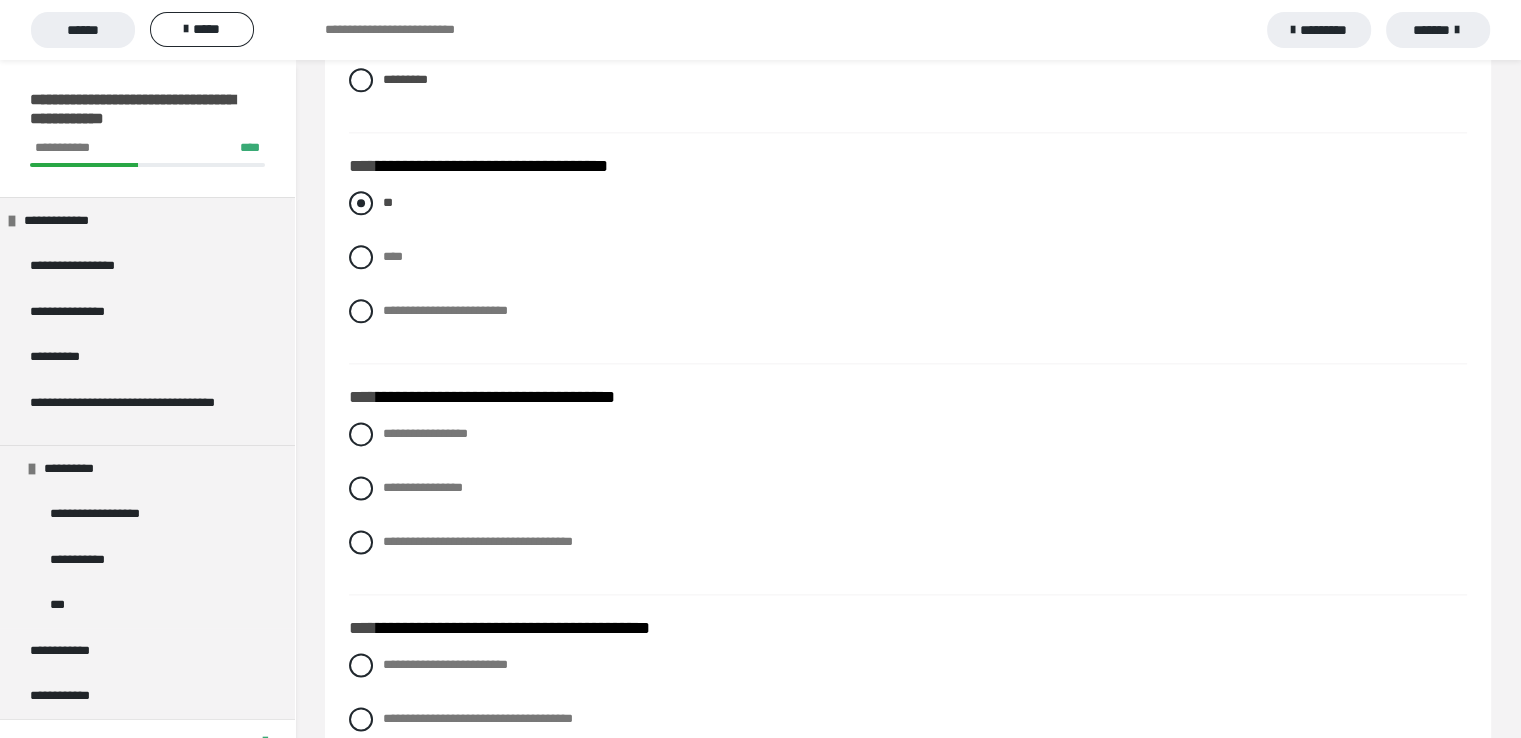 click at bounding box center [361, 203] 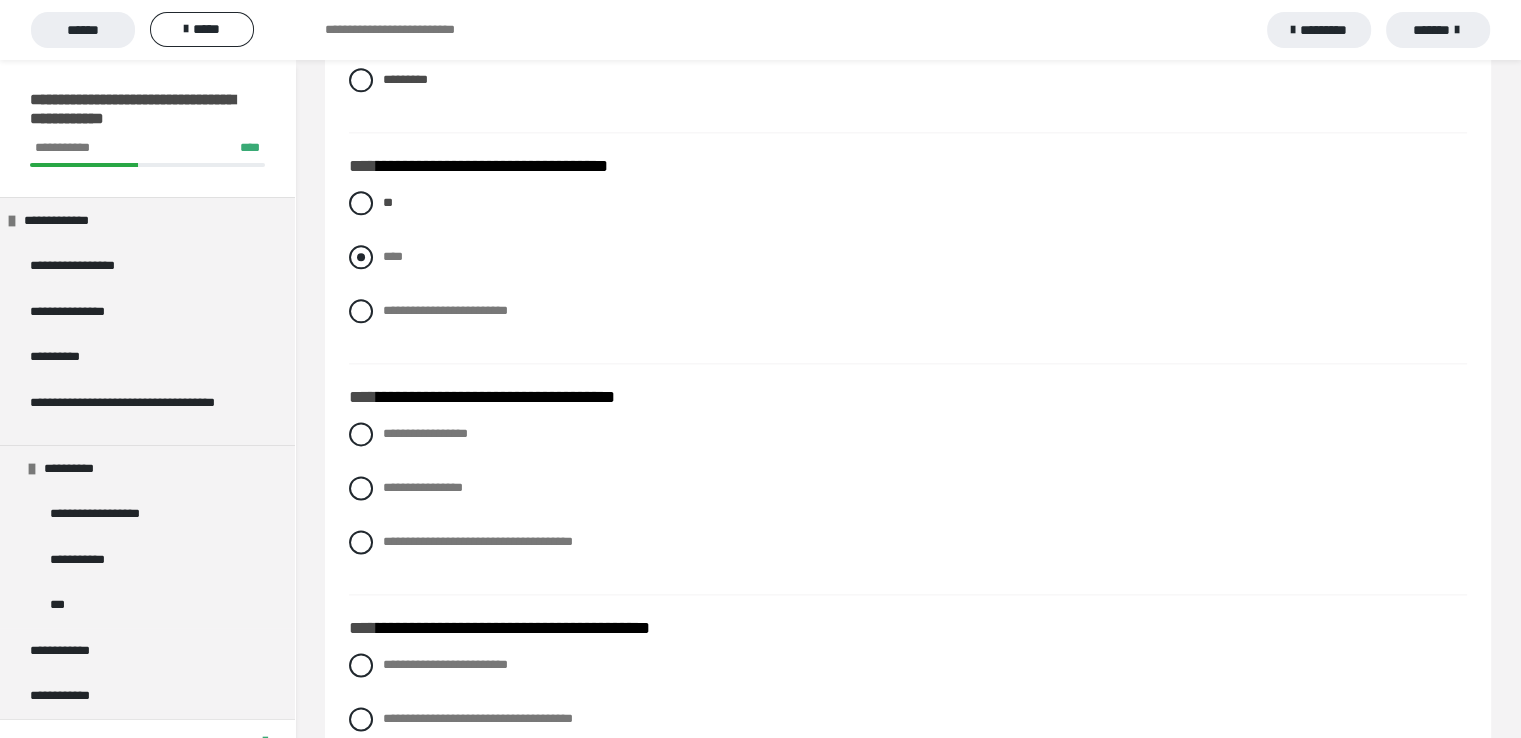 click at bounding box center (361, 257) 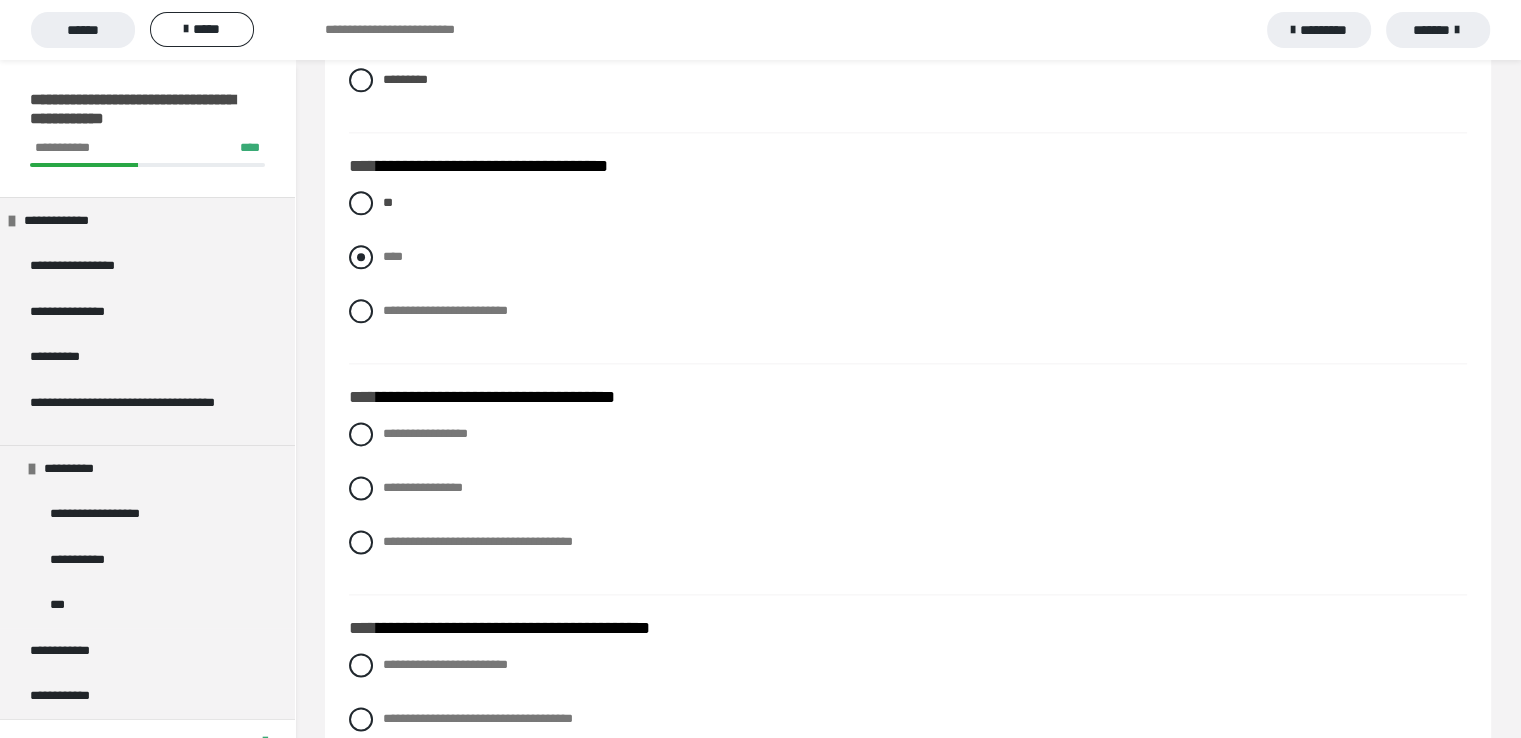 radio on "****" 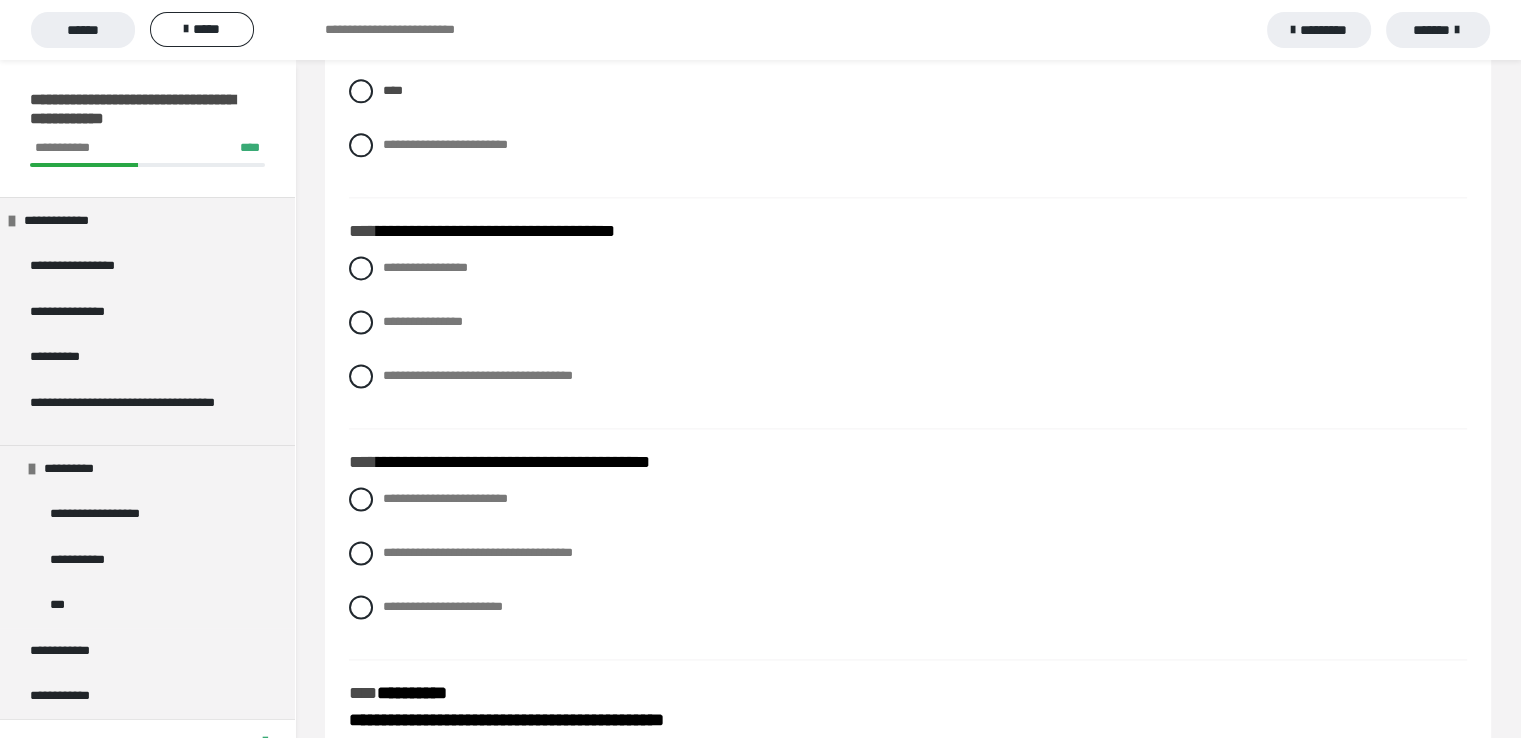 scroll, scrollTop: 2700, scrollLeft: 0, axis: vertical 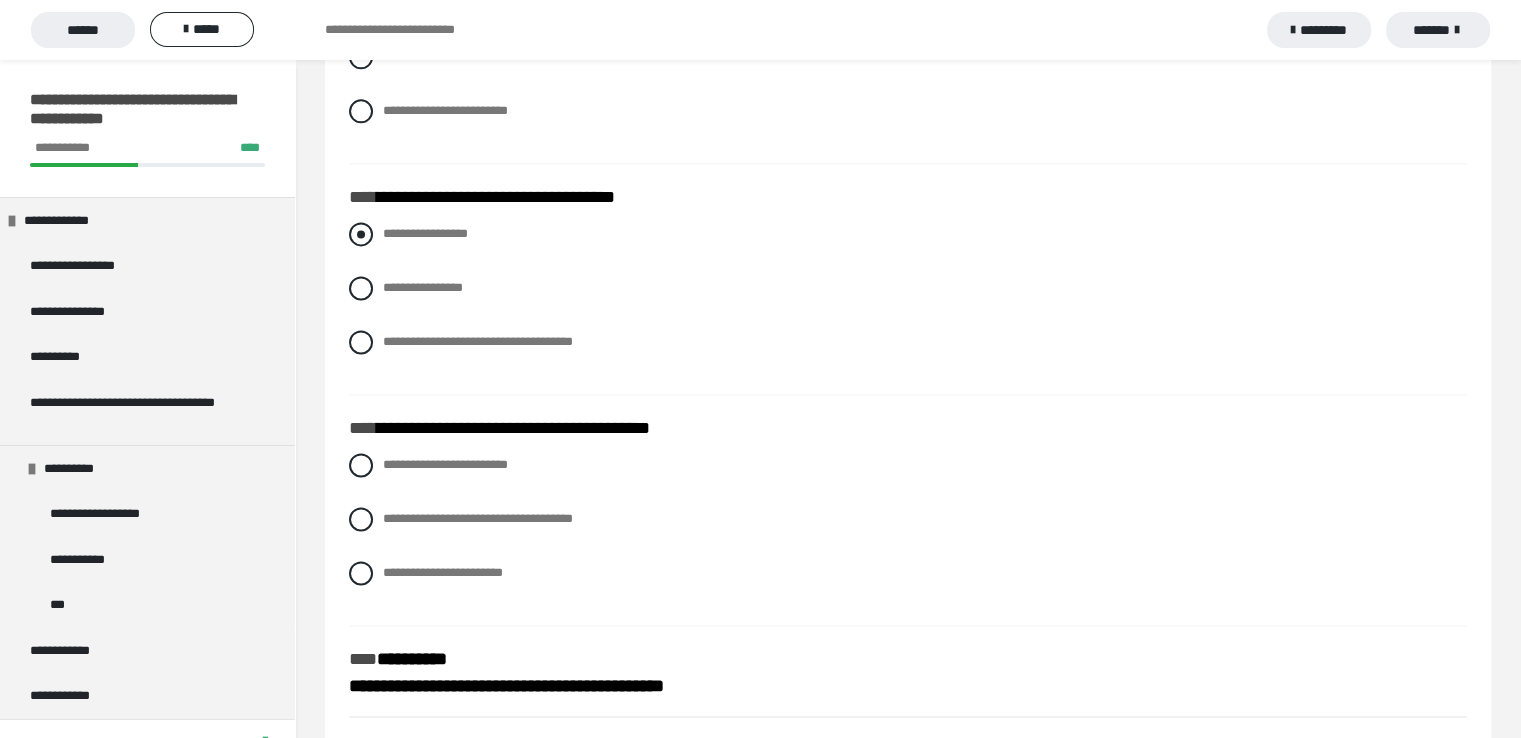 click at bounding box center (361, 234) 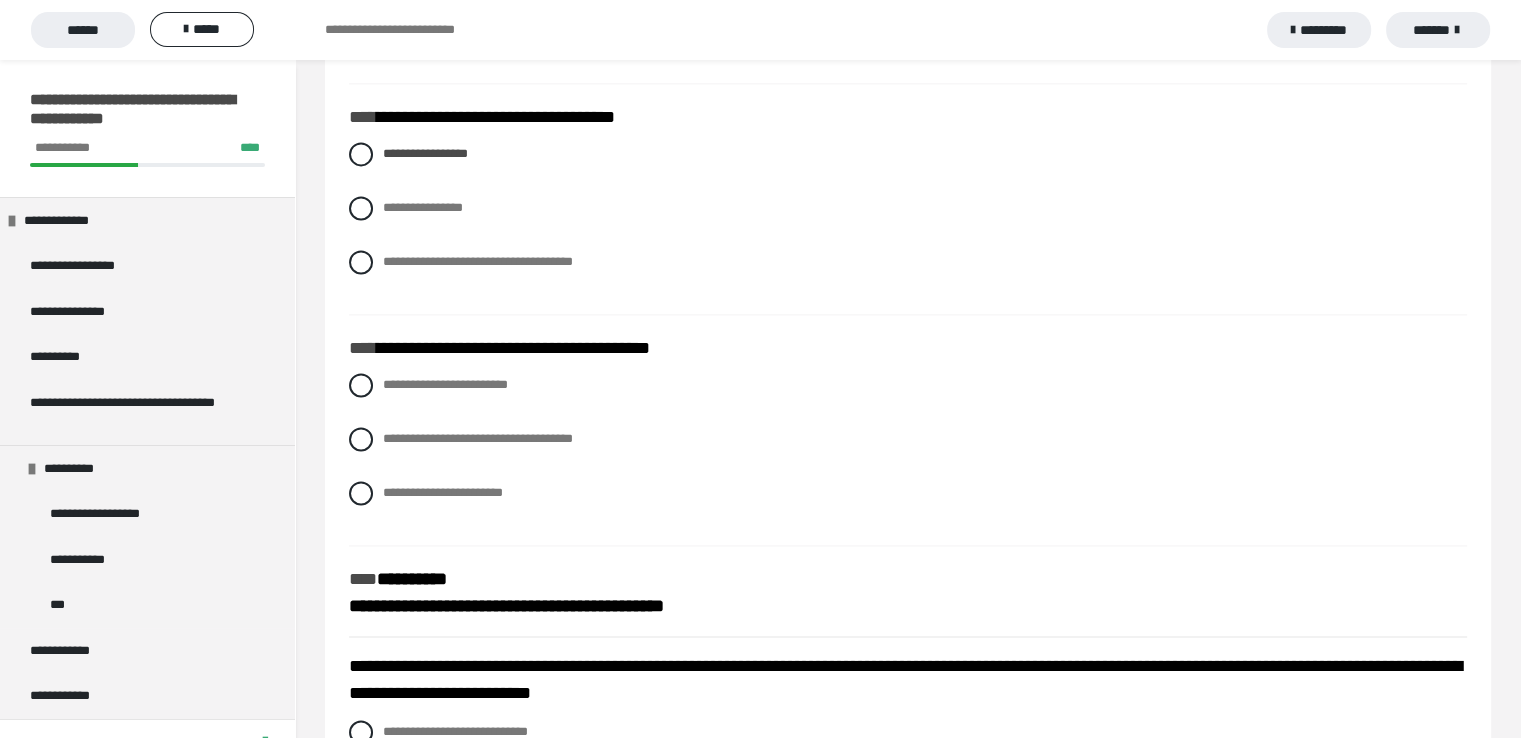 scroll, scrollTop: 2900, scrollLeft: 0, axis: vertical 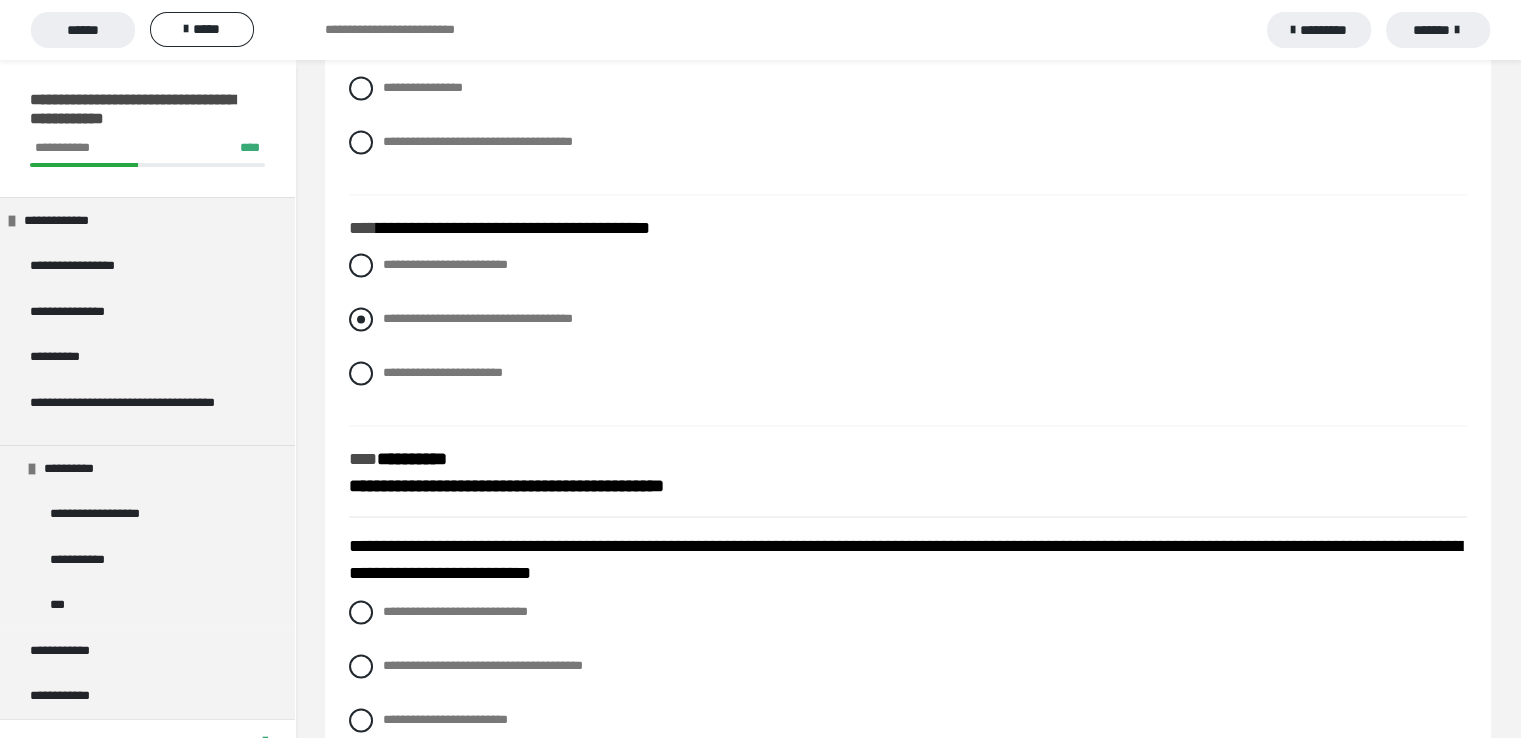 click at bounding box center (361, 319) 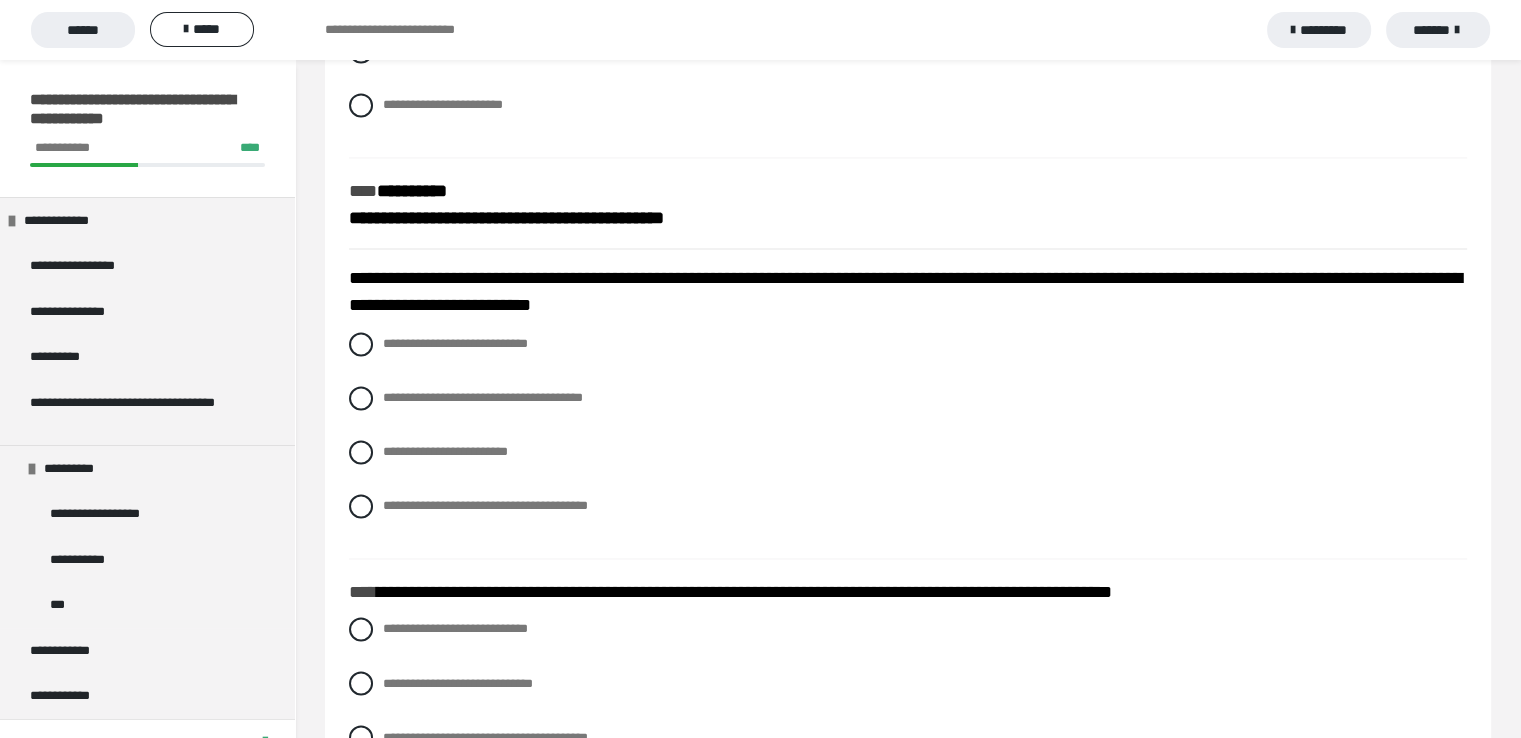scroll, scrollTop: 3200, scrollLeft: 0, axis: vertical 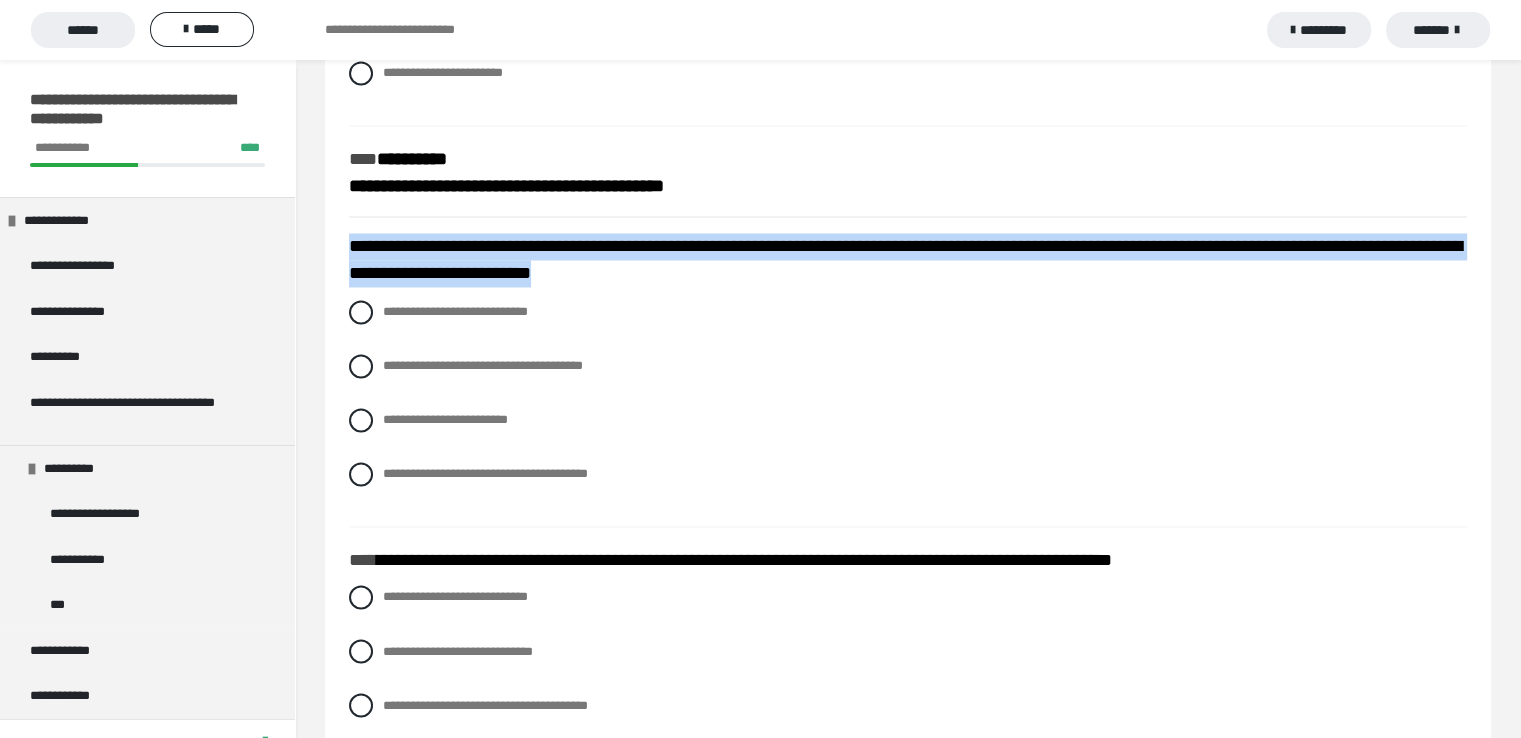 drag, startPoint x: 352, startPoint y: 246, endPoint x: 781, endPoint y: 274, distance: 429.91278 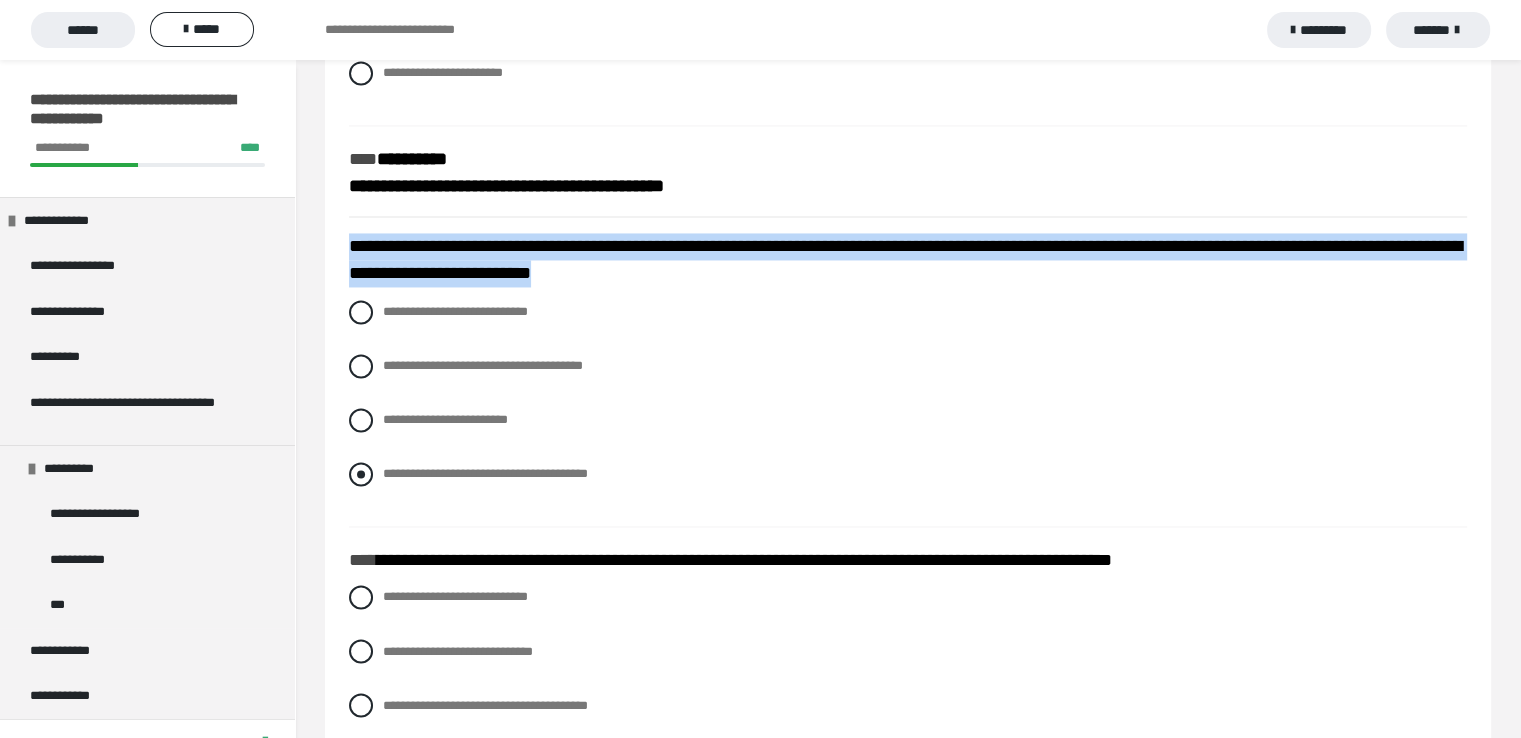 click at bounding box center (361, 474) 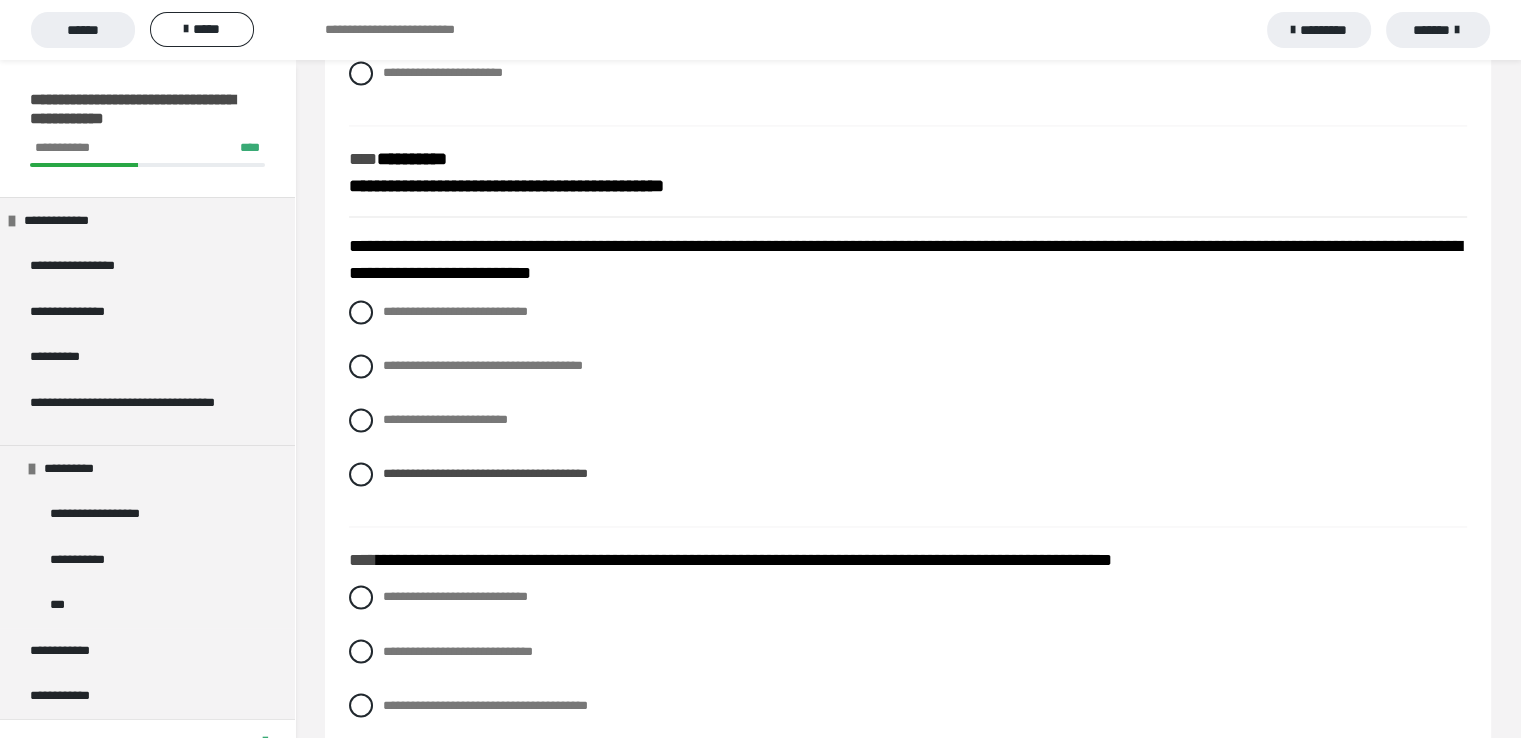 click on "**********" at bounding box center [908, 117] 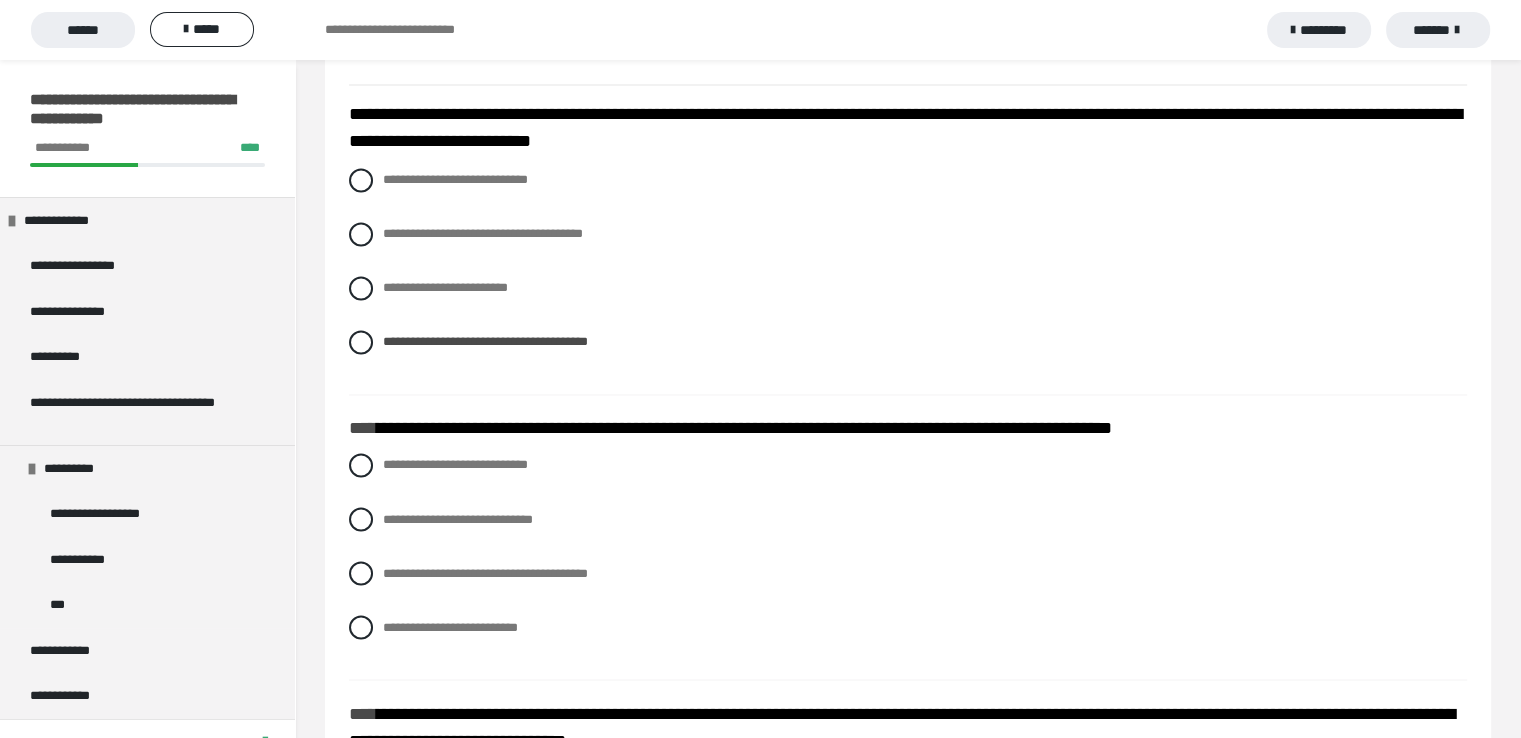 scroll, scrollTop: 3300, scrollLeft: 0, axis: vertical 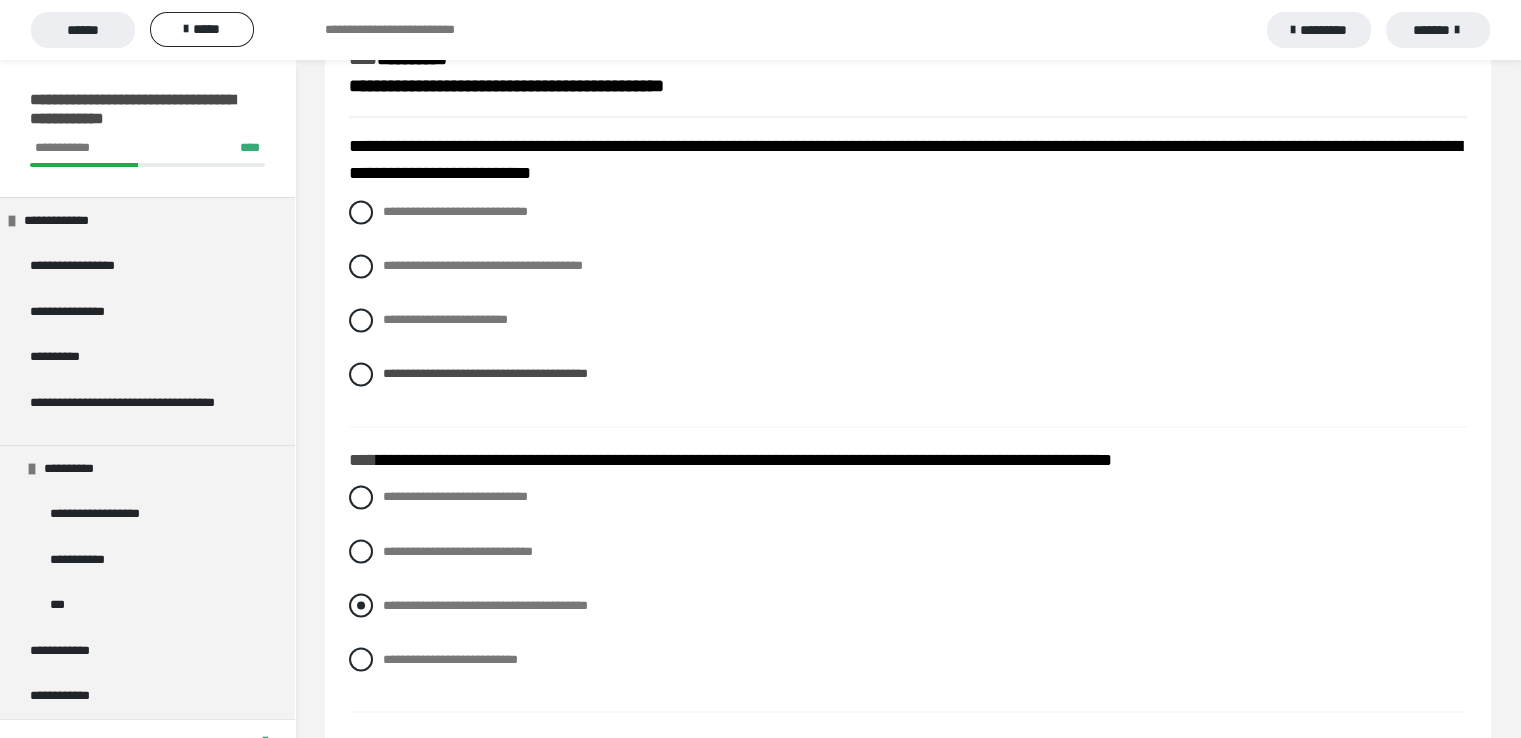 click at bounding box center [361, 605] 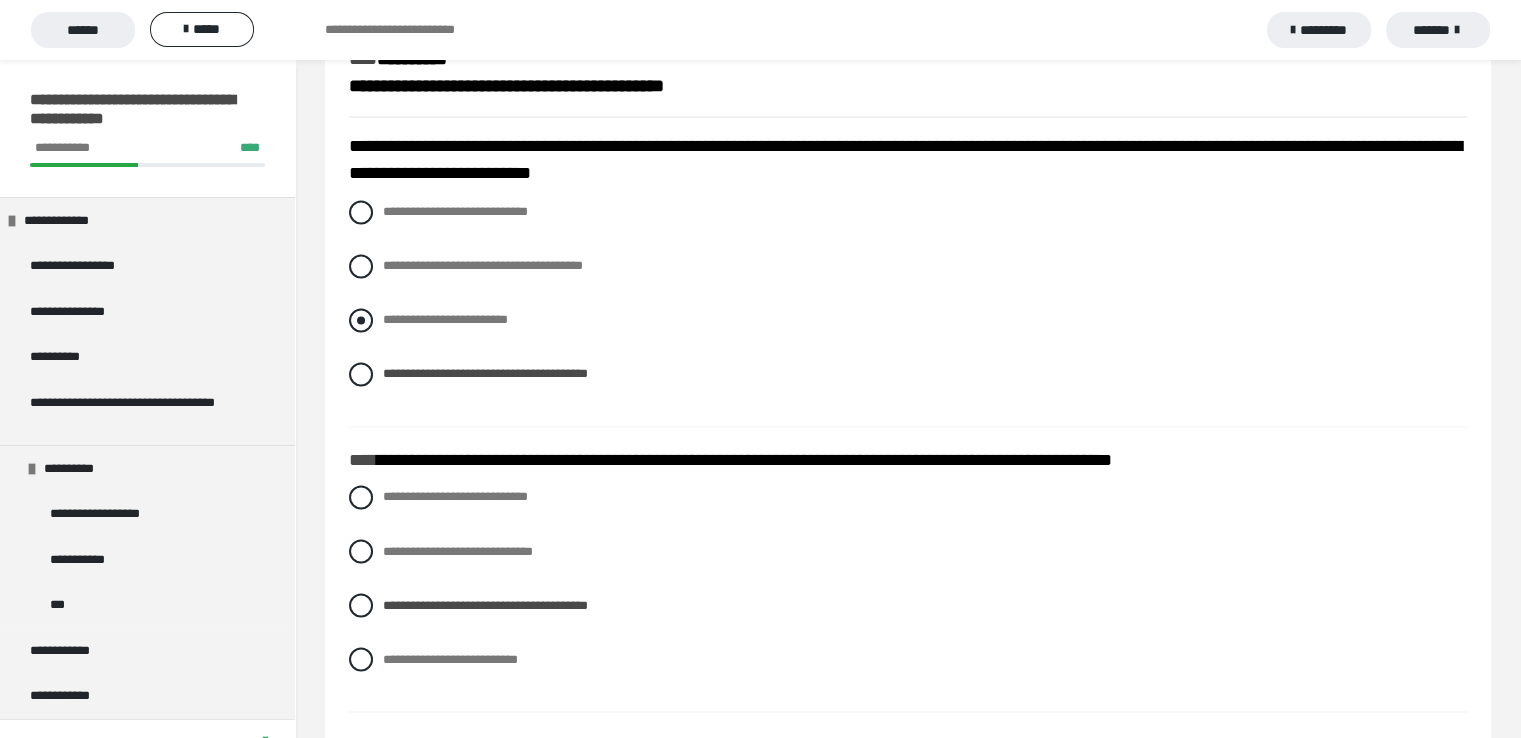 click at bounding box center (361, 320) 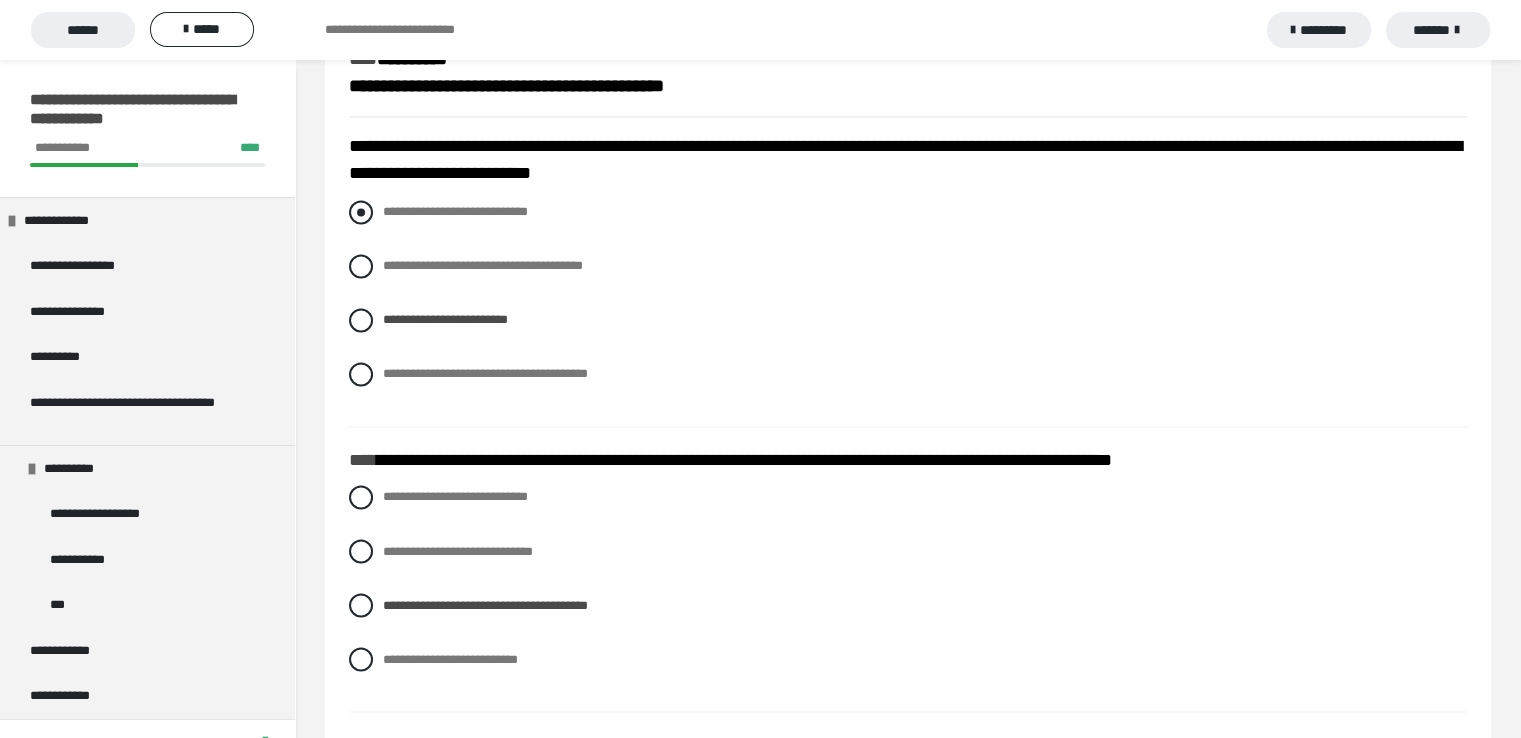 click at bounding box center (361, 212) 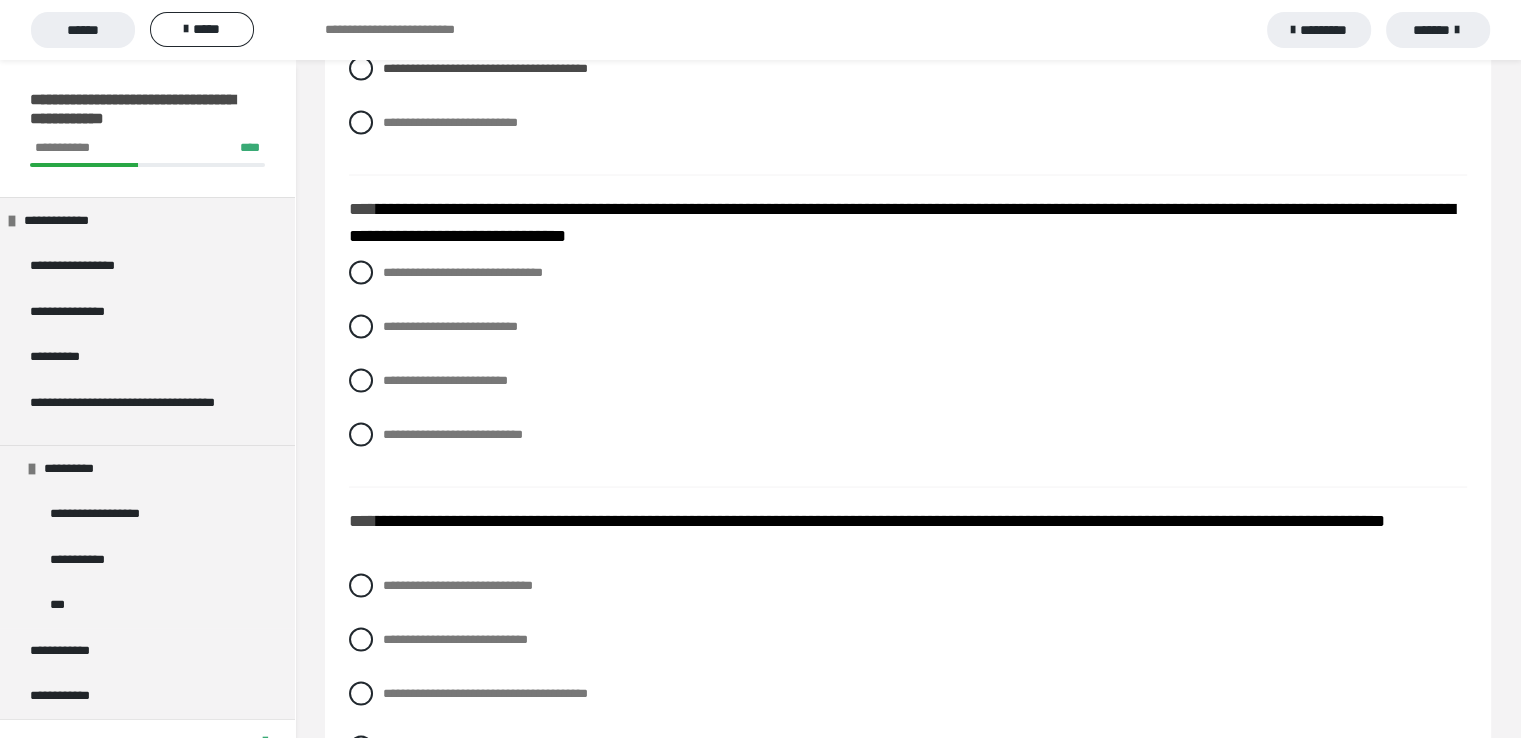 scroll, scrollTop: 3936, scrollLeft: 0, axis: vertical 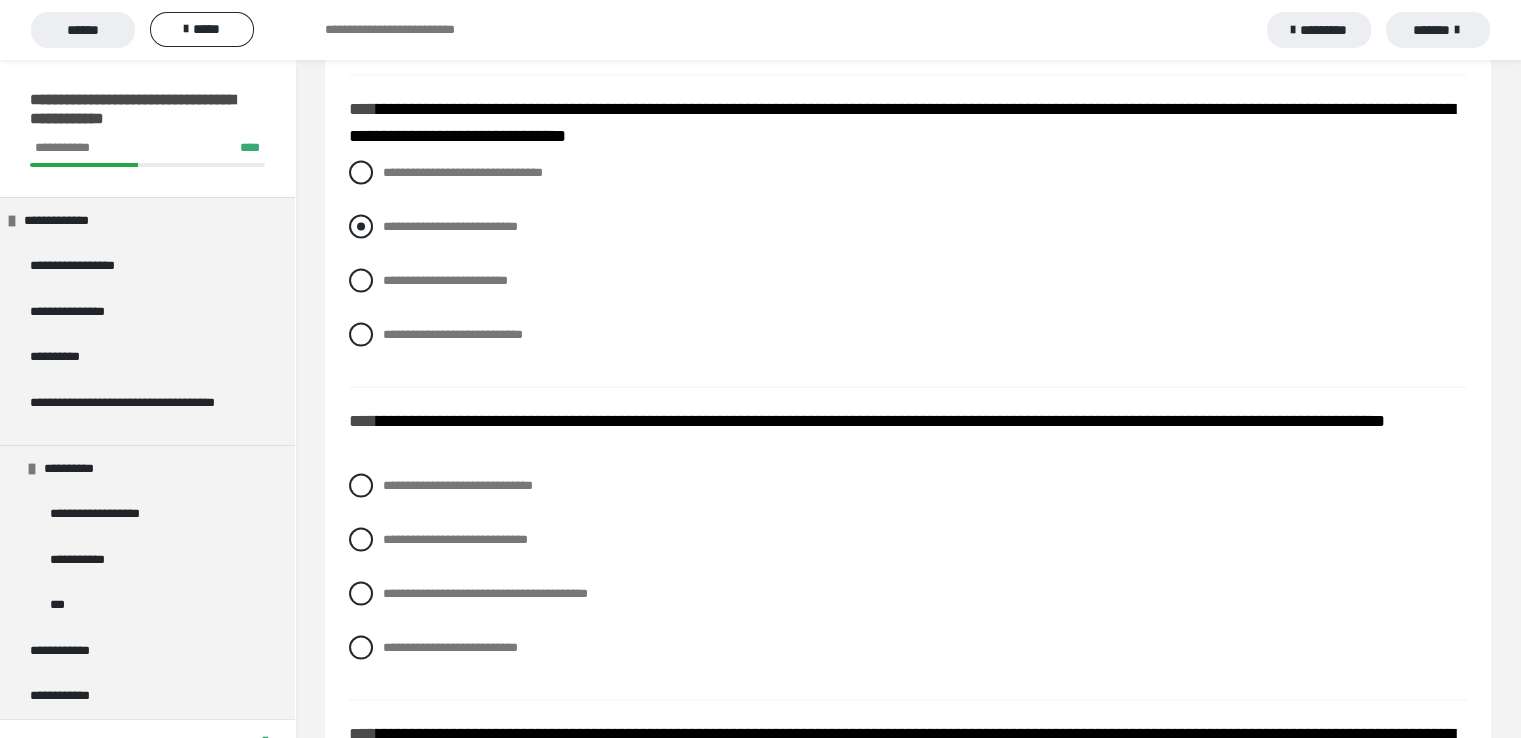 click at bounding box center [361, 227] 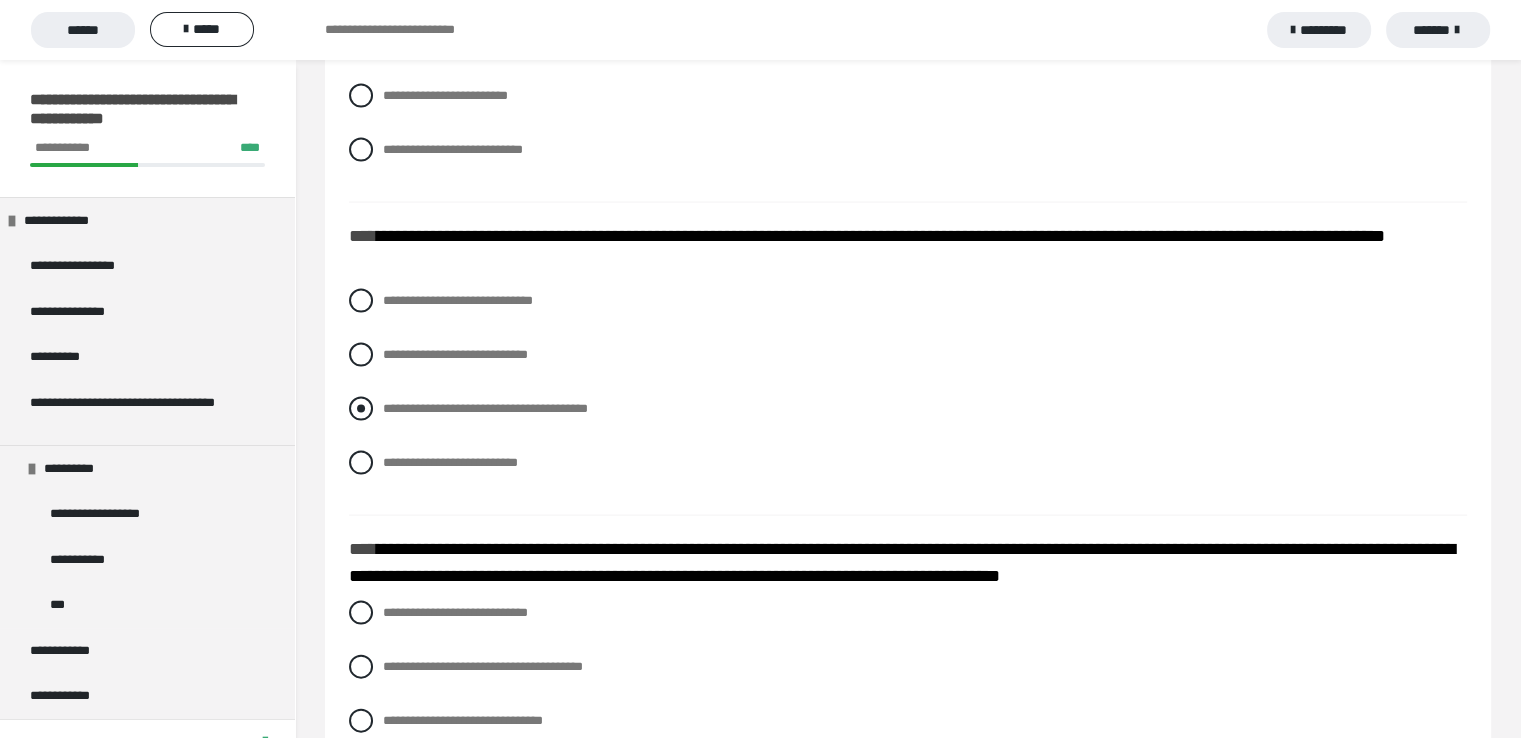 scroll, scrollTop: 4136, scrollLeft: 0, axis: vertical 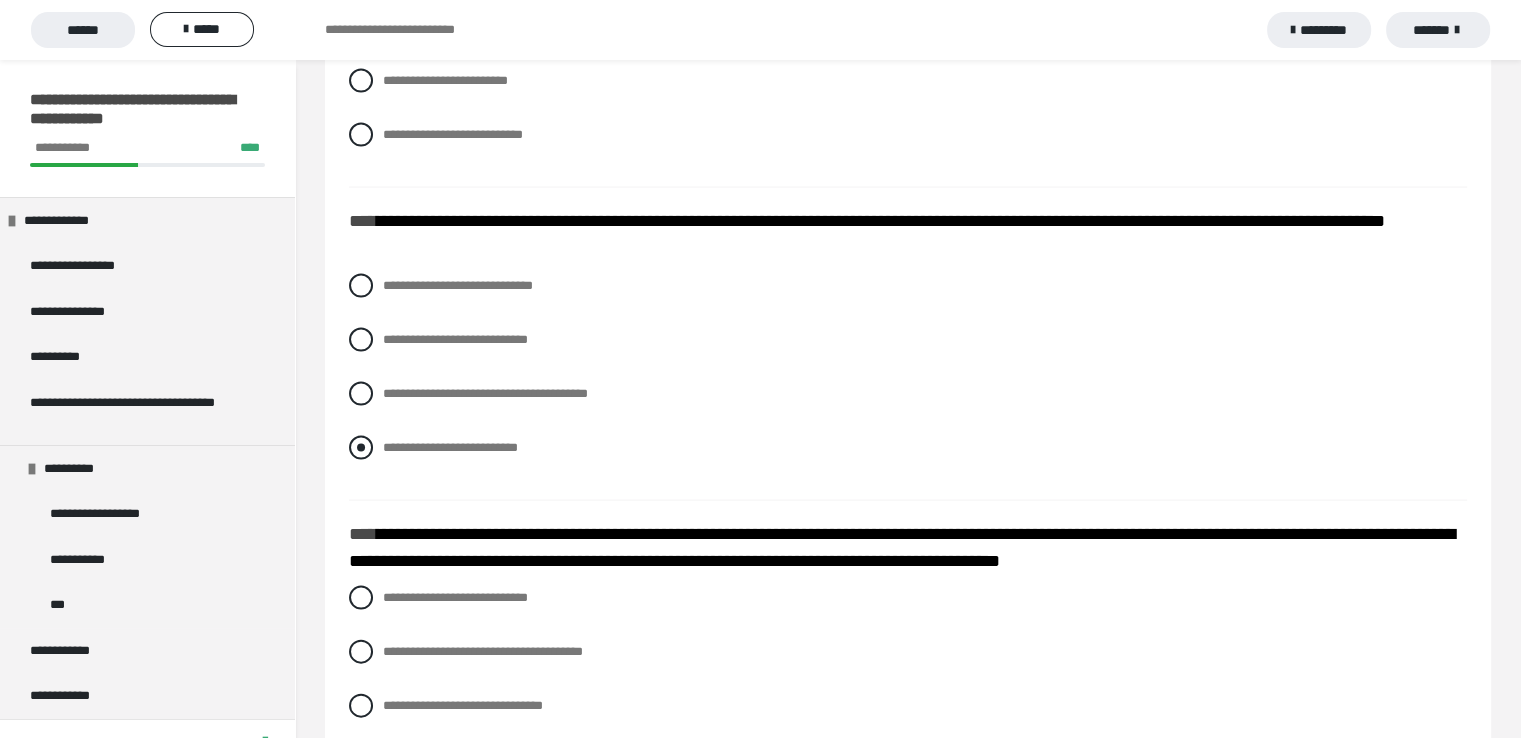 click at bounding box center (361, 448) 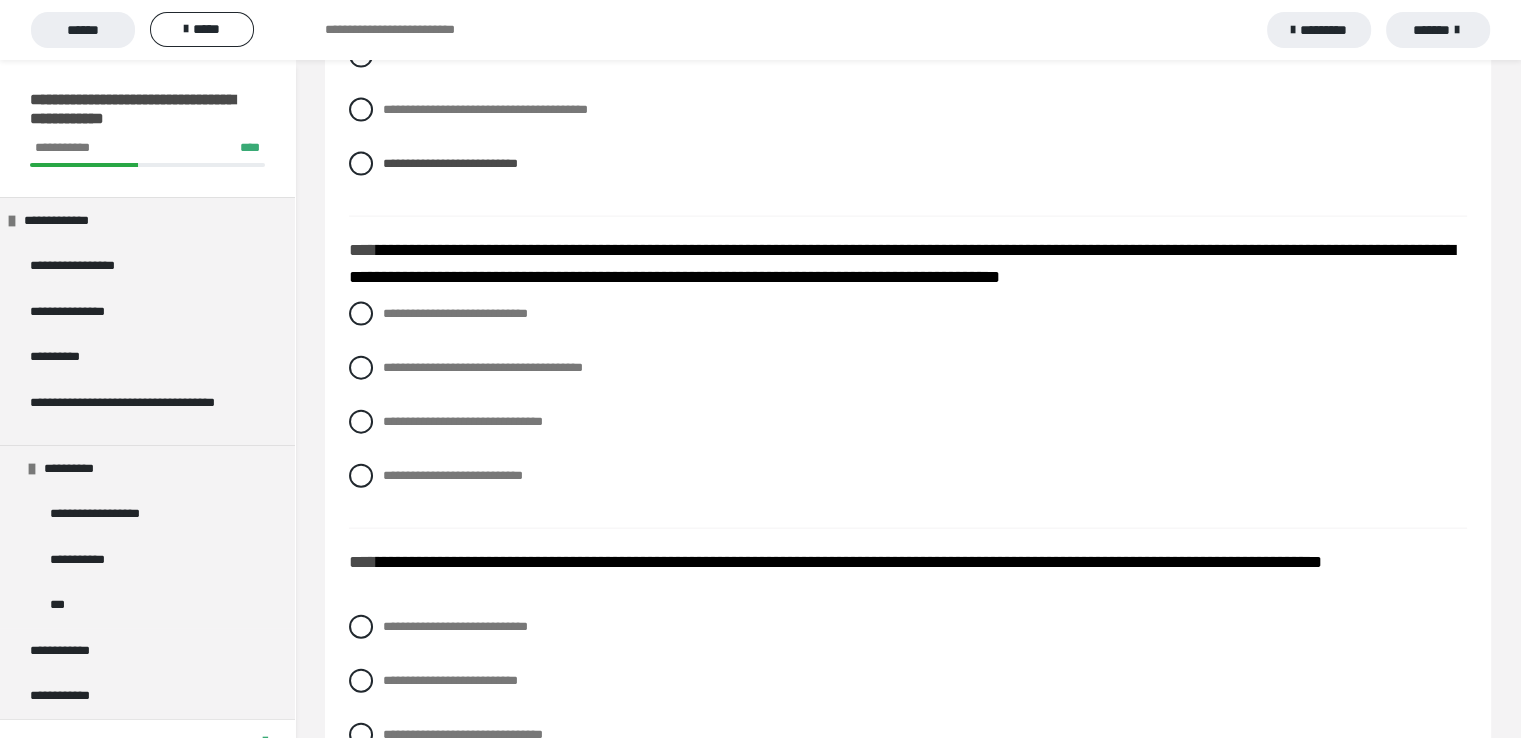 scroll, scrollTop: 4436, scrollLeft: 0, axis: vertical 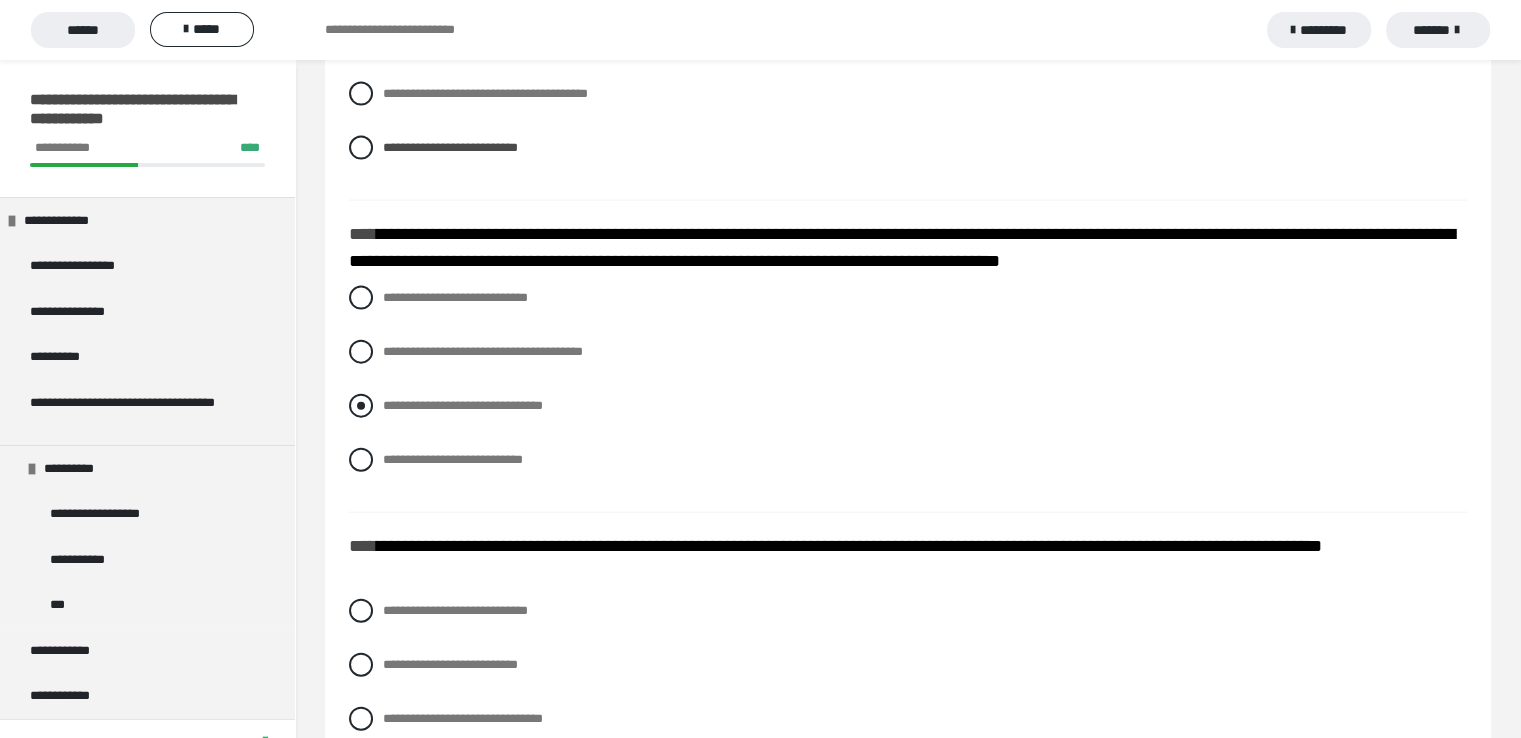 click at bounding box center (361, 406) 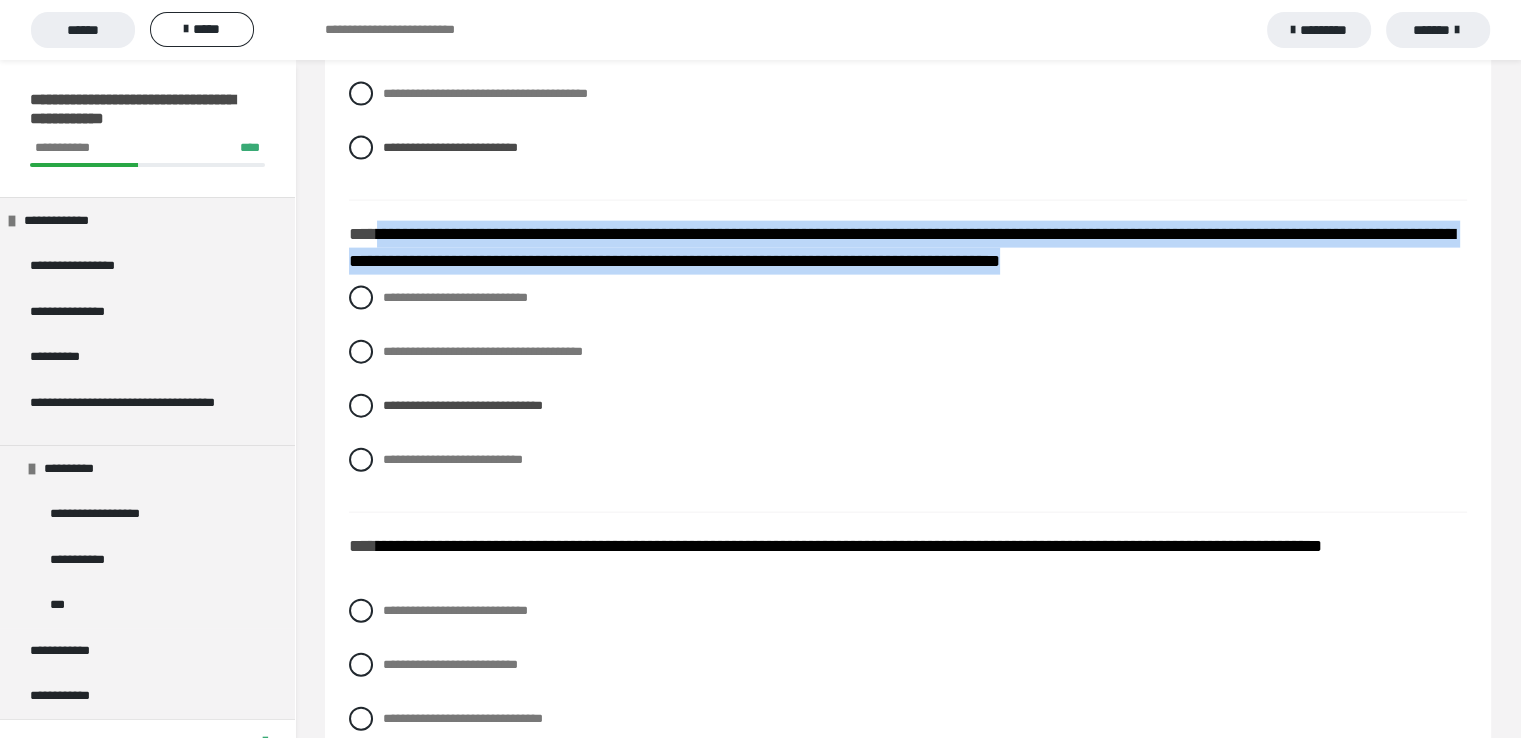 drag, startPoint x: 376, startPoint y: 234, endPoint x: 1274, endPoint y: 273, distance: 898.8465 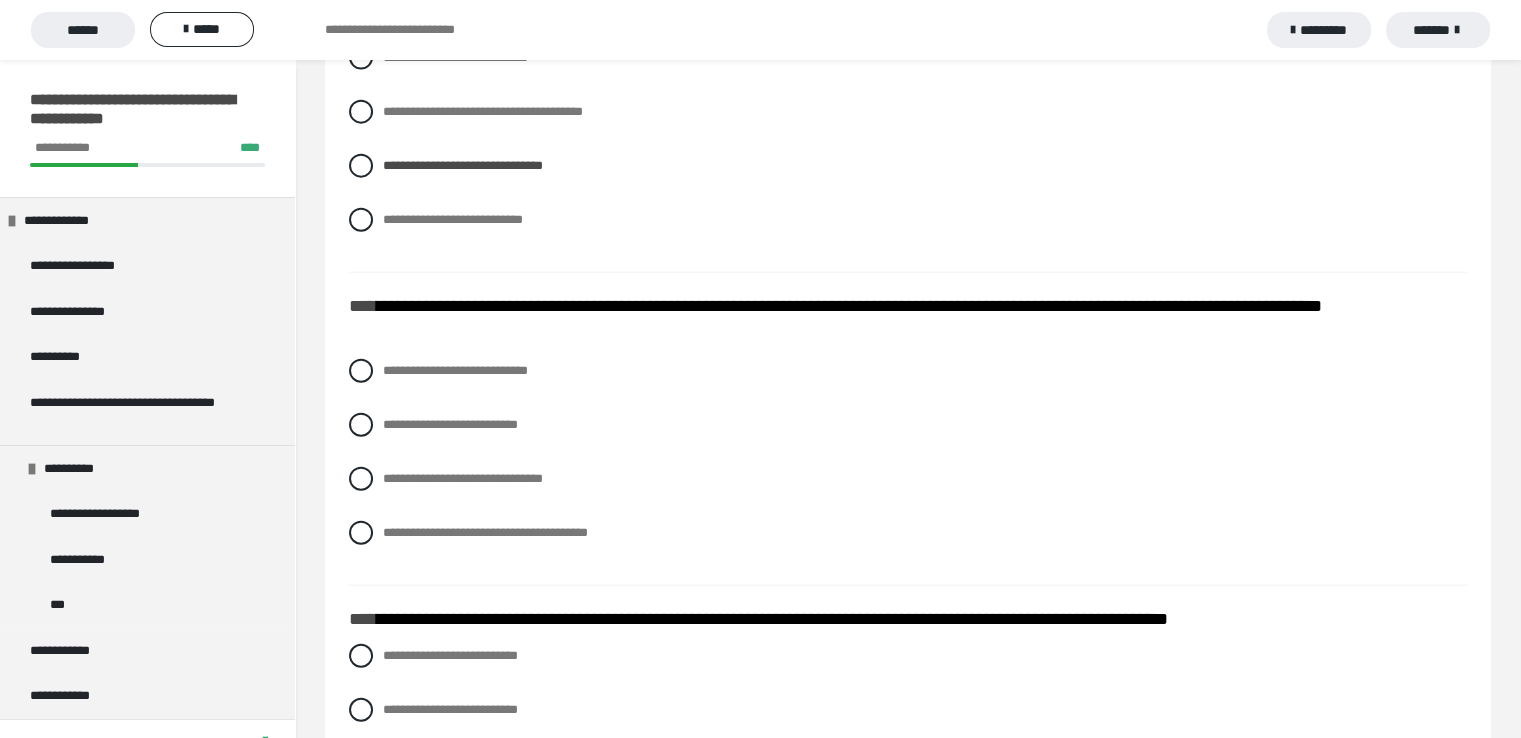 scroll, scrollTop: 4736, scrollLeft: 0, axis: vertical 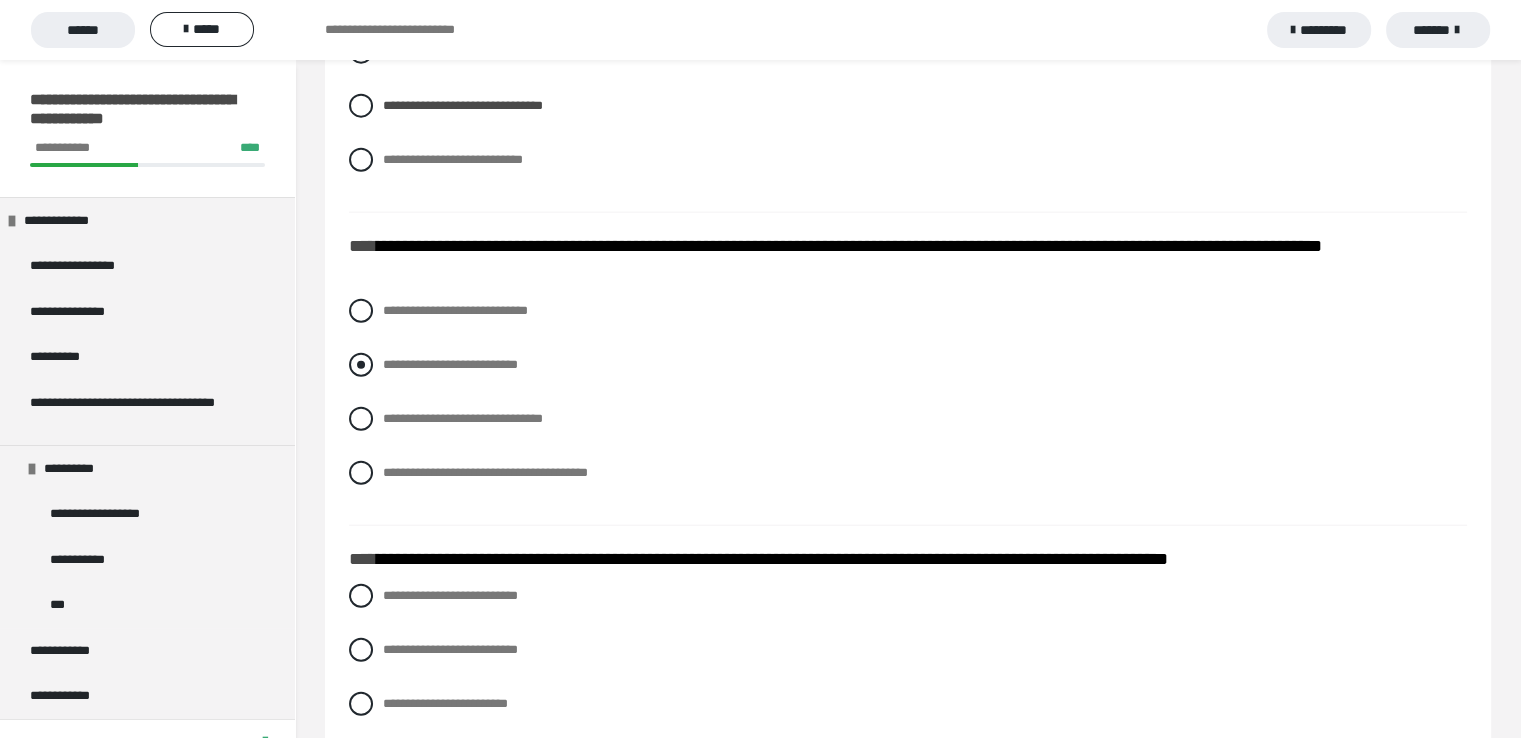click at bounding box center [361, 365] 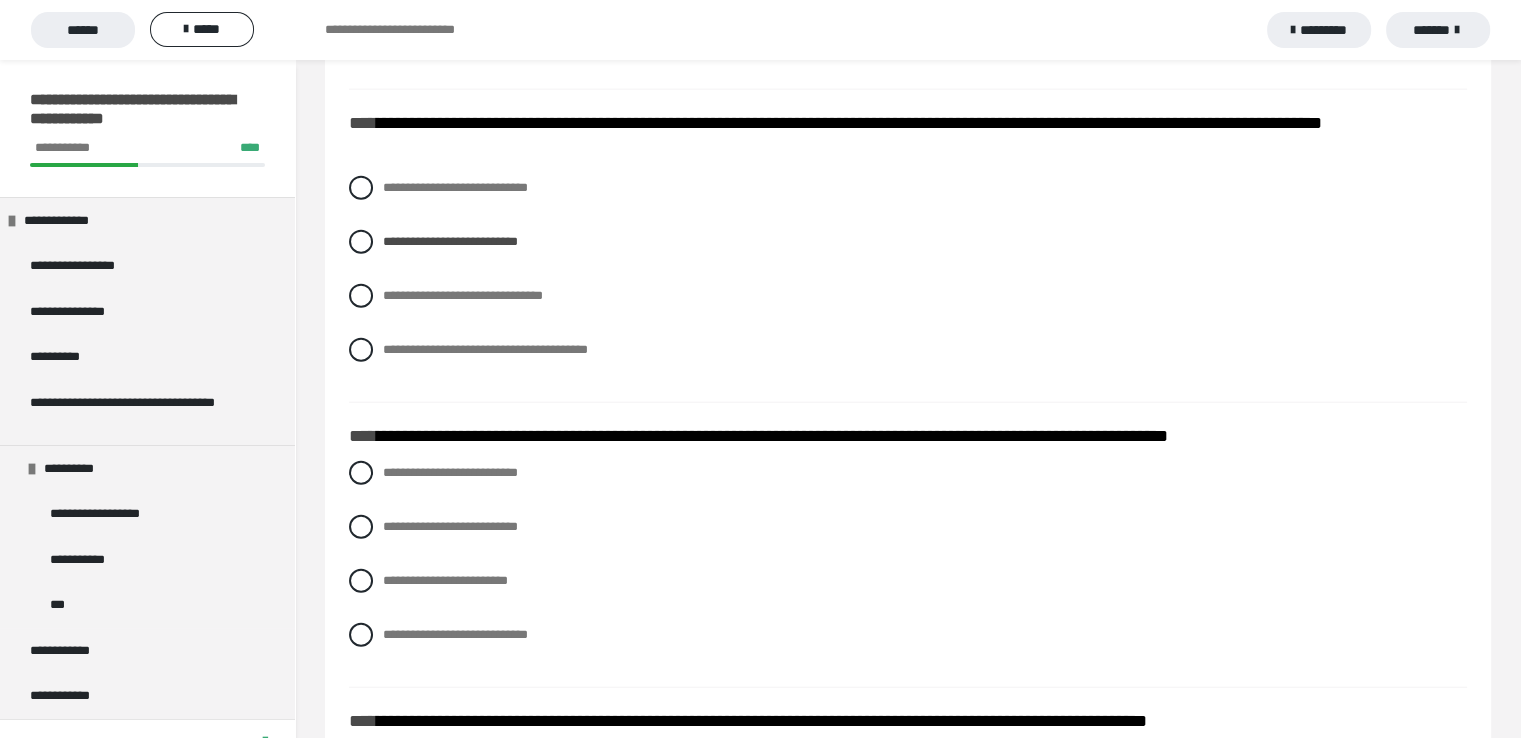 scroll, scrollTop: 5036, scrollLeft: 0, axis: vertical 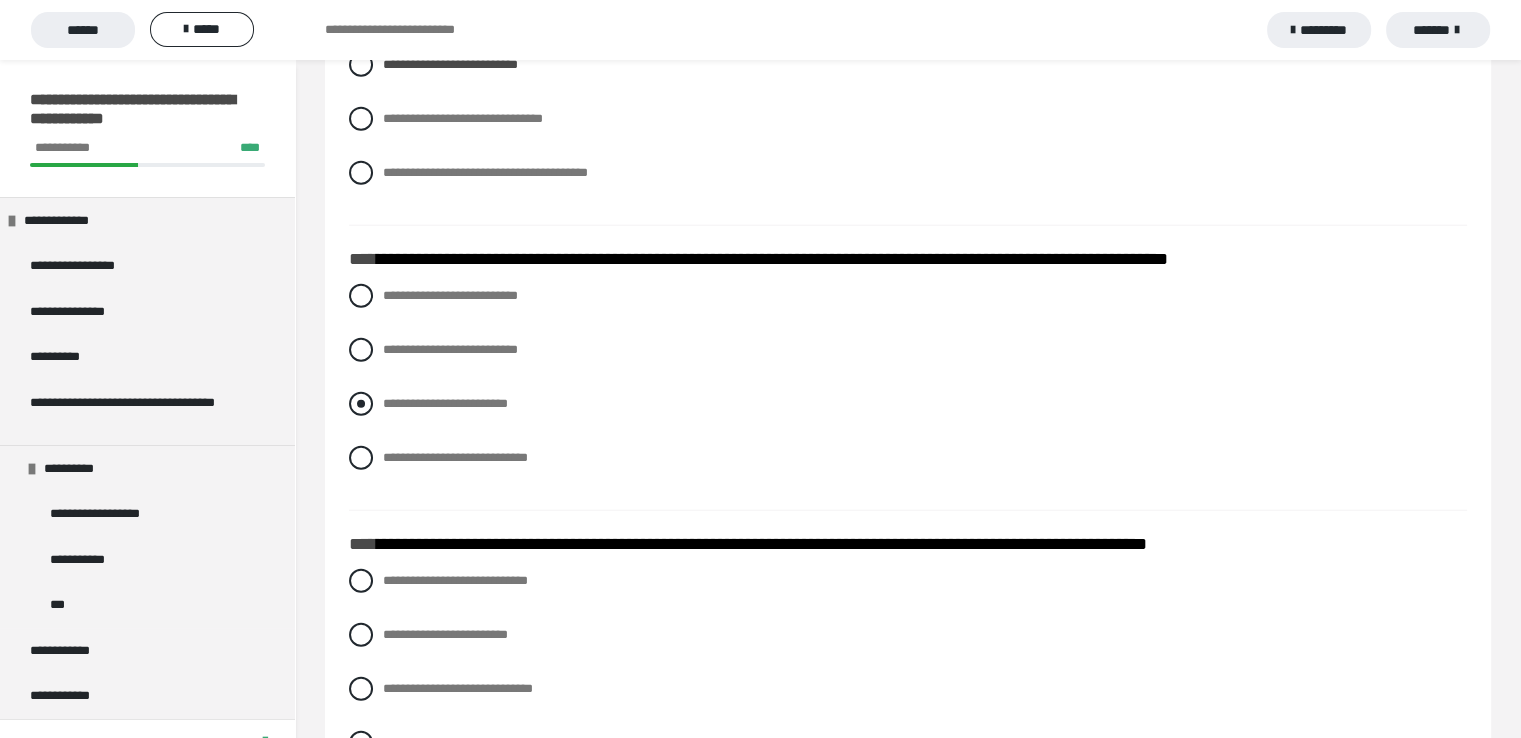 click at bounding box center [361, 404] 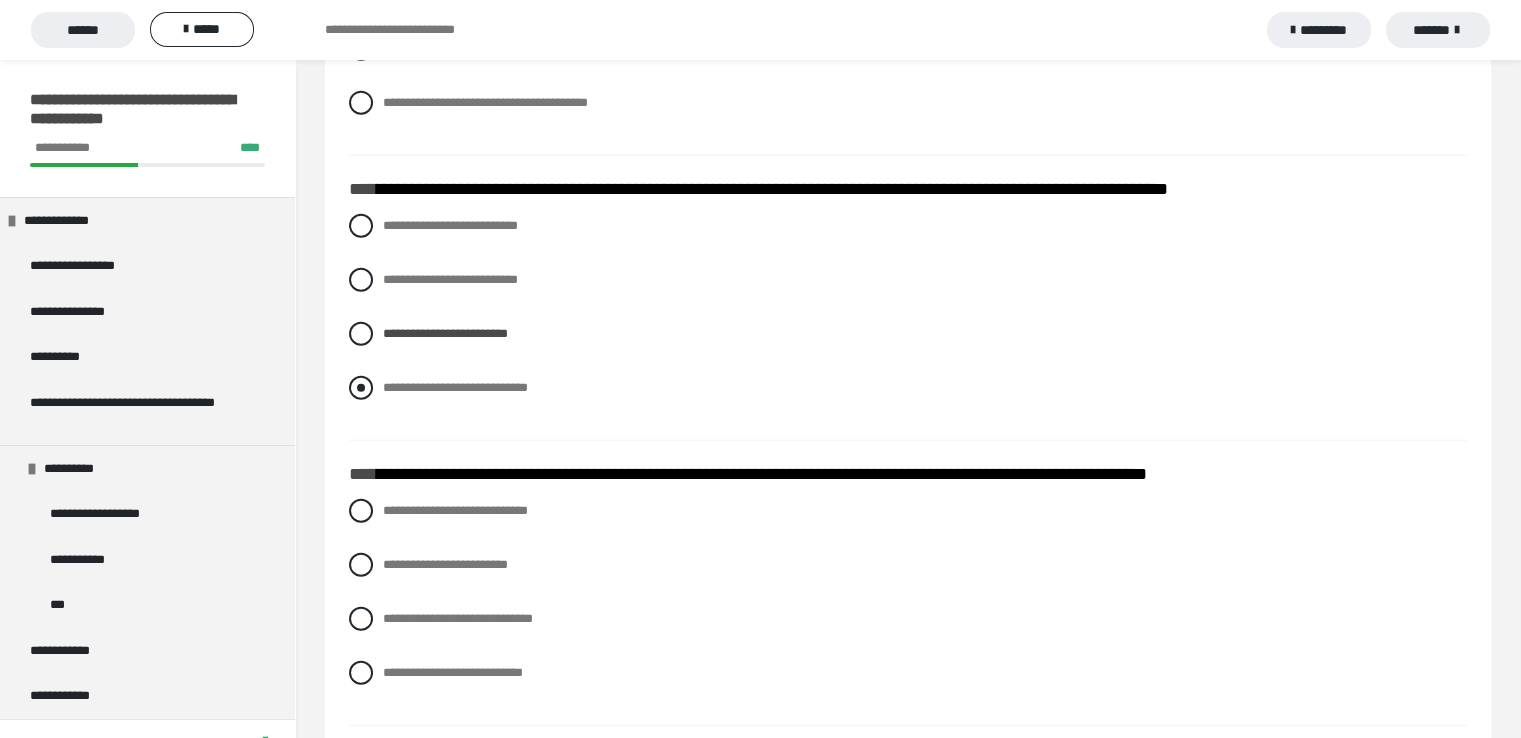 scroll, scrollTop: 5336, scrollLeft: 0, axis: vertical 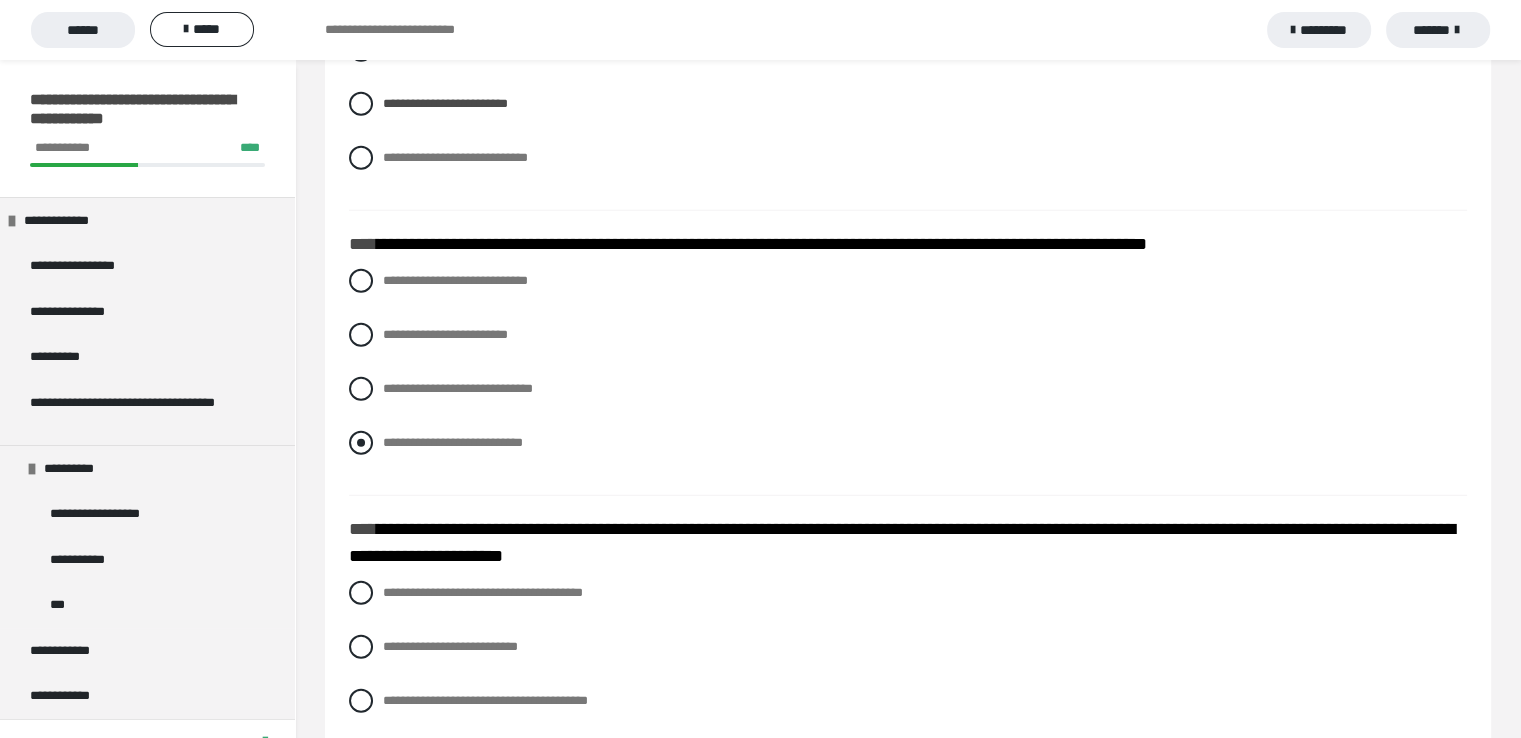 click at bounding box center [361, 443] 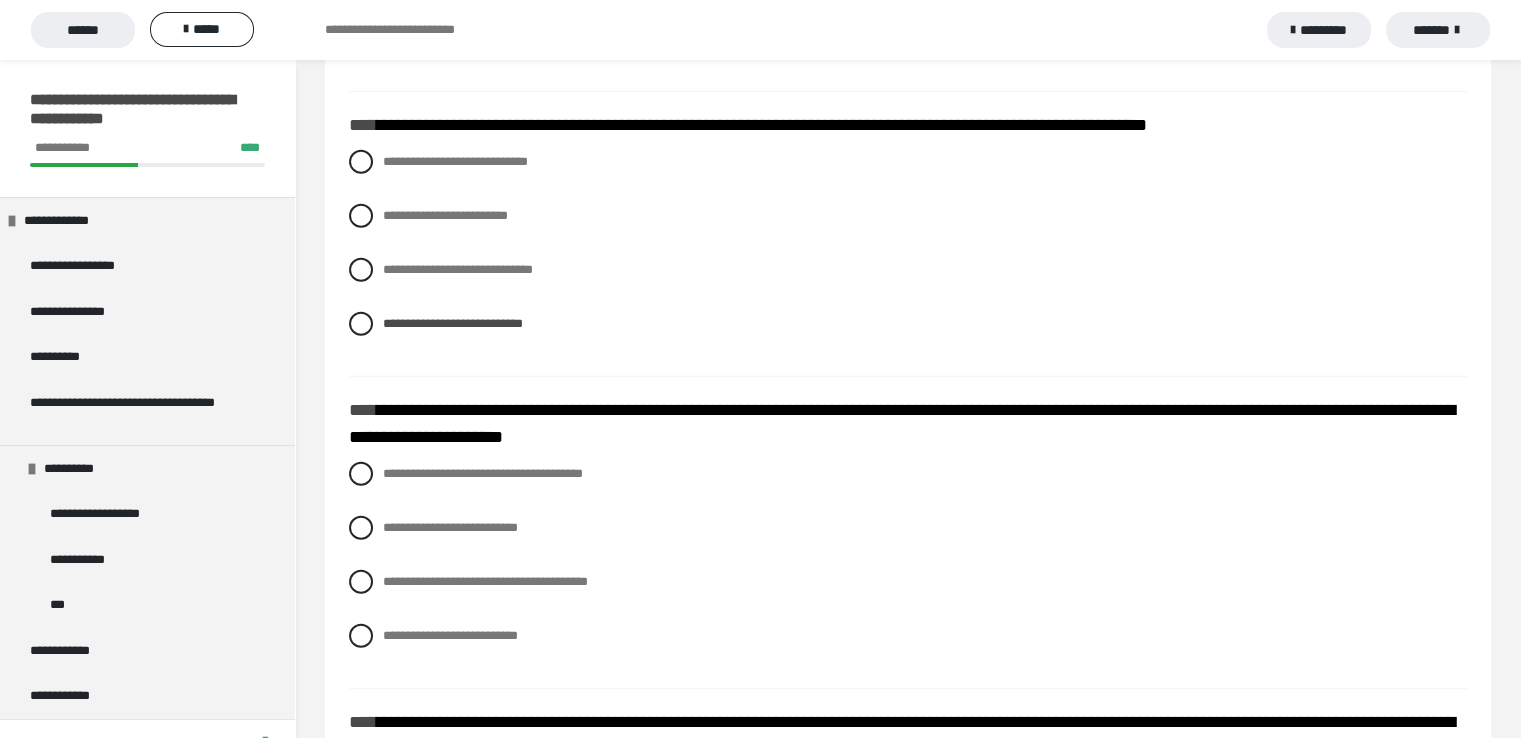 scroll, scrollTop: 5636, scrollLeft: 0, axis: vertical 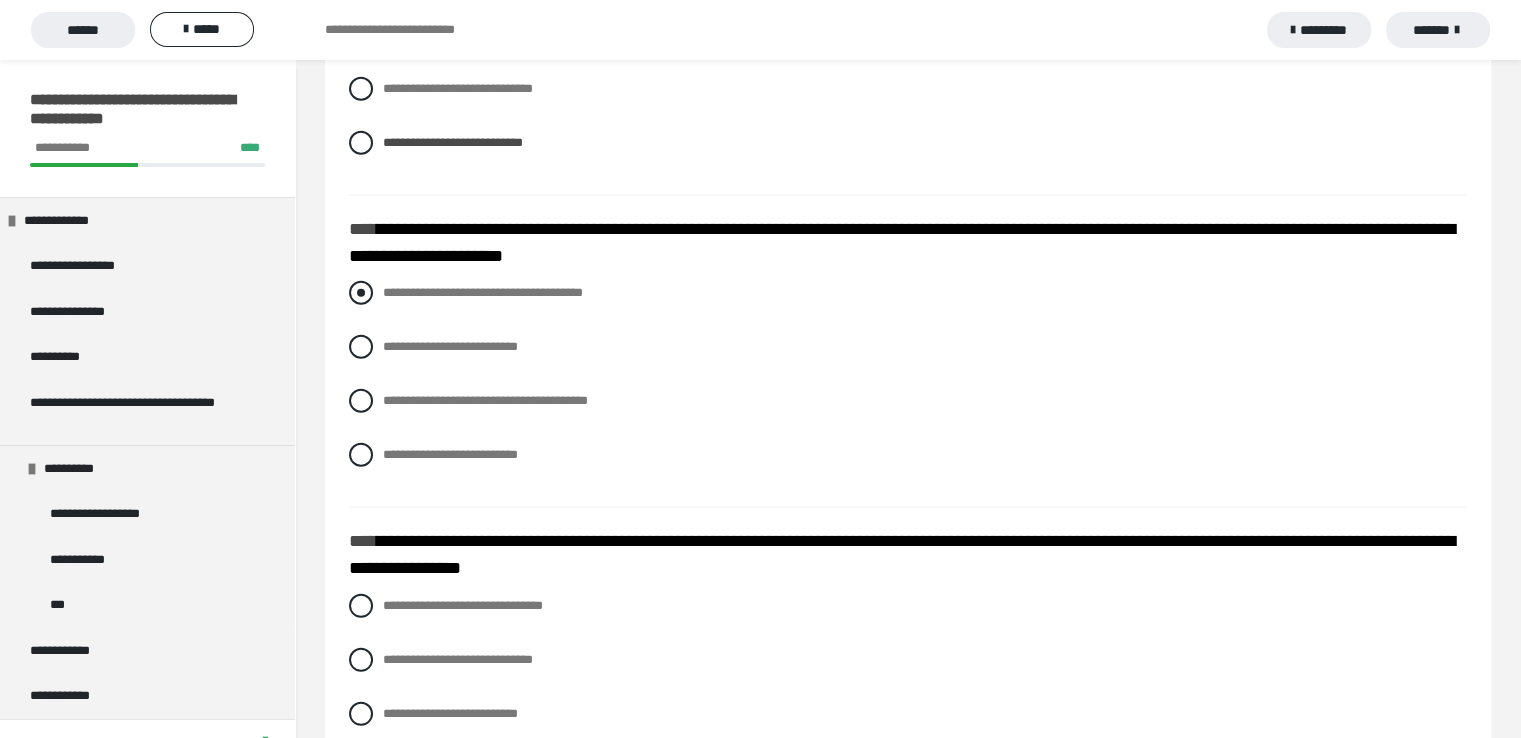 click at bounding box center (361, 293) 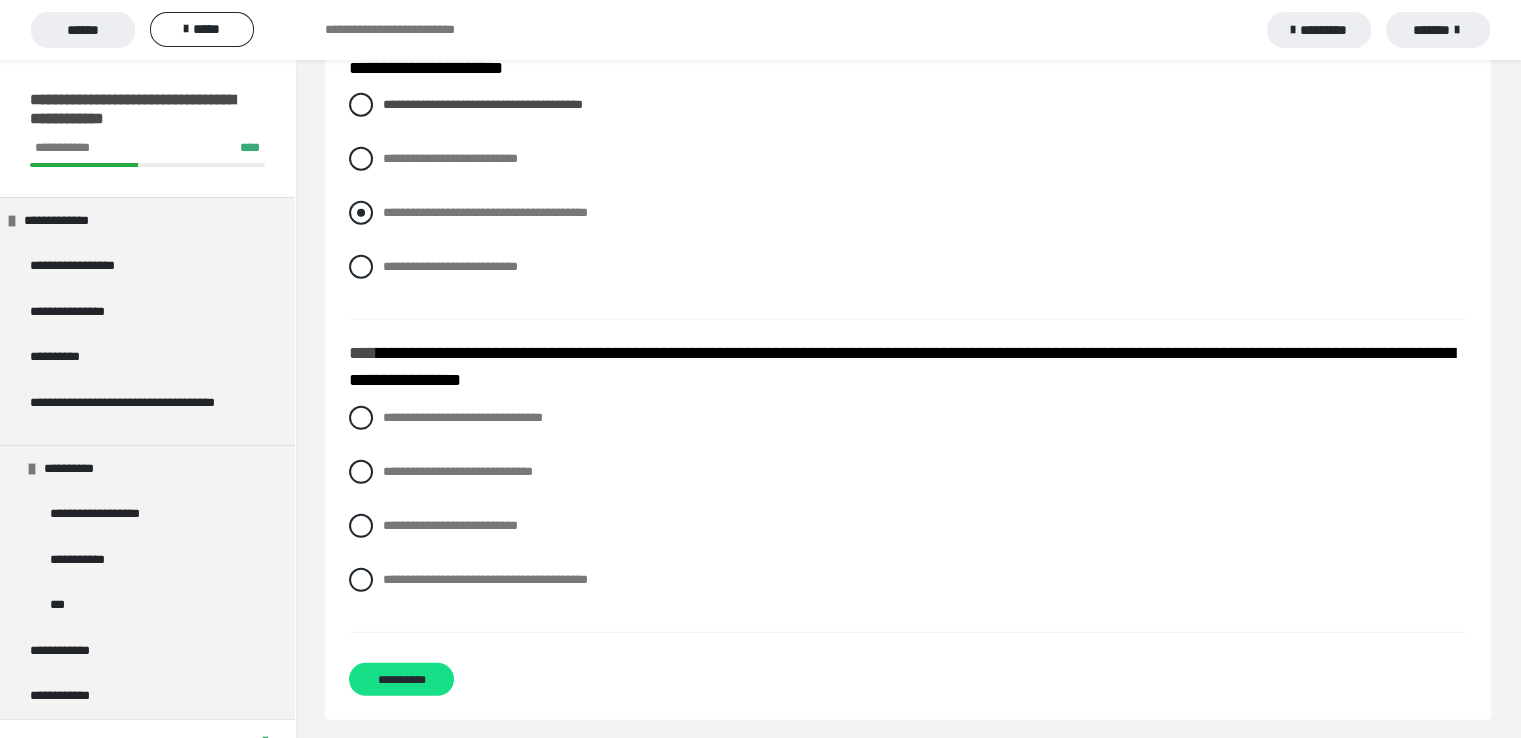 scroll, scrollTop: 5836, scrollLeft: 0, axis: vertical 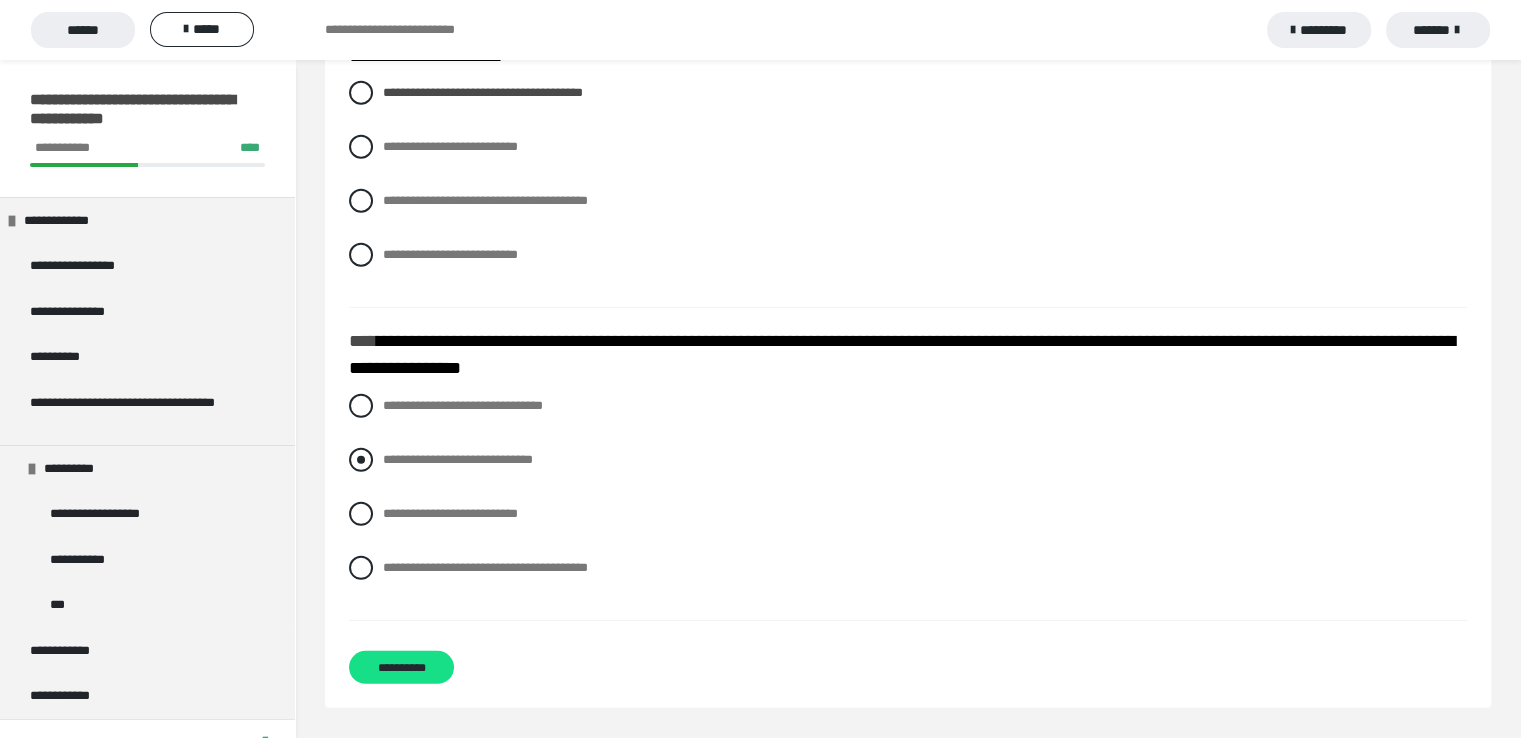 click at bounding box center (361, 460) 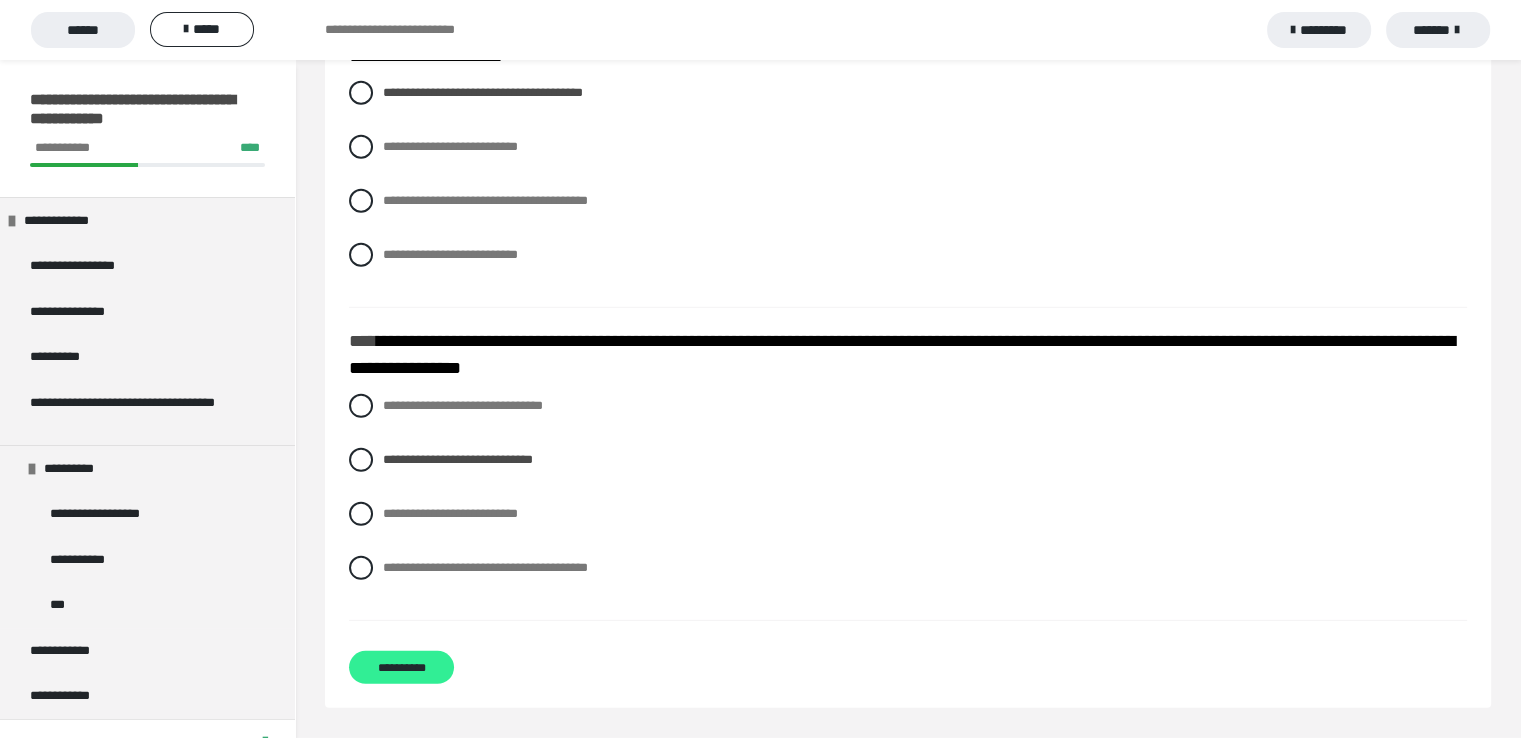 click on "**********" at bounding box center [401, 667] 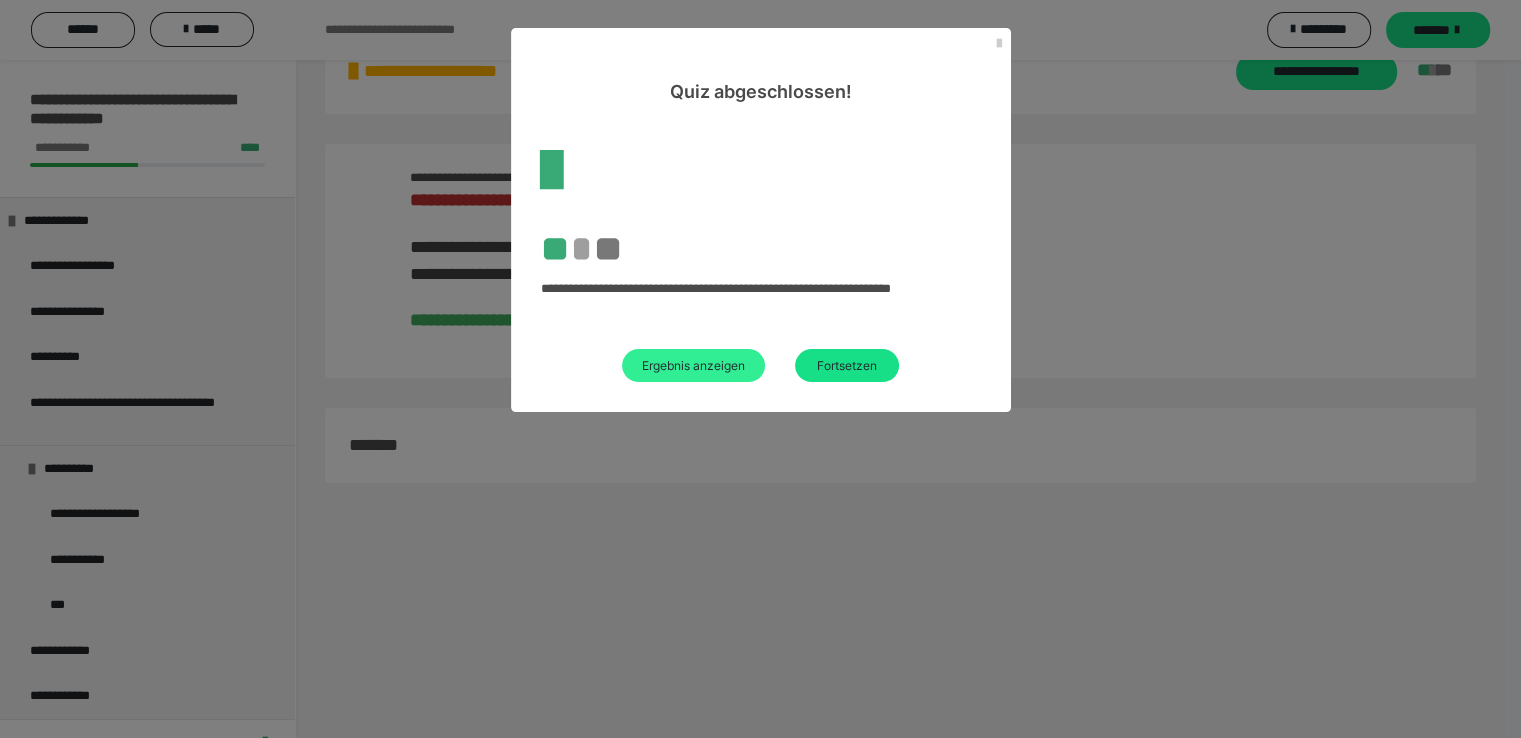 scroll, scrollTop: 60, scrollLeft: 0, axis: vertical 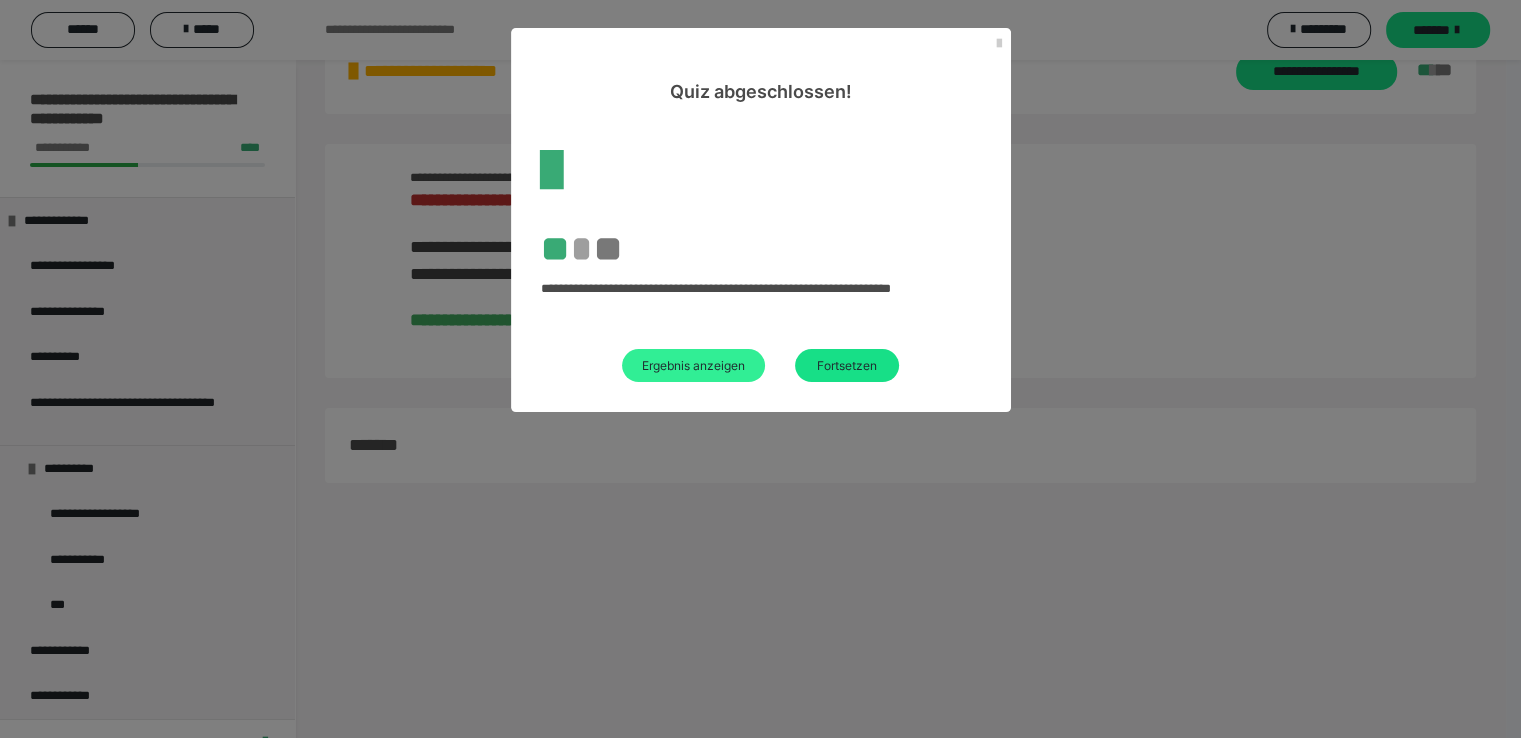 click on "Ergebnis anzeigen" at bounding box center (693, 365) 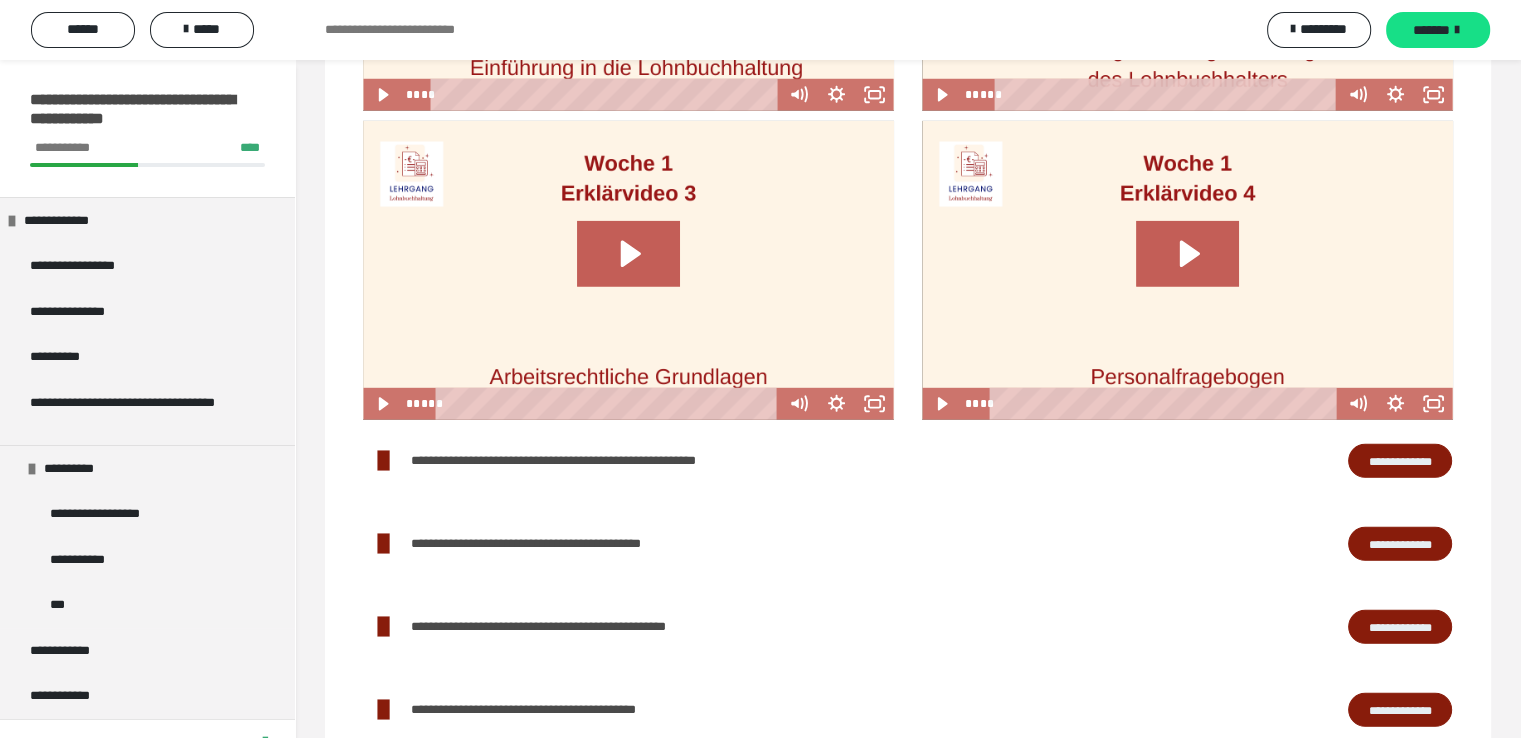 scroll, scrollTop: 5800, scrollLeft: 0, axis: vertical 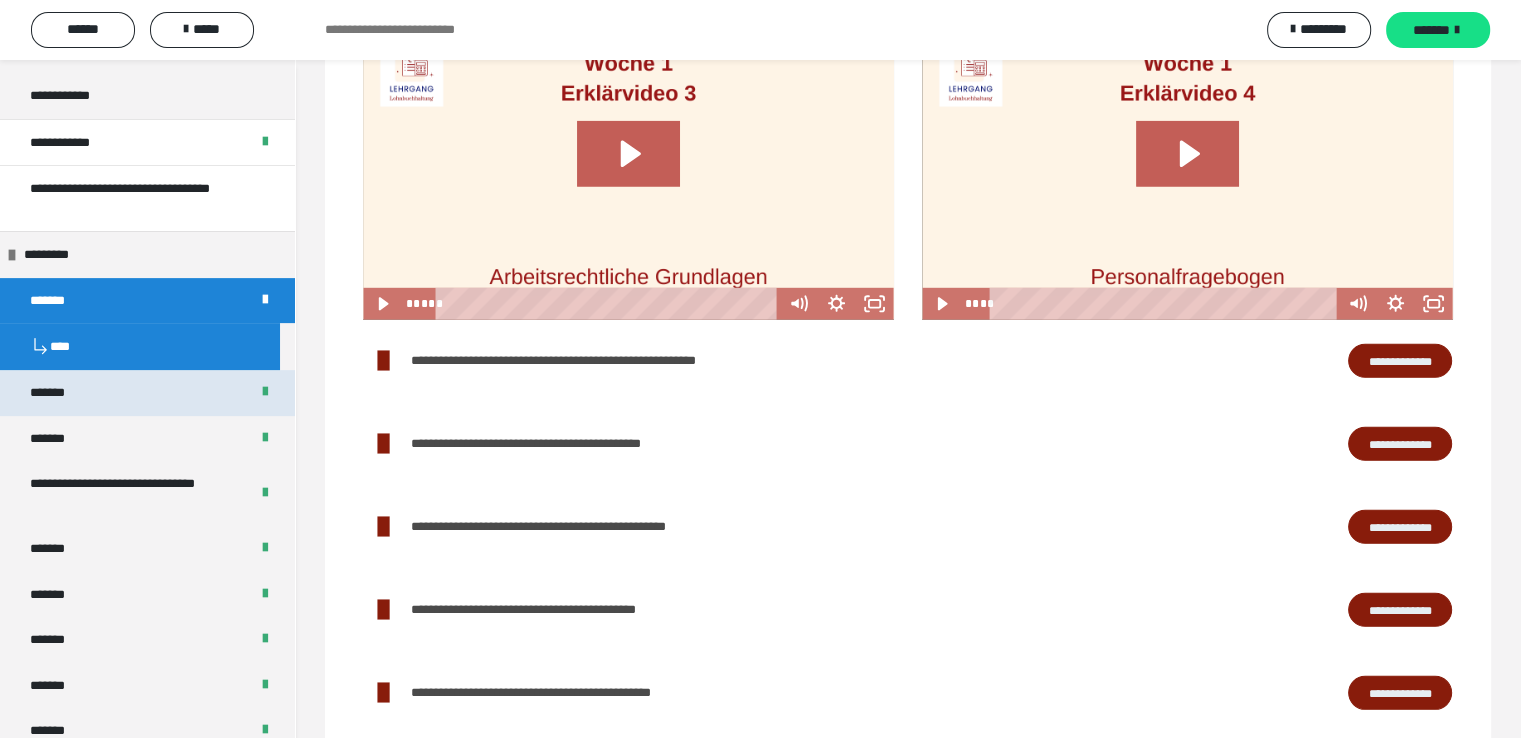 click on "*******" at bounding box center [147, 393] 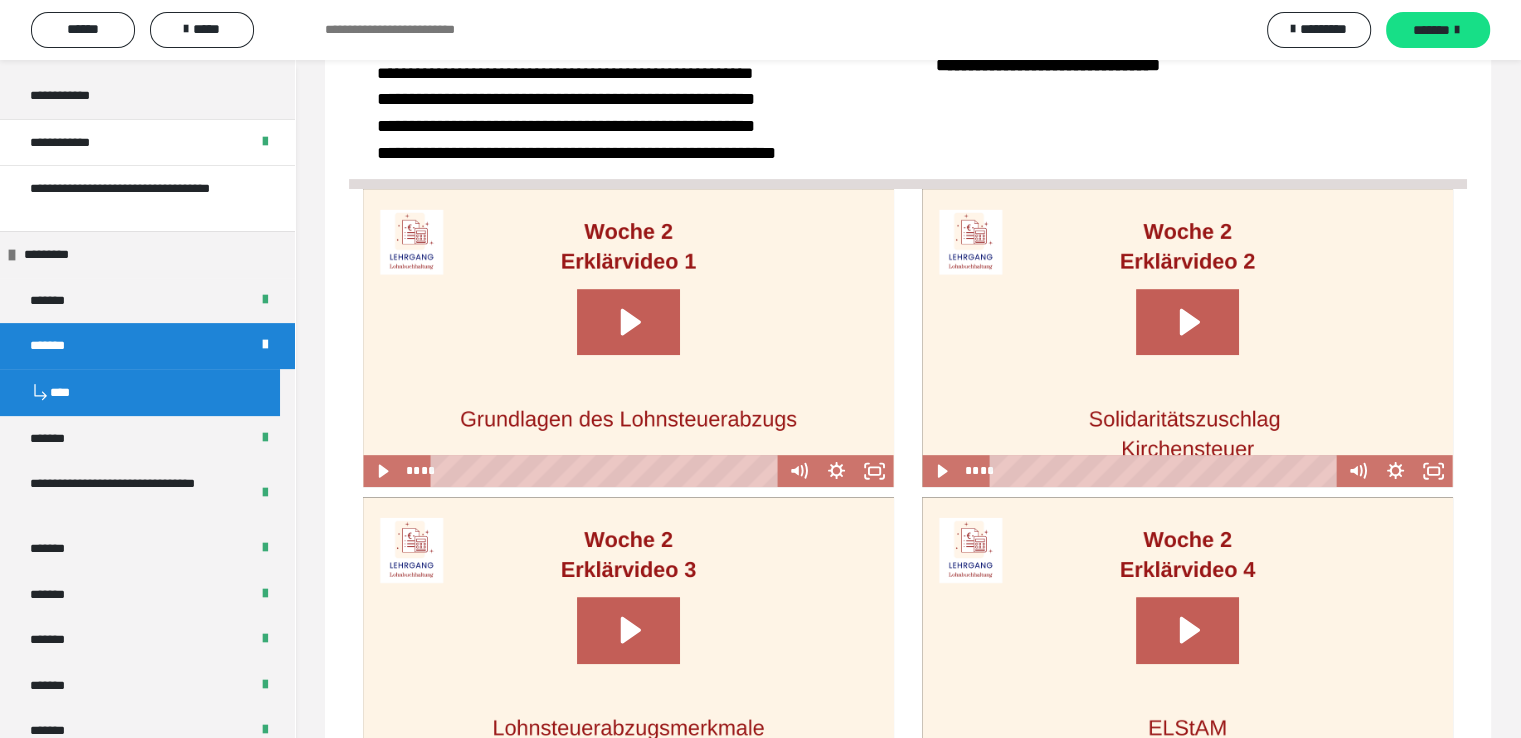 scroll, scrollTop: 332, scrollLeft: 0, axis: vertical 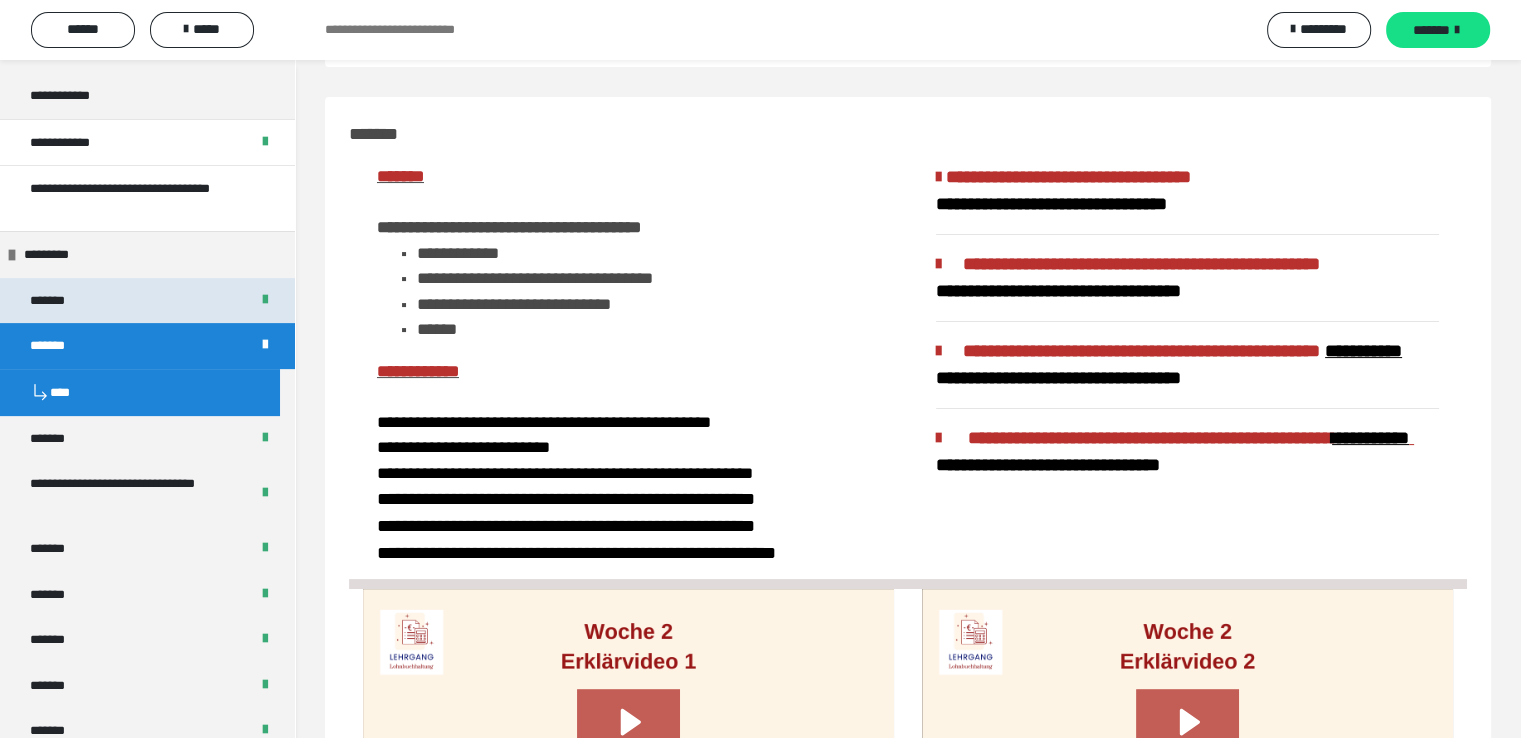 click on "*******" at bounding box center [61, 301] 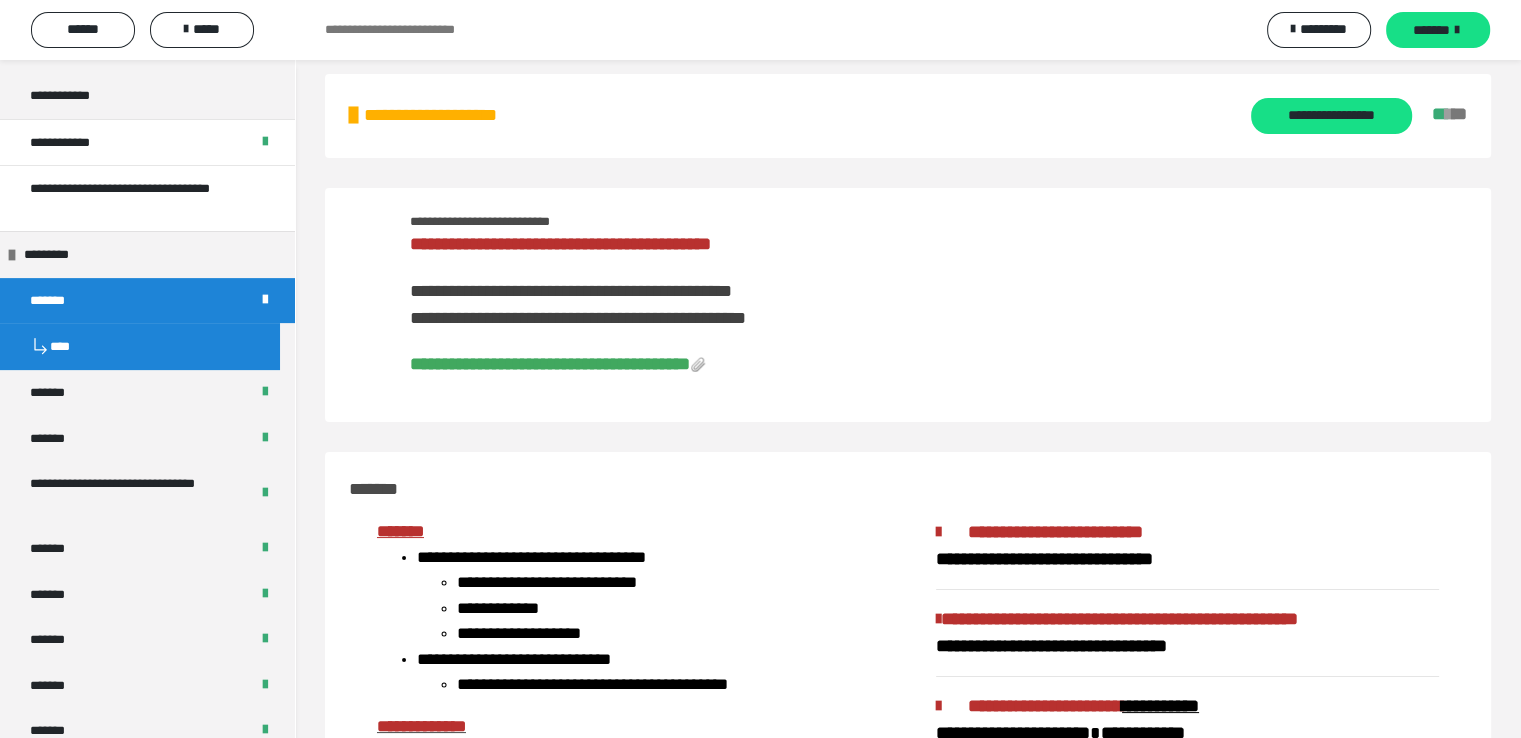 scroll, scrollTop: 0, scrollLeft: 0, axis: both 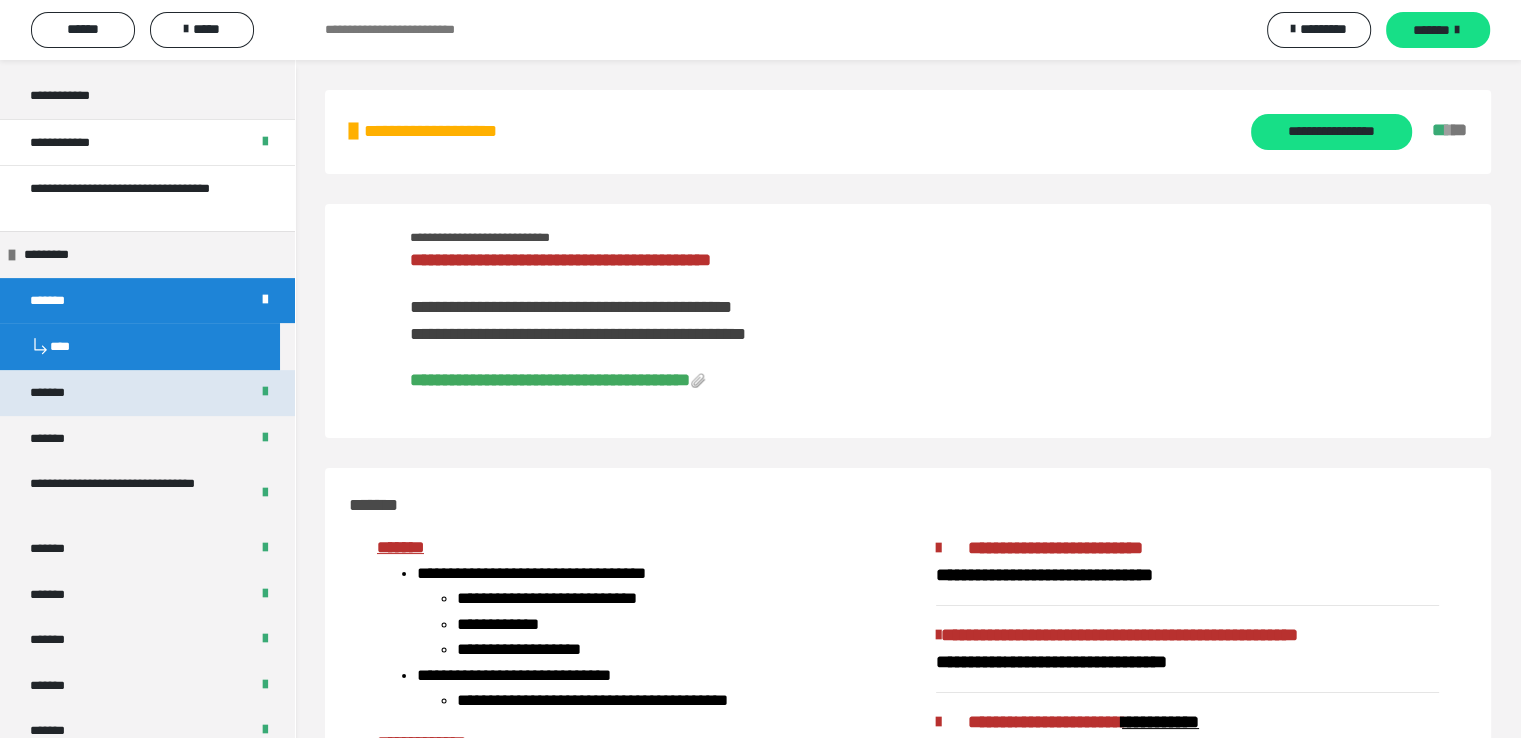 click on "*******" at bounding box center (62, 393) 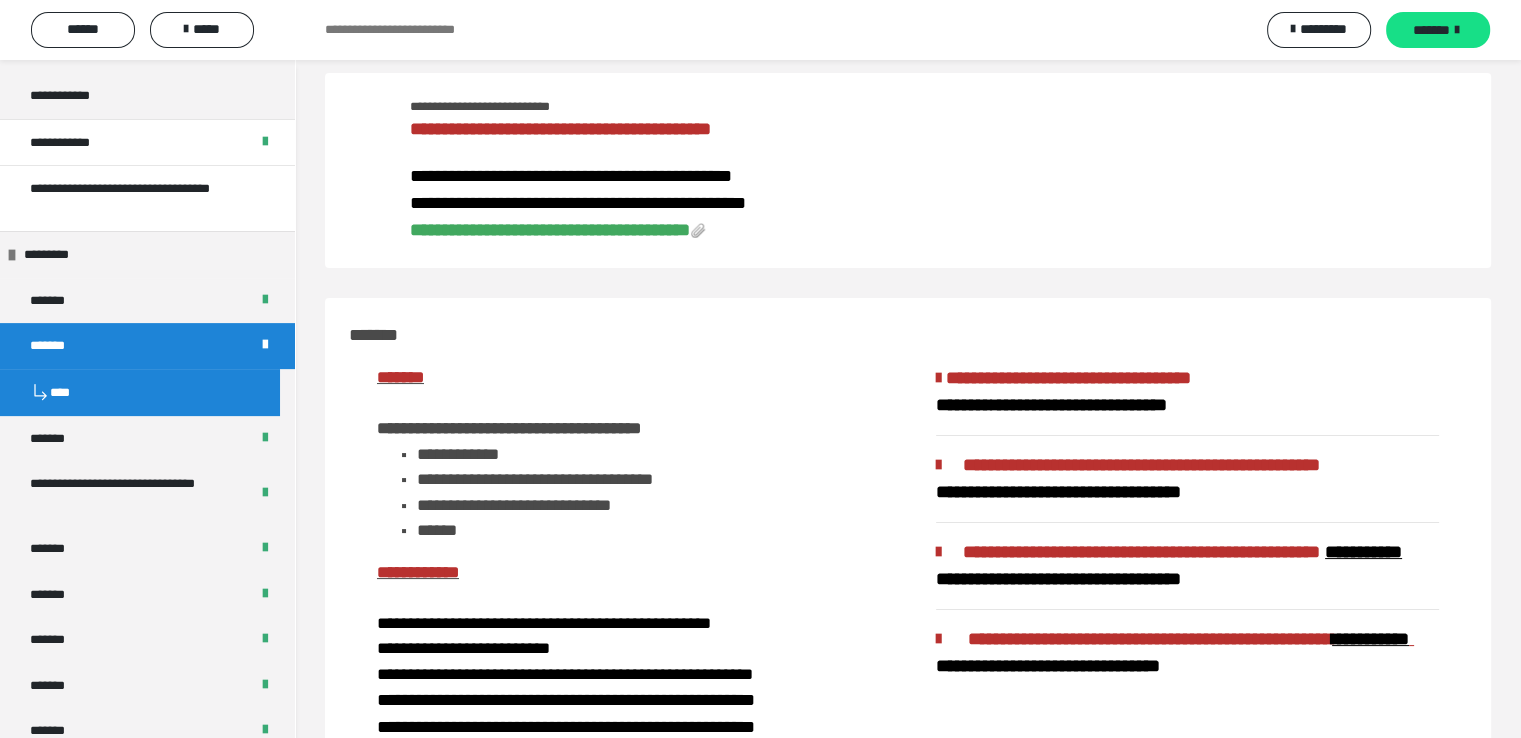 scroll, scrollTop: 0, scrollLeft: 0, axis: both 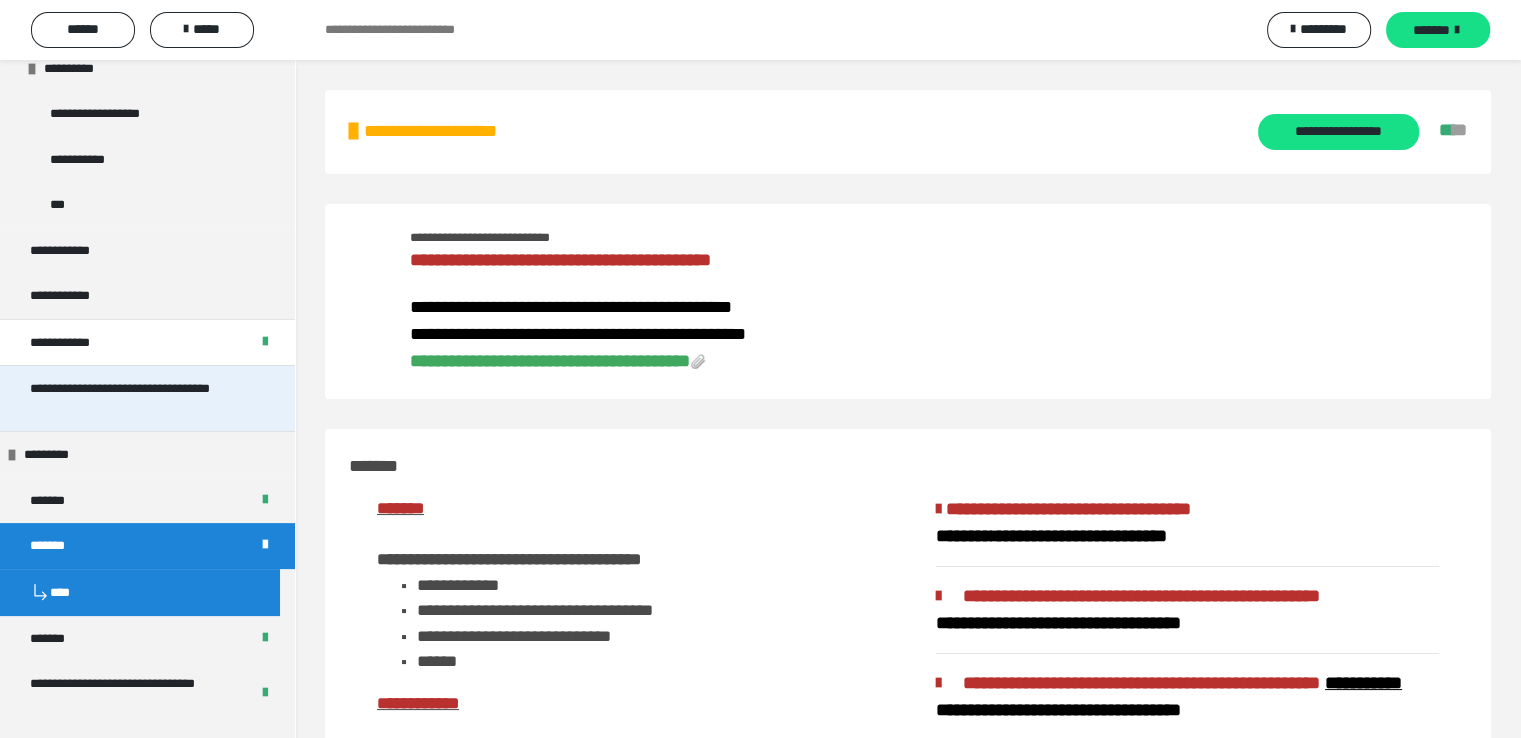 click on "**********" at bounding box center [132, 398] 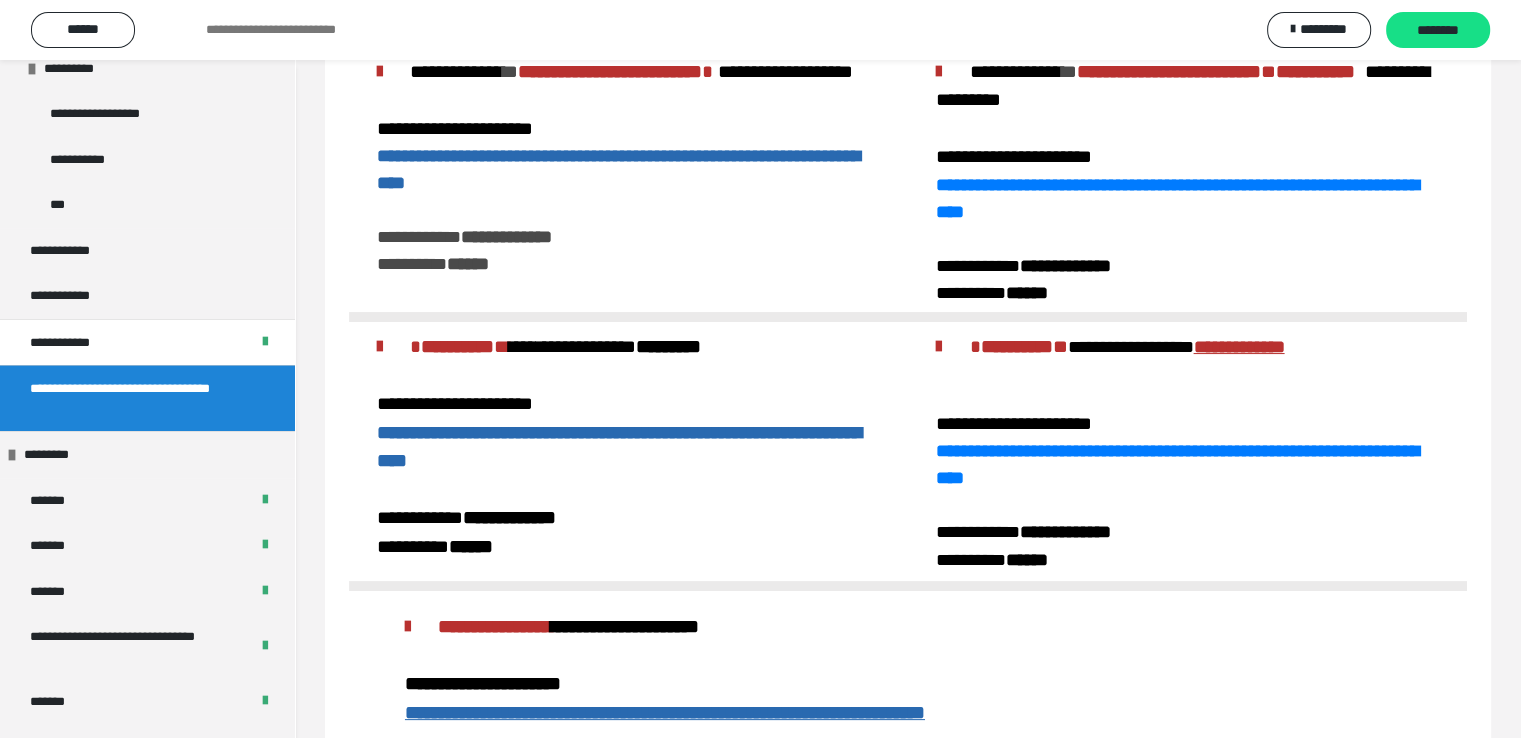 scroll, scrollTop: 0, scrollLeft: 0, axis: both 